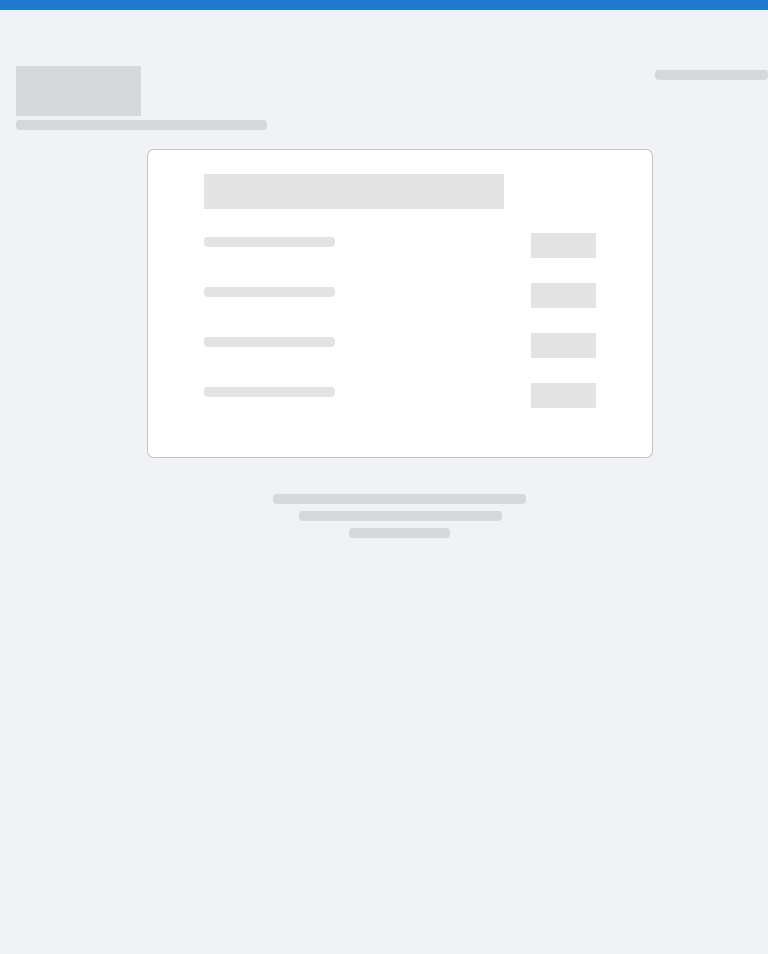 scroll, scrollTop: 0, scrollLeft: 0, axis: both 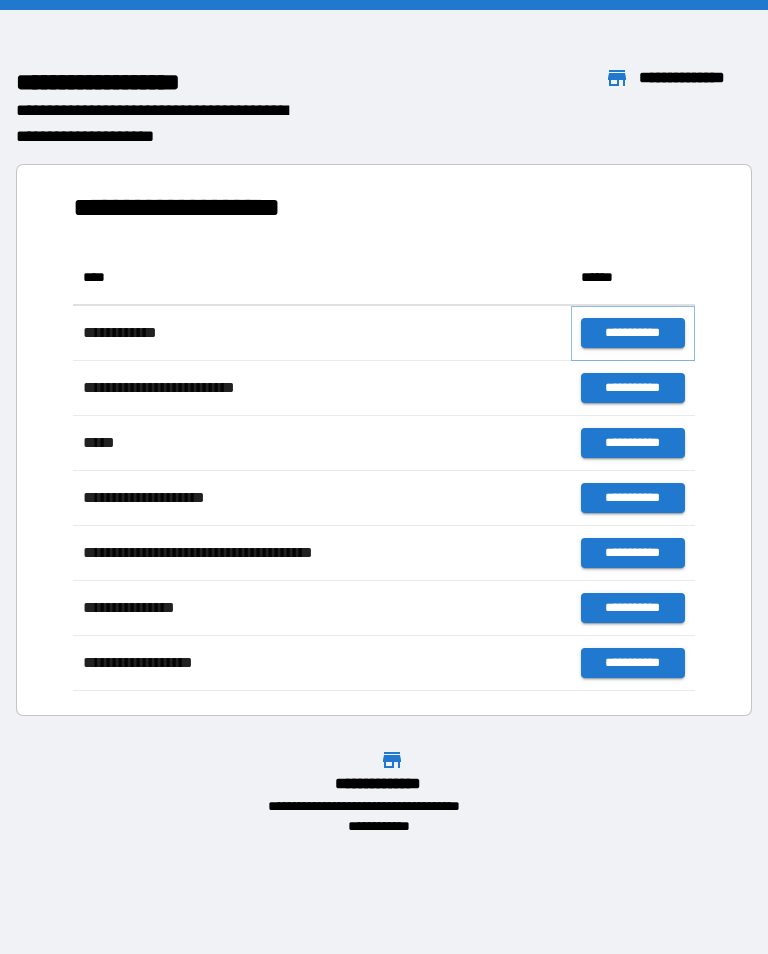 click on "**********" at bounding box center [633, 333] 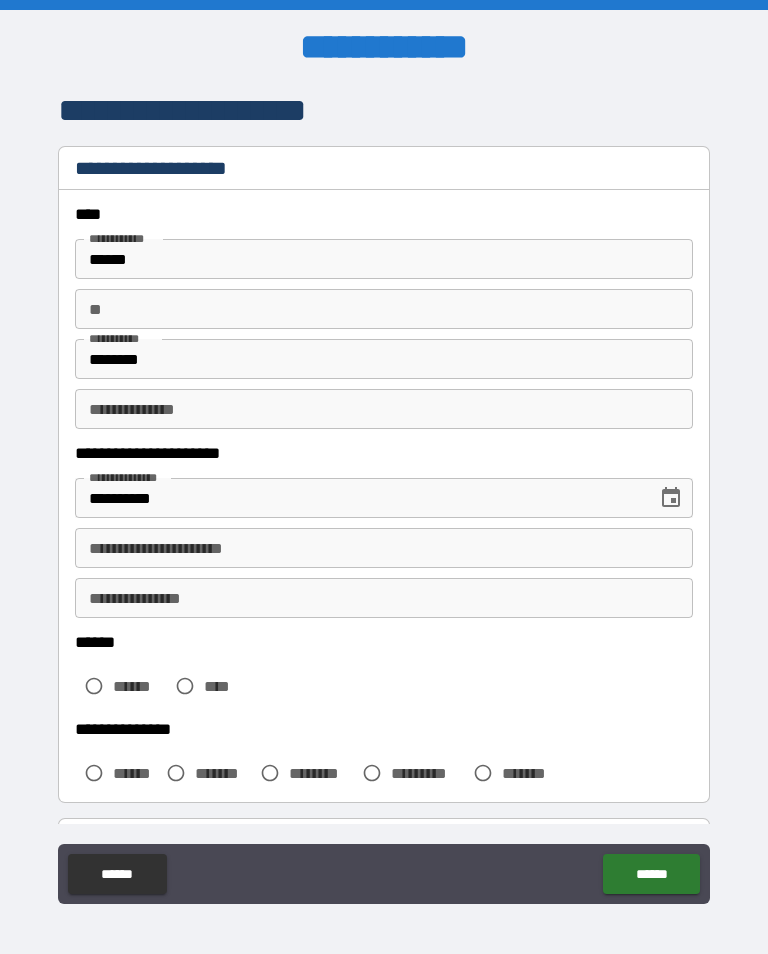 click on "**********" at bounding box center [384, 548] 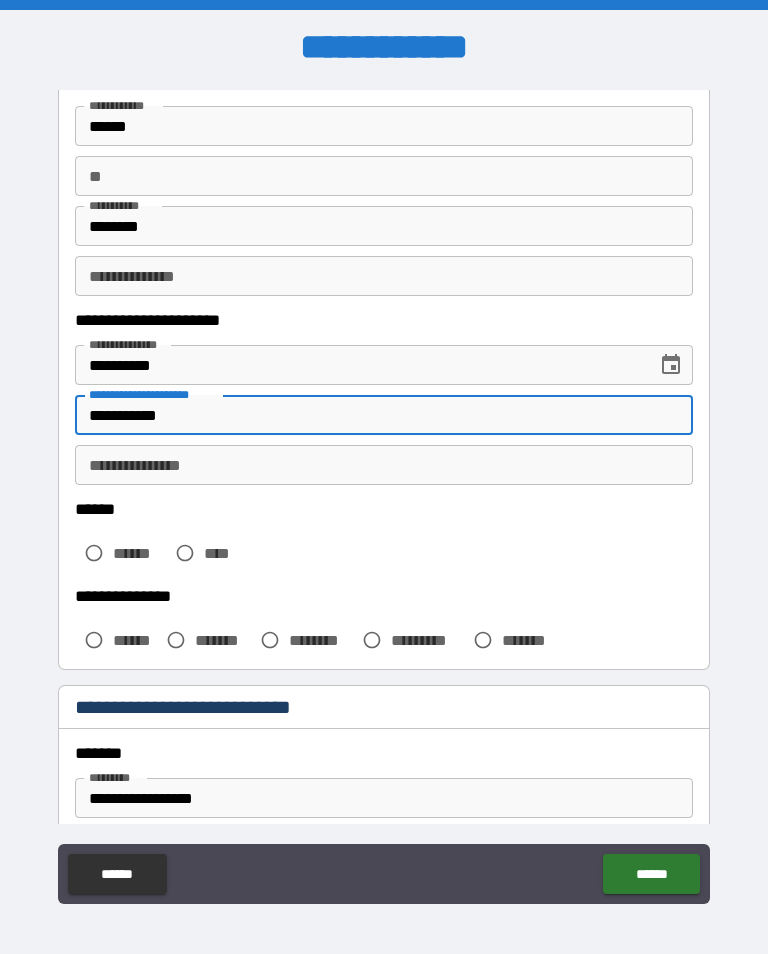 scroll, scrollTop: 143, scrollLeft: 0, axis: vertical 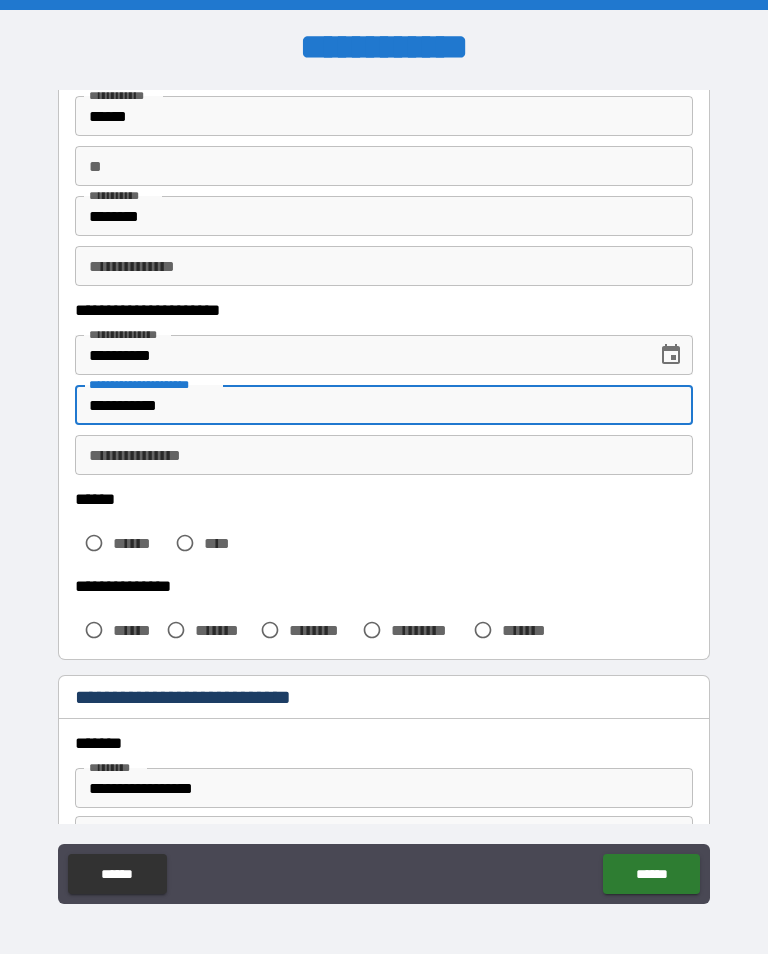 type on "**********" 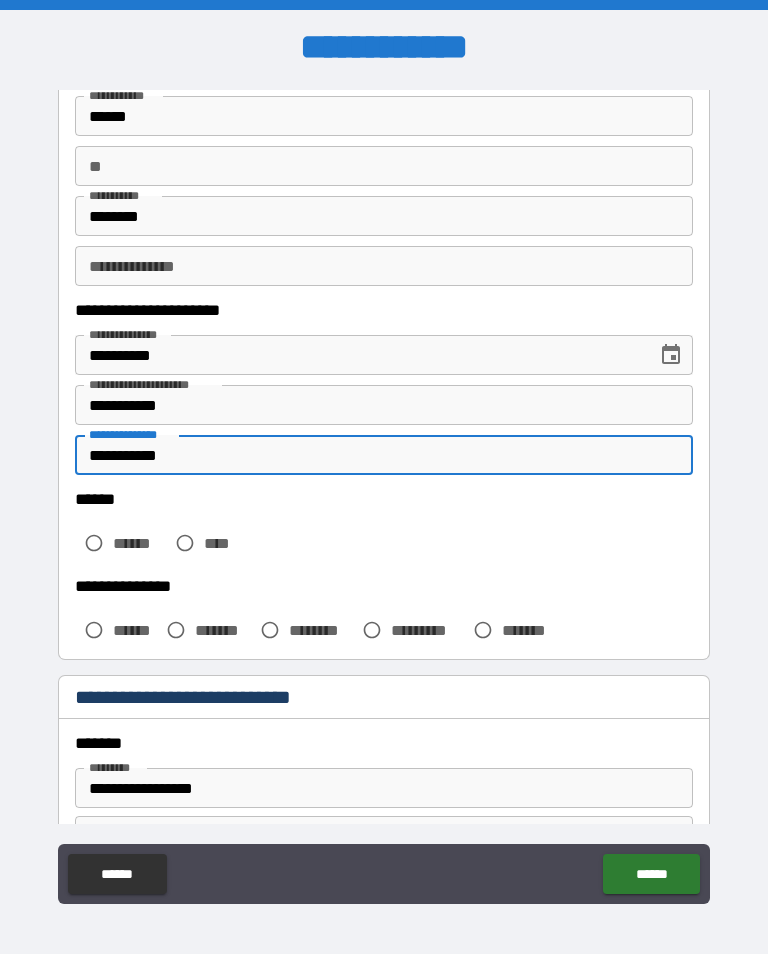 type on "**********" 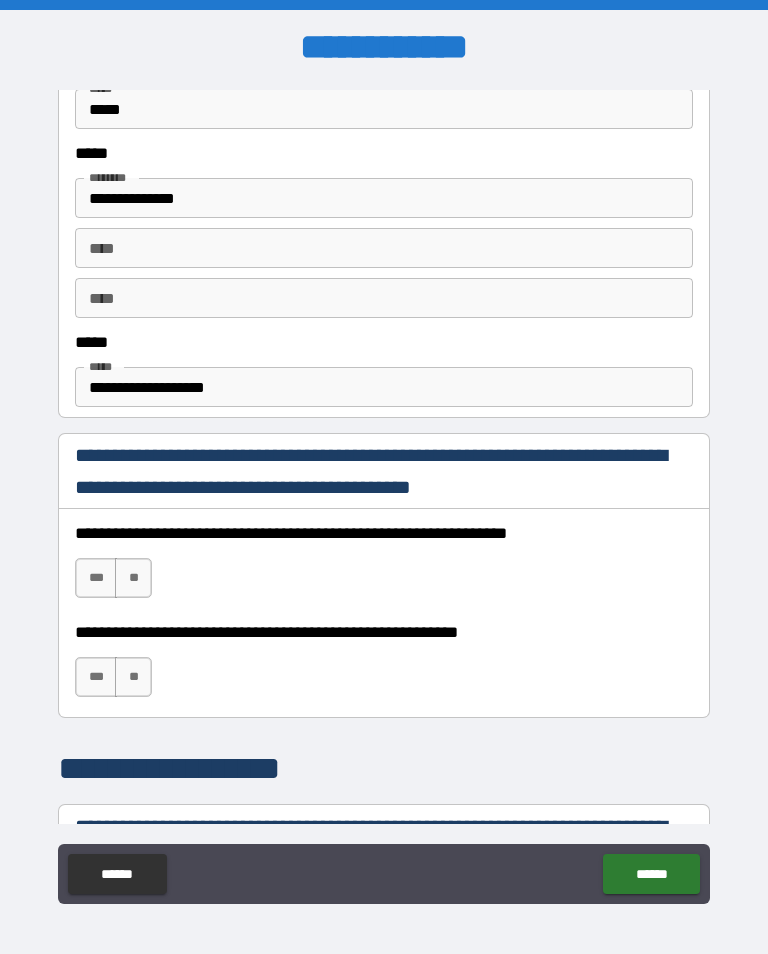 scroll, scrollTop: 1018, scrollLeft: 0, axis: vertical 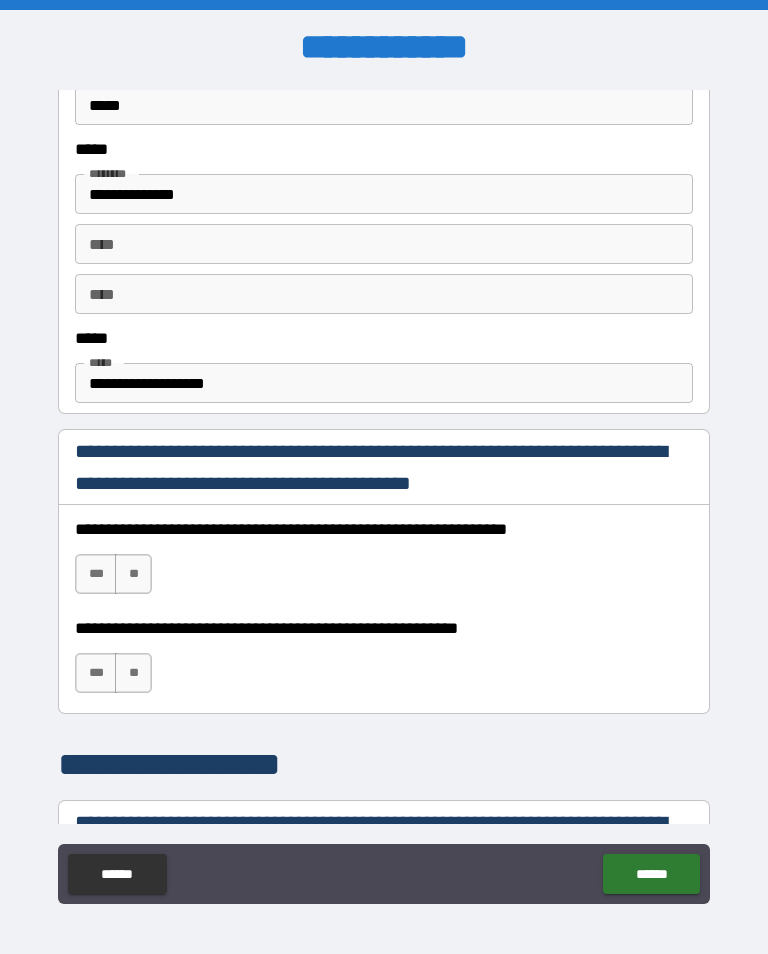 click on "***" at bounding box center (96, 574) 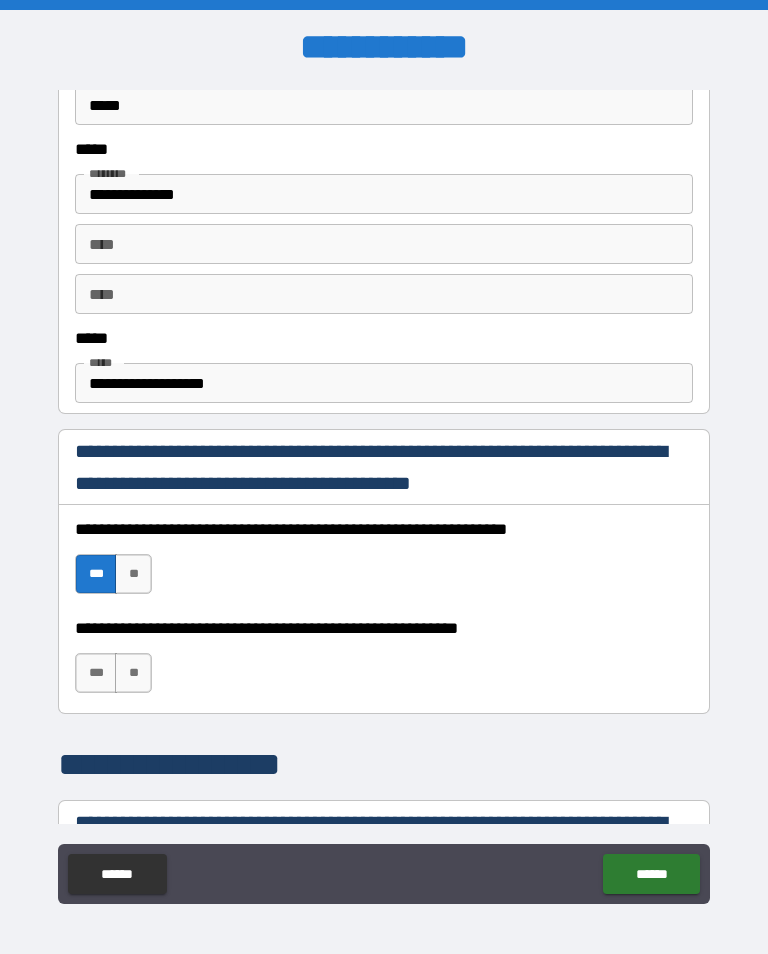click on "***" at bounding box center [96, 673] 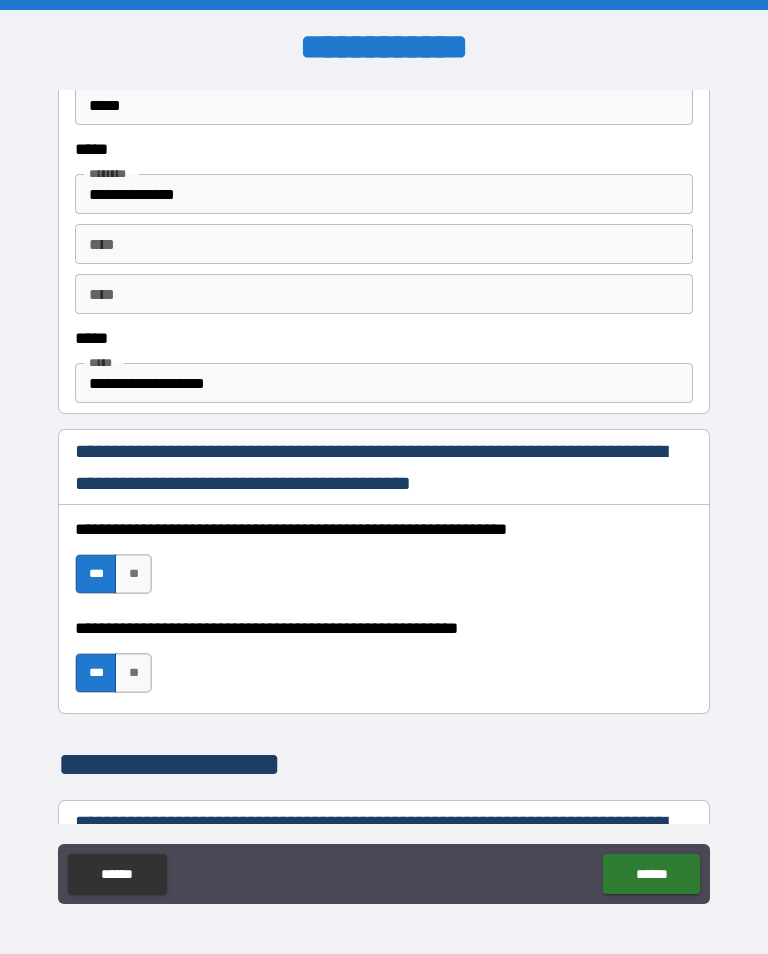 click on "**" at bounding box center [133, 673] 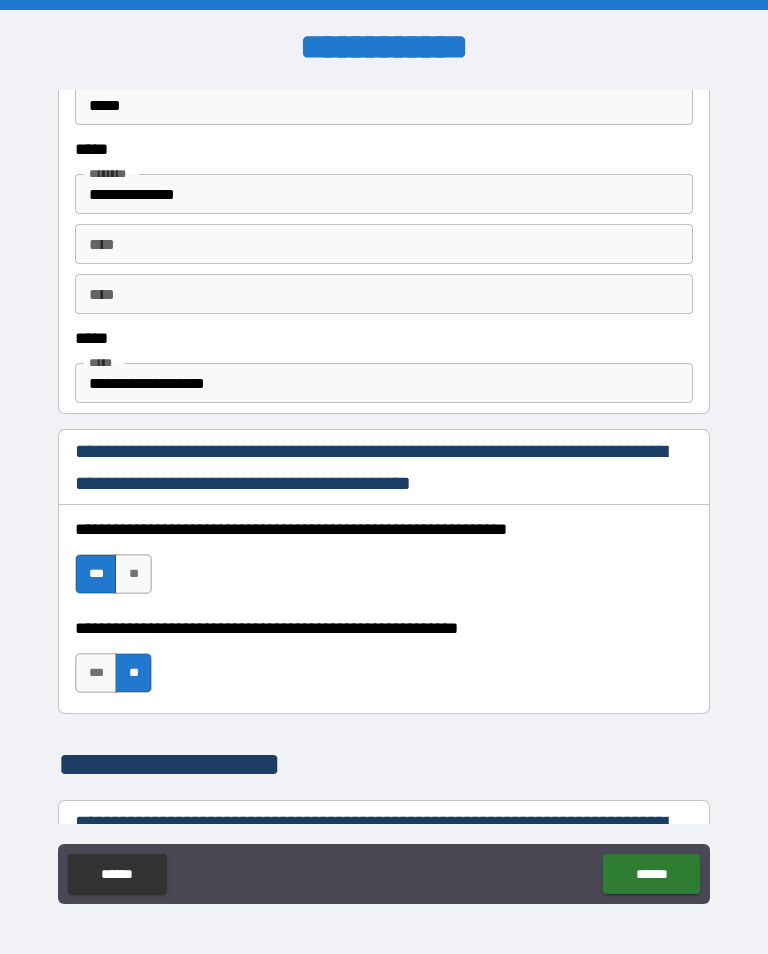 click on "***" at bounding box center [96, 673] 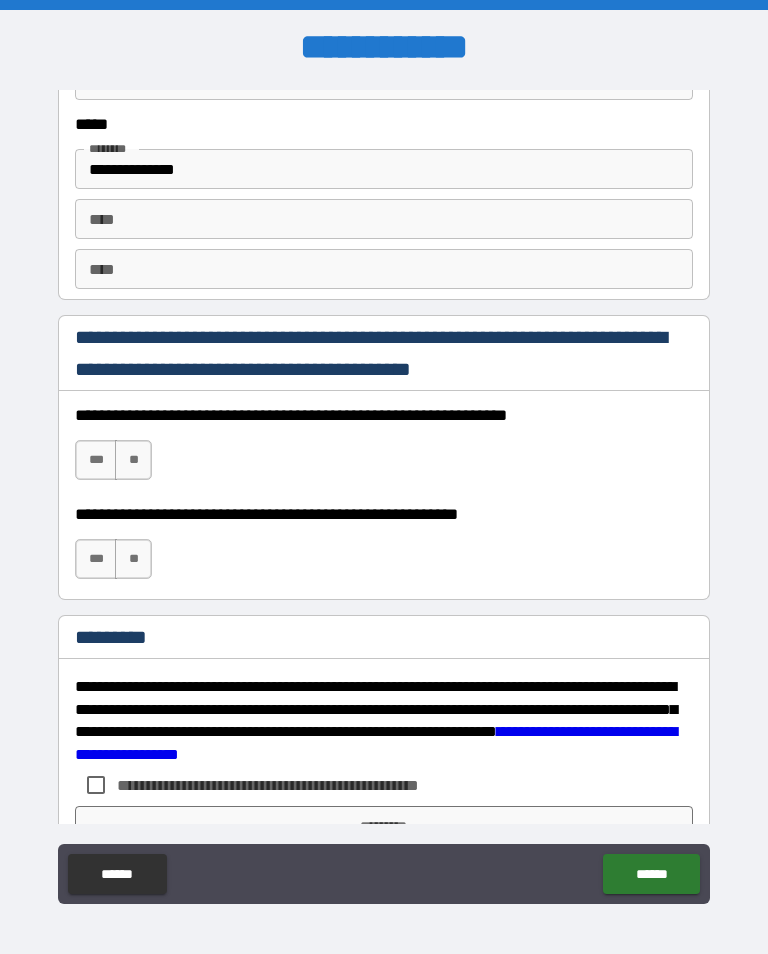 scroll, scrollTop: 2771, scrollLeft: 0, axis: vertical 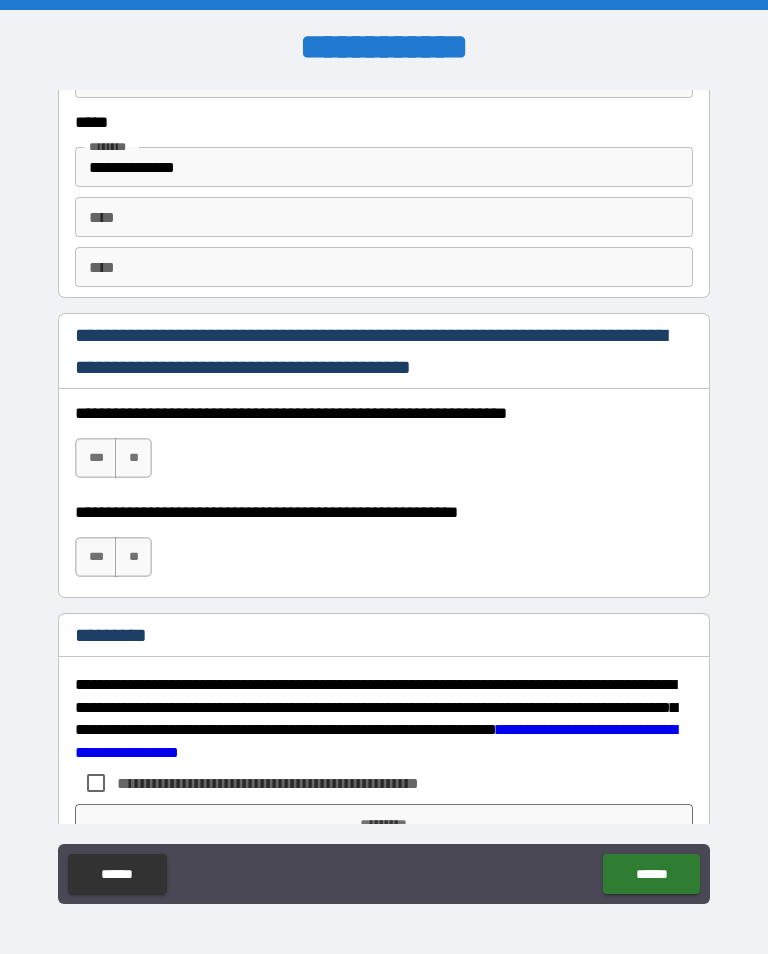 click on "***" at bounding box center [96, 458] 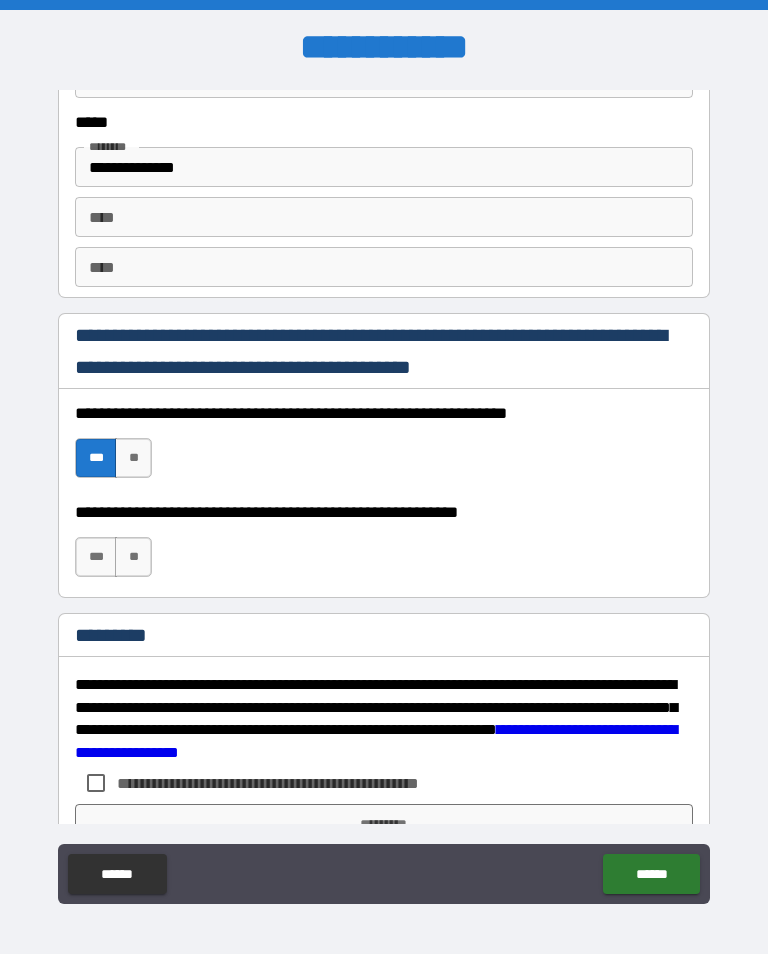 click on "***" at bounding box center [96, 557] 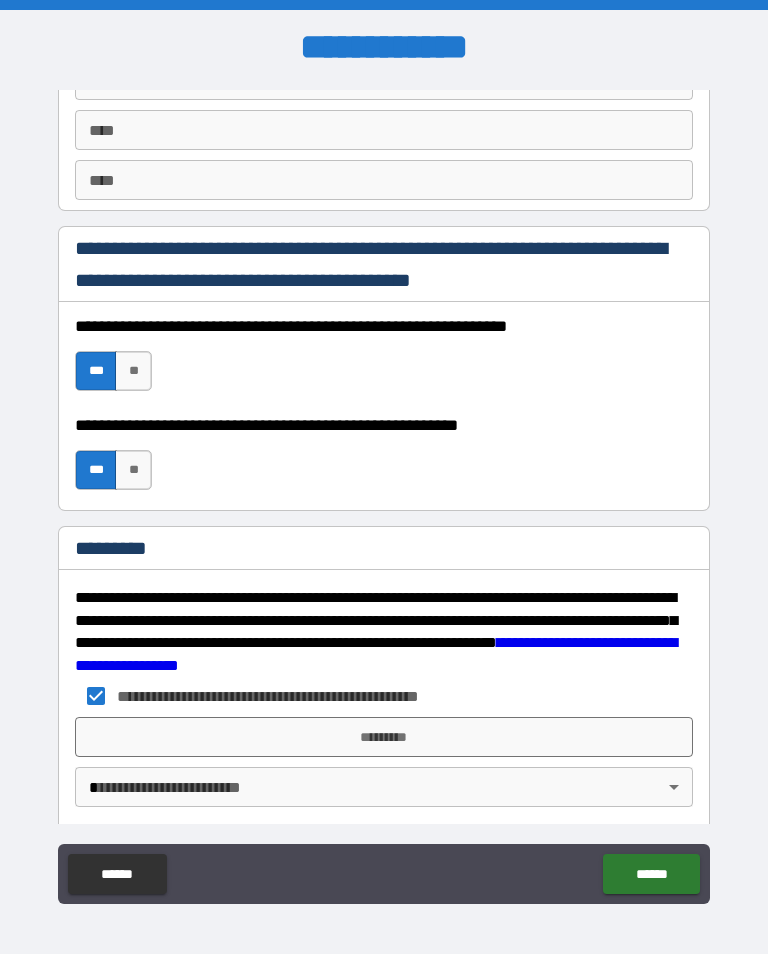 scroll, scrollTop: 2856, scrollLeft: 0, axis: vertical 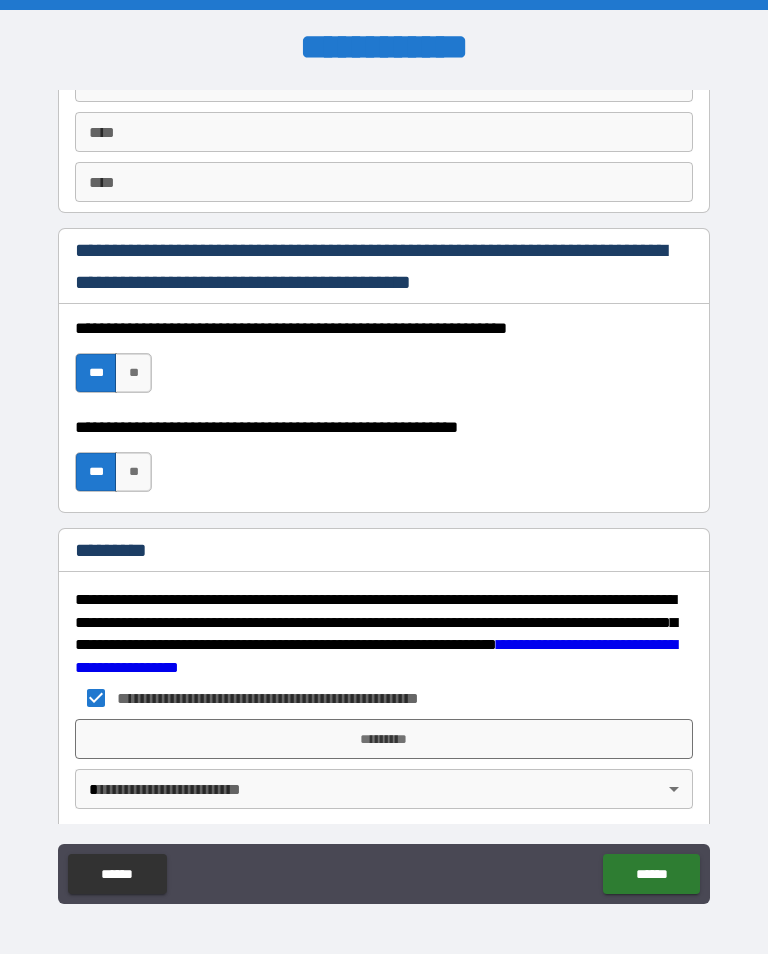 click on "*********" at bounding box center [384, 739] 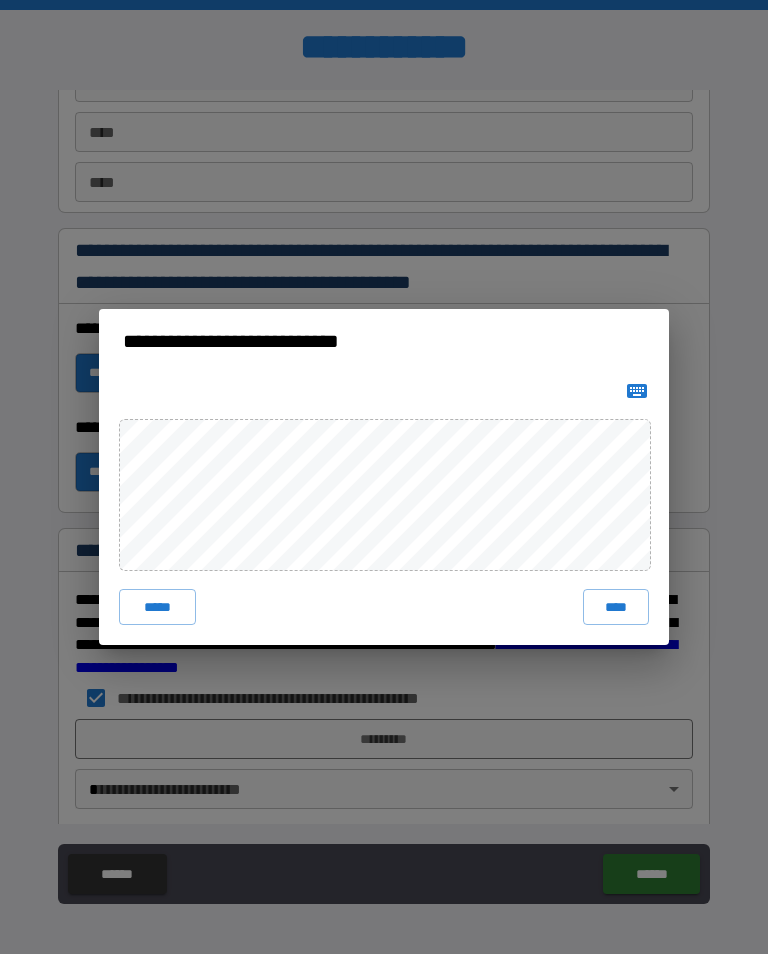 click on "****" at bounding box center [616, 607] 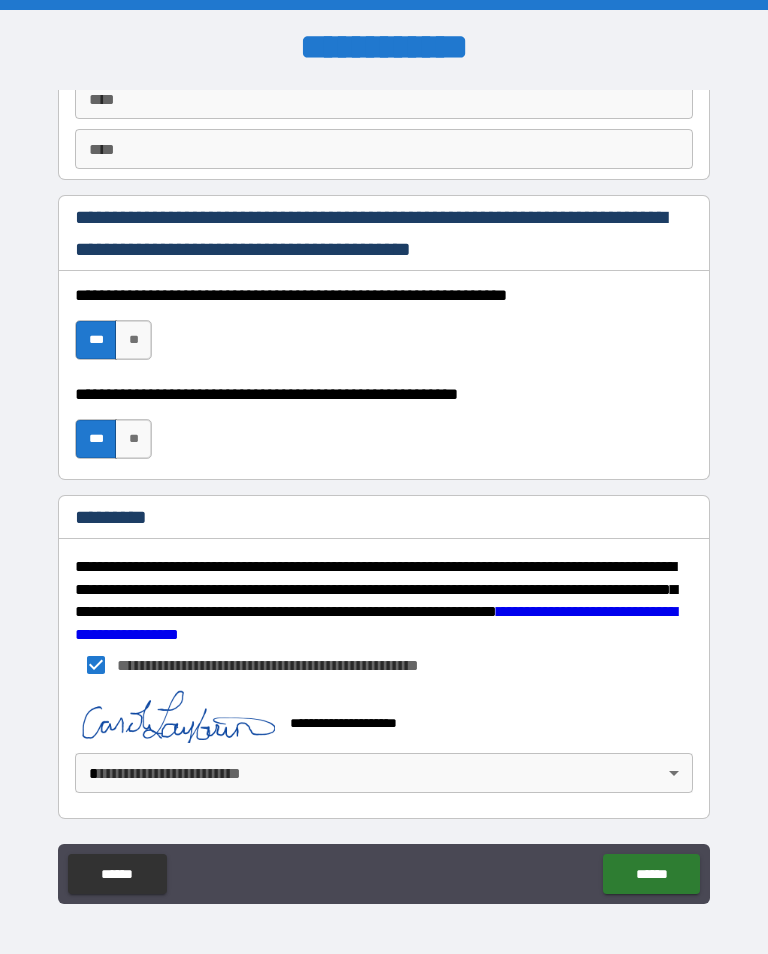 scroll, scrollTop: 2889, scrollLeft: 0, axis: vertical 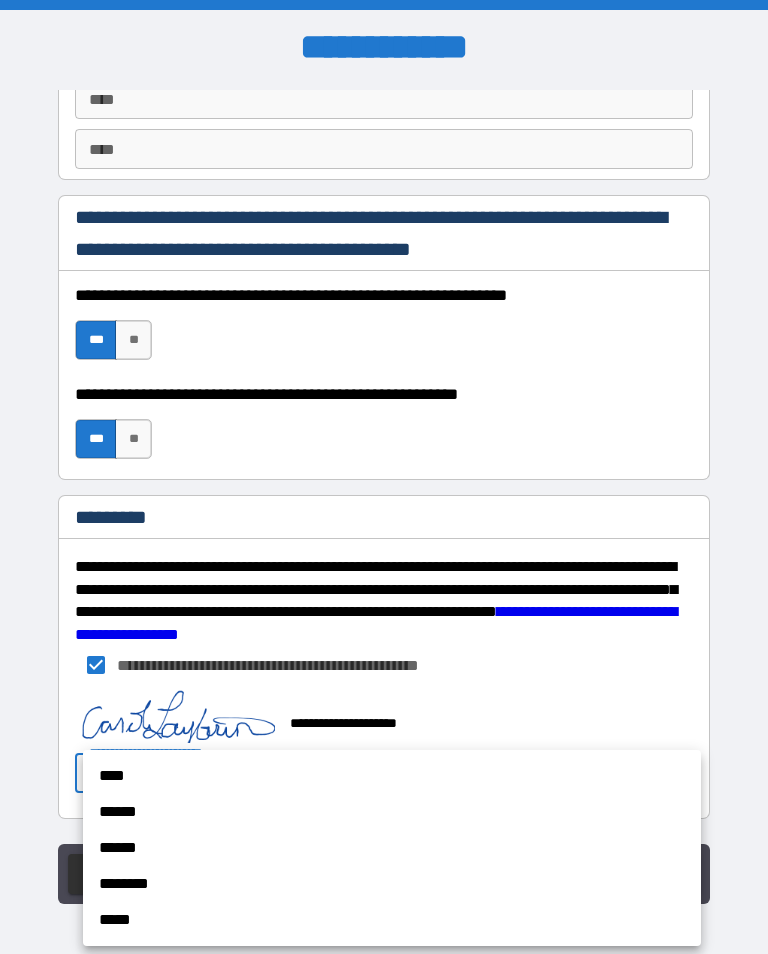 click on "****" at bounding box center (392, 776) 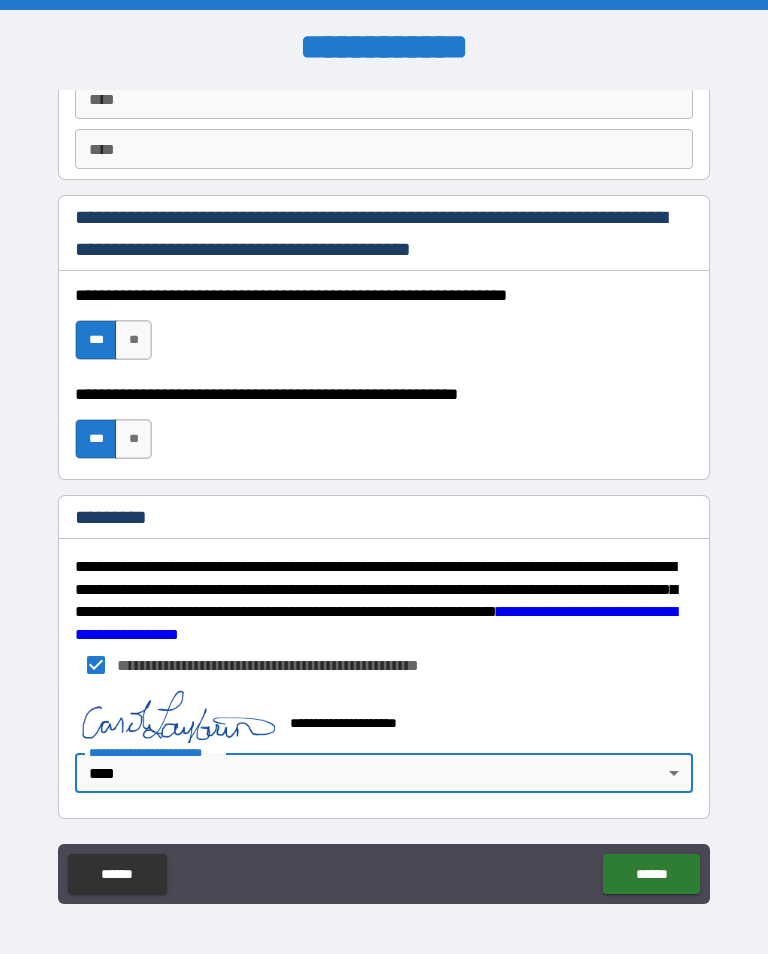 click on "******" at bounding box center (651, 874) 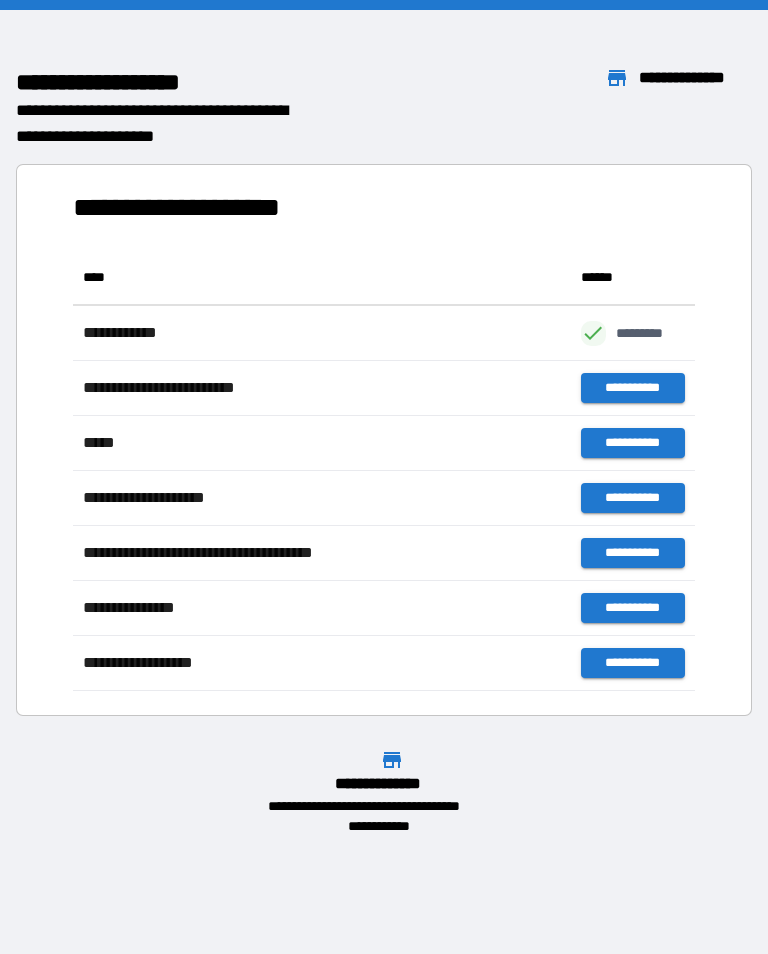 scroll, scrollTop: 1, scrollLeft: 1, axis: both 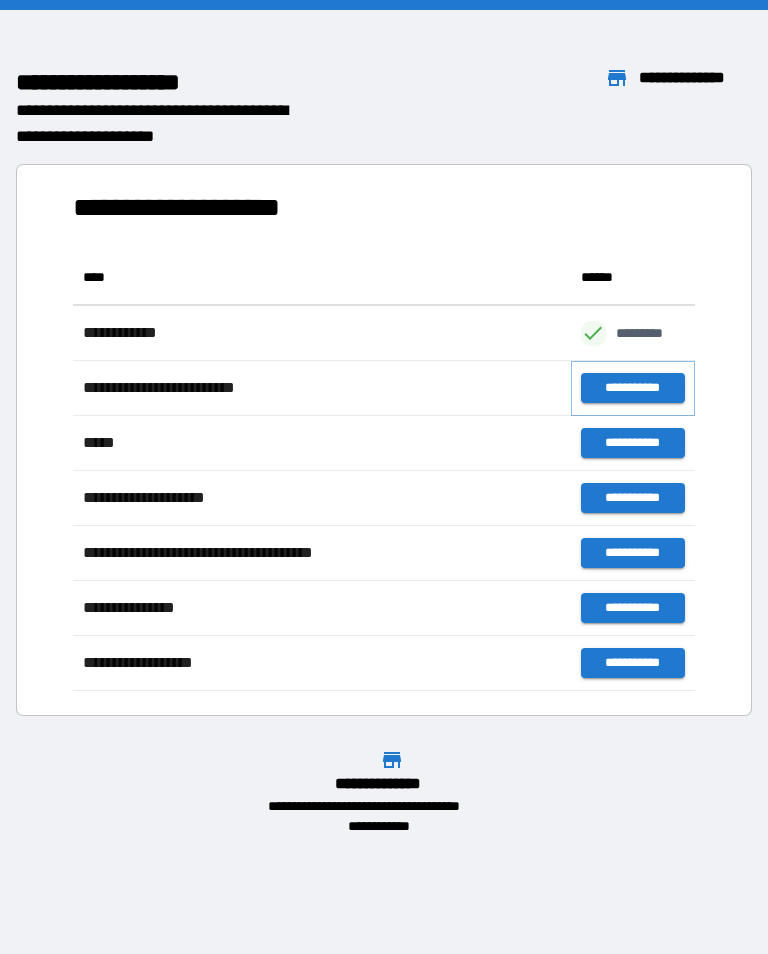 click on "**********" at bounding box center (633, 388) 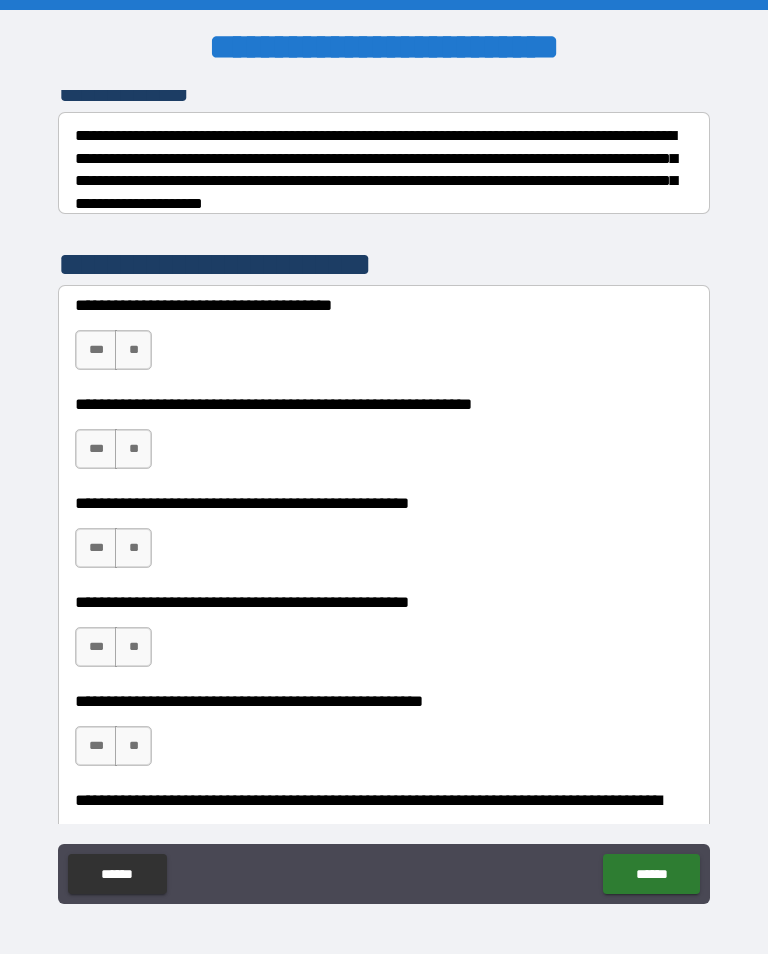 scroll, scrollTop: 298, scrollLeft: 0, axis: vertical 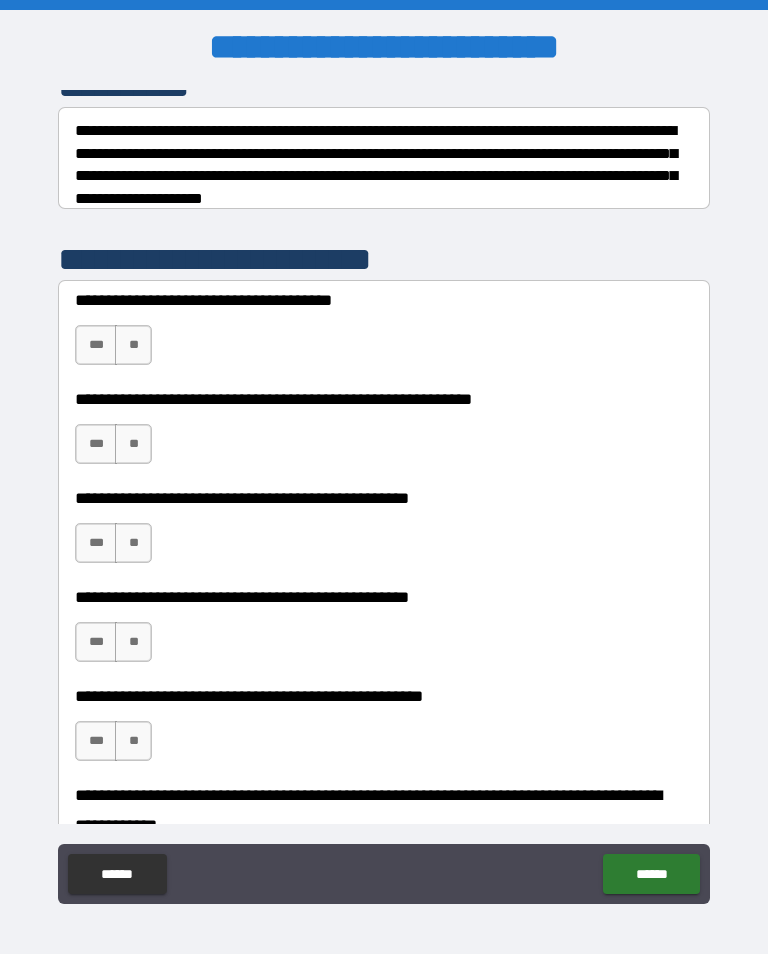 click on "***" at bounding box center (96, 345) 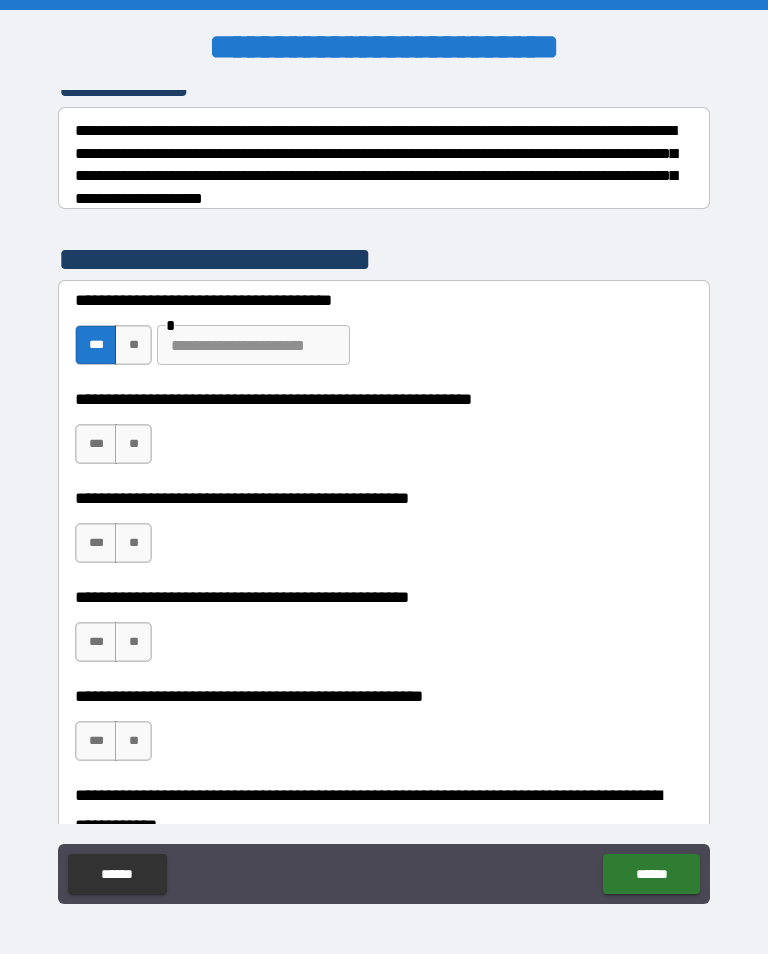 click on "***" at bounding box center (96, 444) 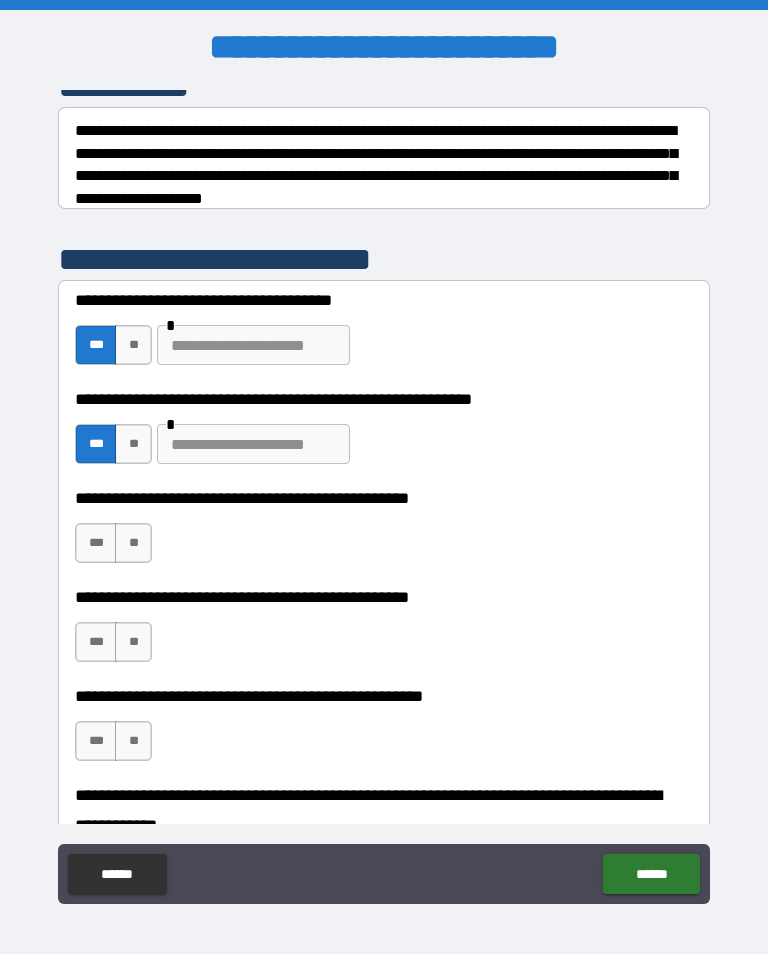 click on "**" at bounding box center (133, 543) 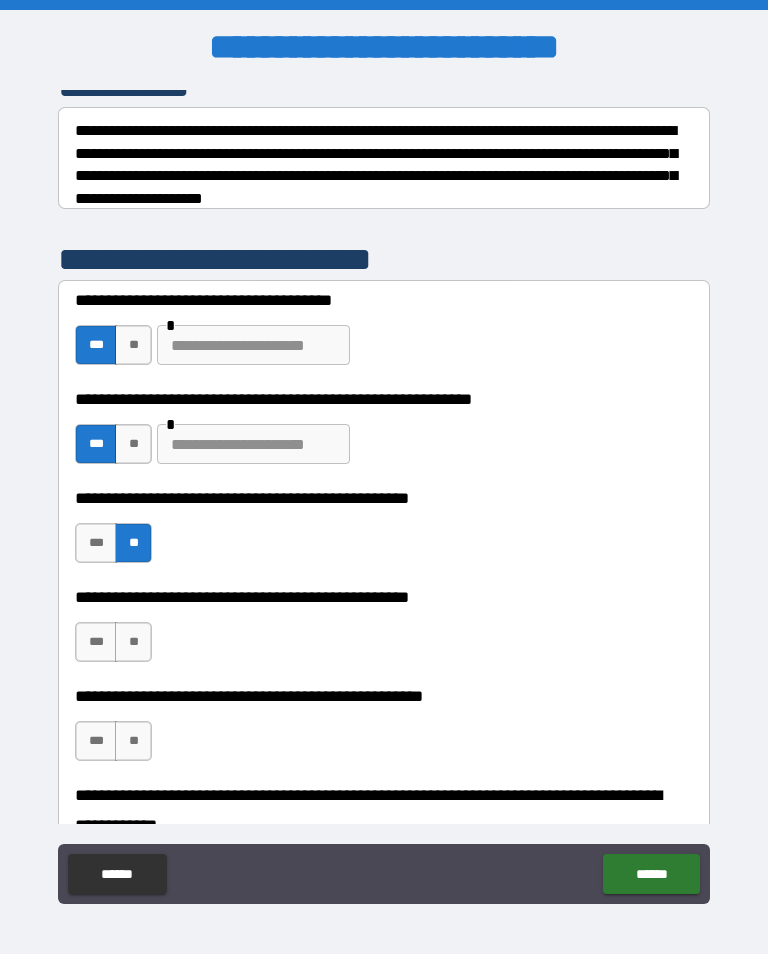 click on "***" at bounding box center [96, 642] 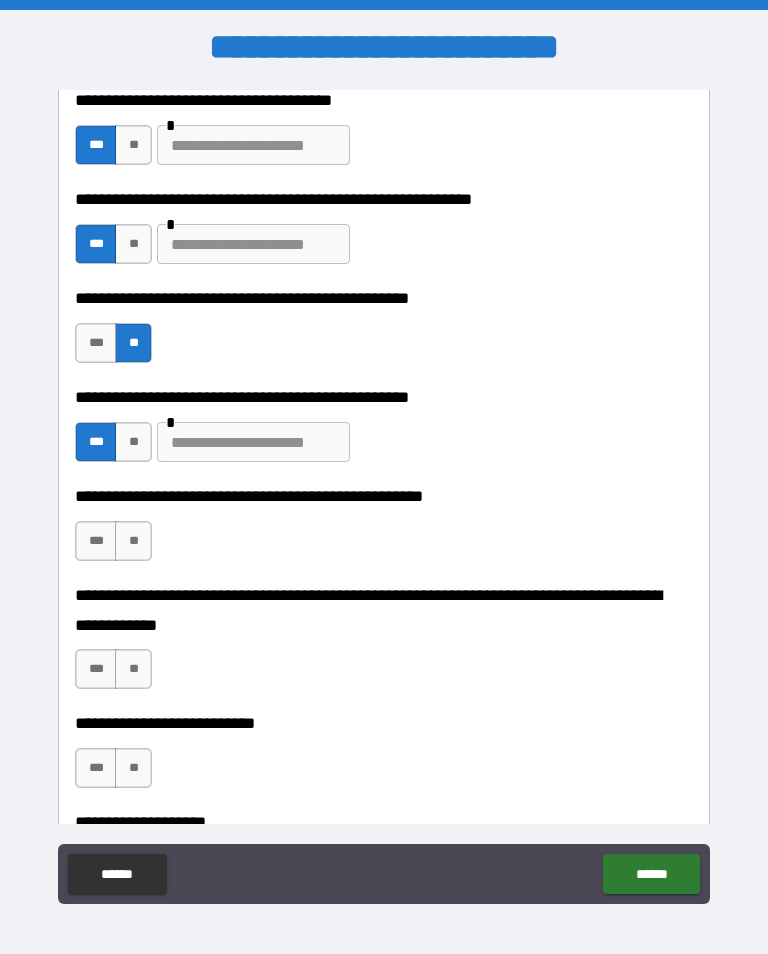 scroll, scrollTop: 516, scrollLeft: 0, axis: vertical 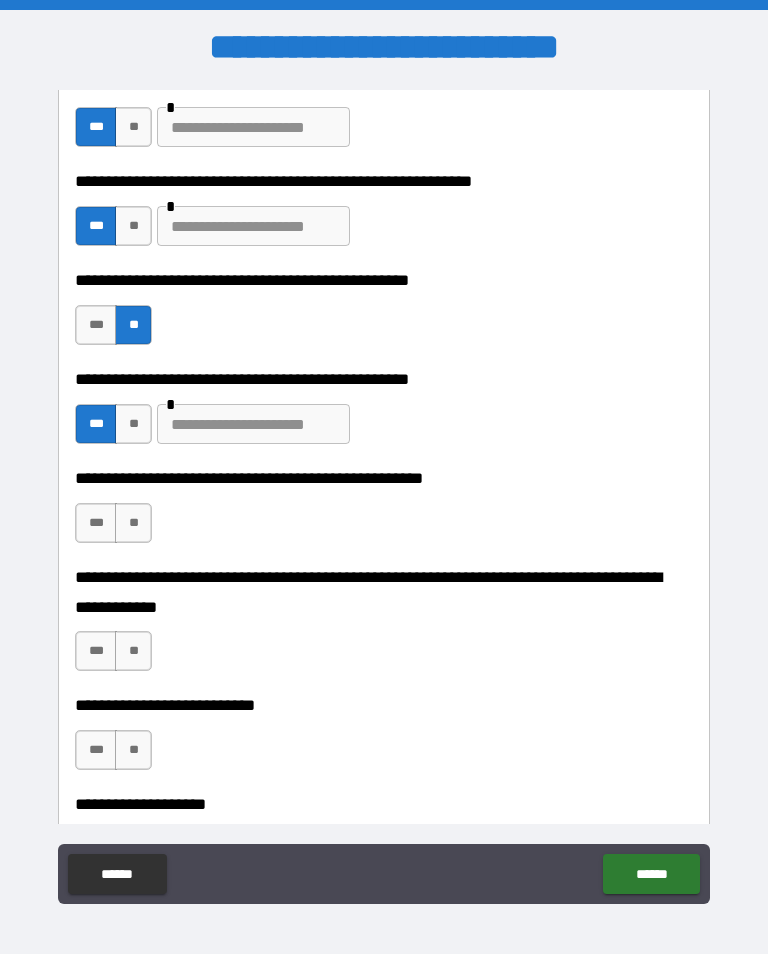 click on "**" at bounding box center [133, 523] 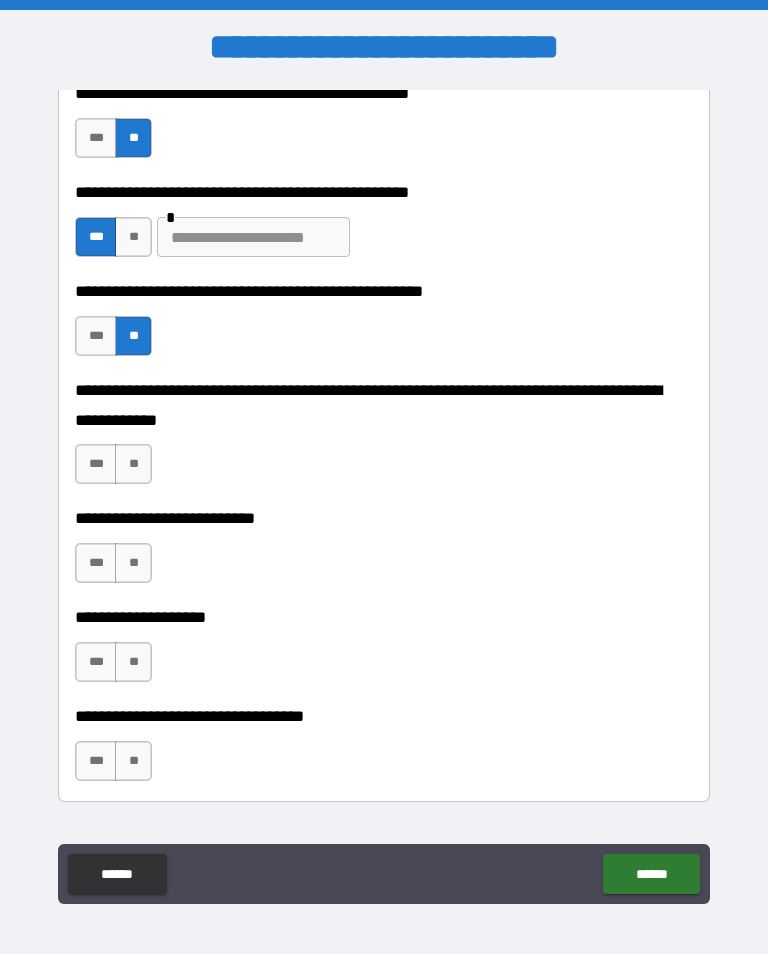 scroll, scrollTop: 703, scrollLeft: 0, axis: vertical 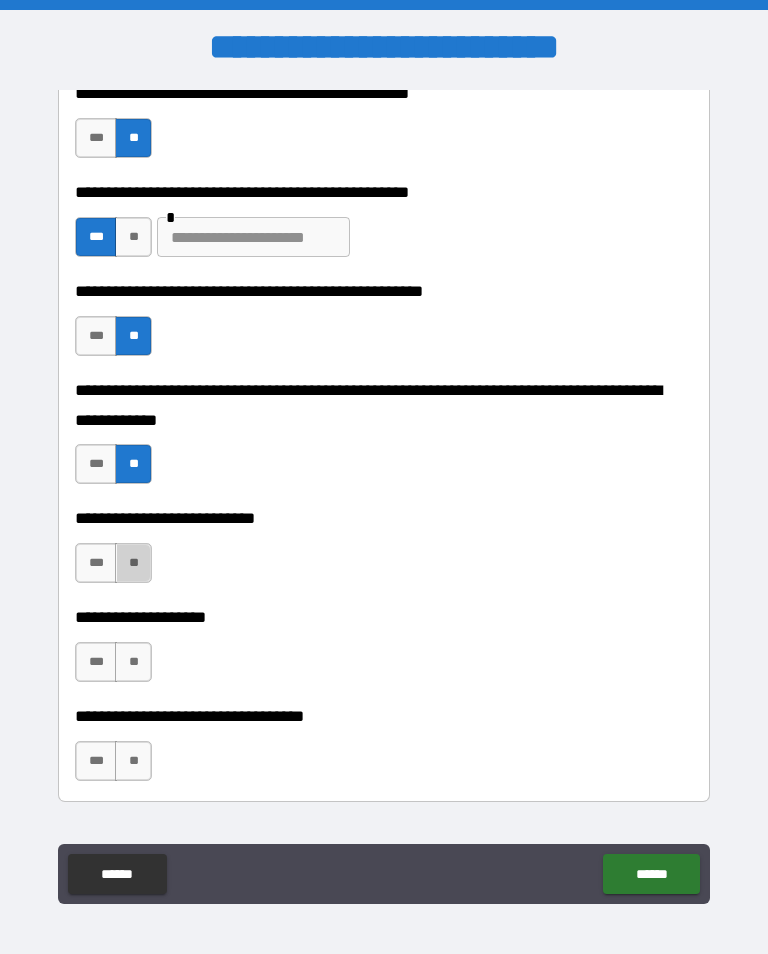 click on "**" at bounding box center (133, 563) 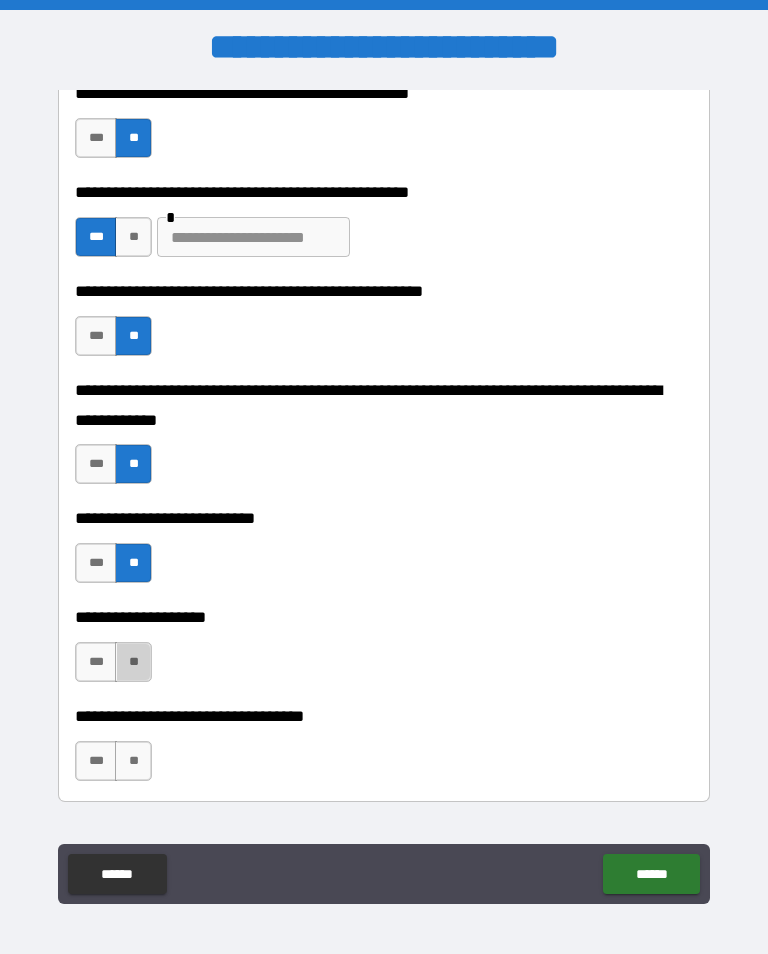 click on "**" at bounding box center (133, 662) 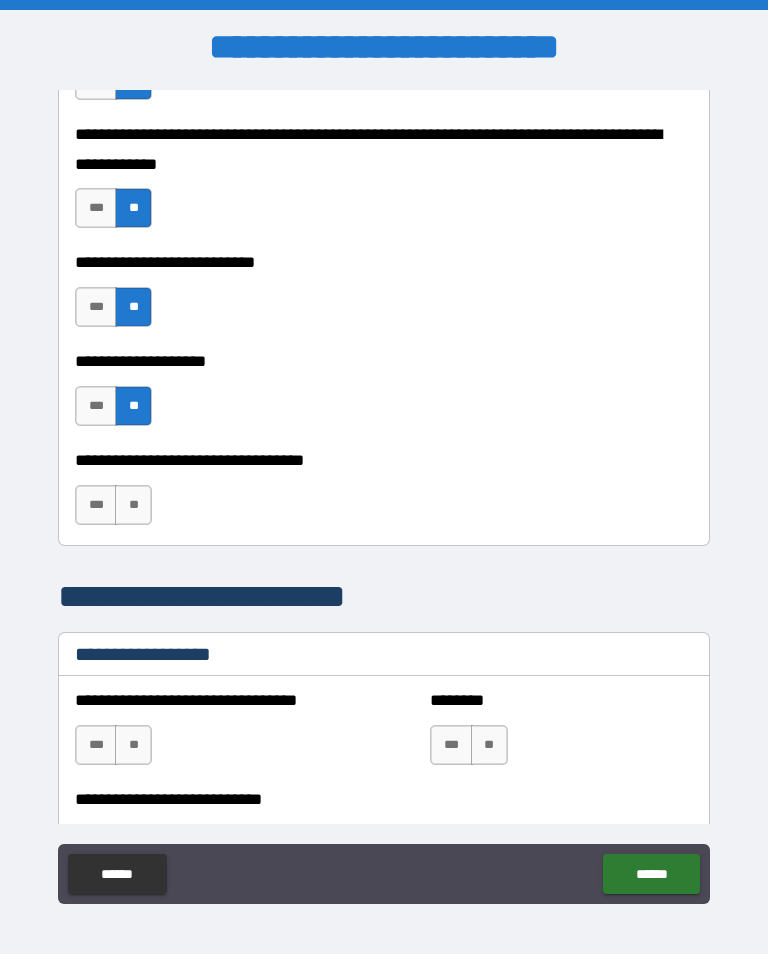 scroll, scrollTop: 972, scrollLeft: 0, axis: vertical 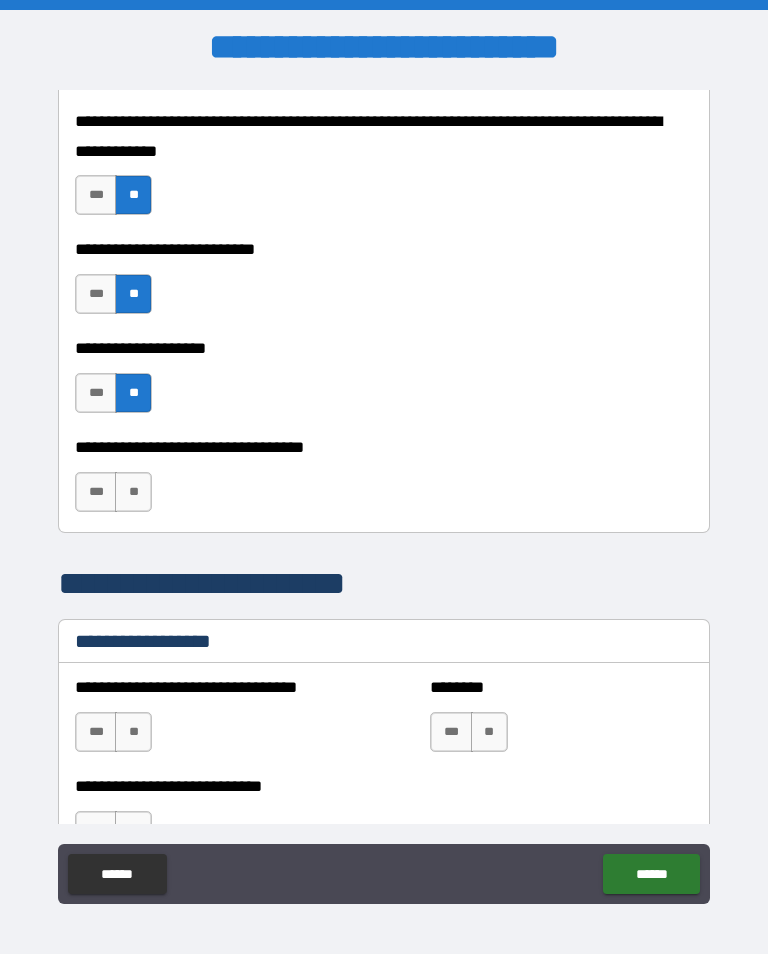 click on "***" at bounding box center [96, 492] 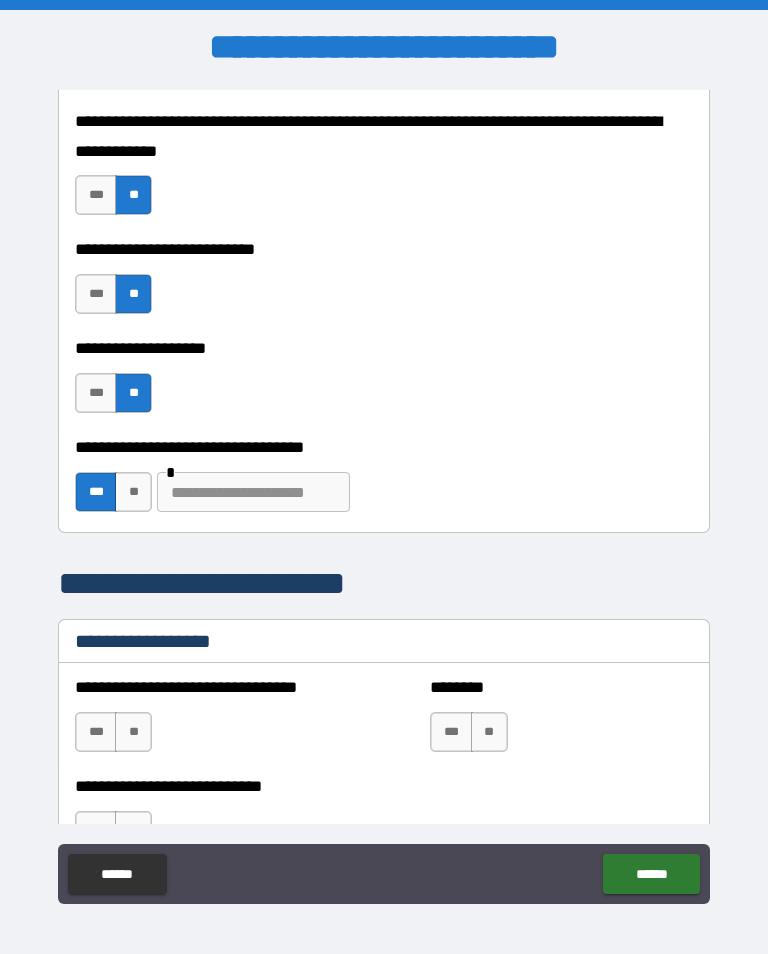 click at bounding box center (253, 492) 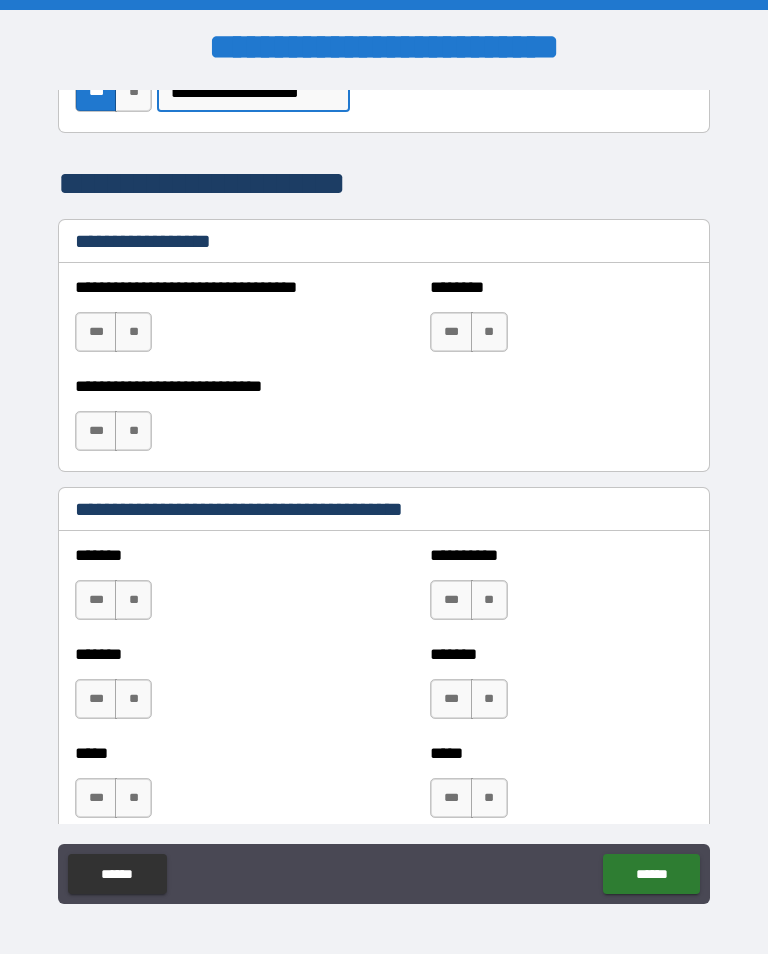 scroll, scrollTop: 1375, scrollLeft: 0, axis: vertical 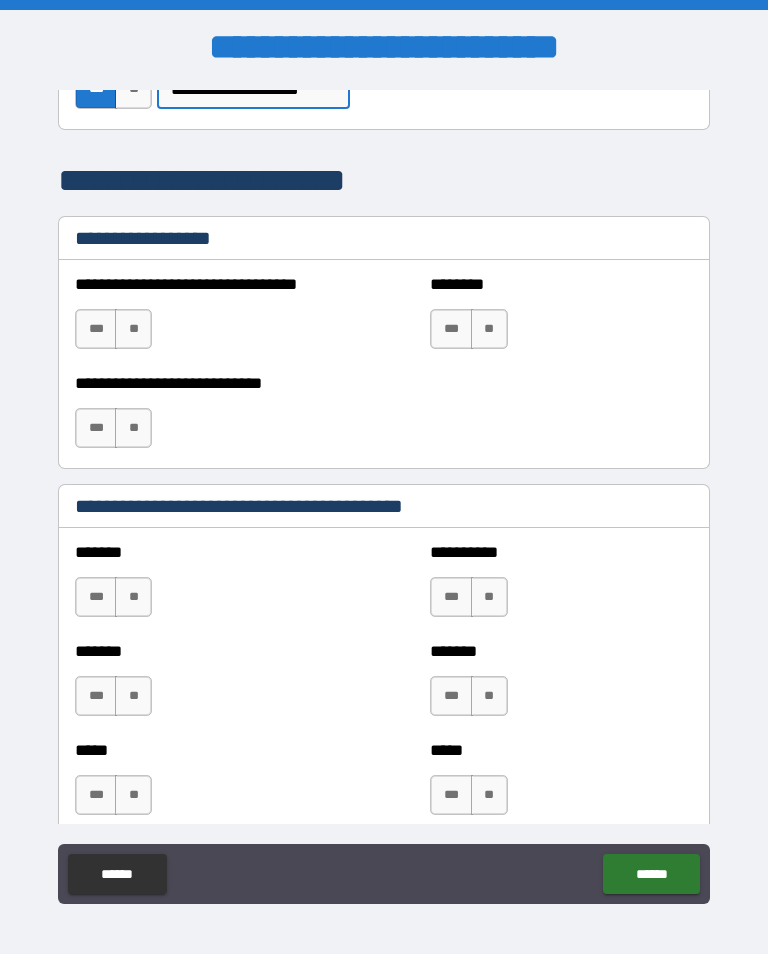 type on "**********" 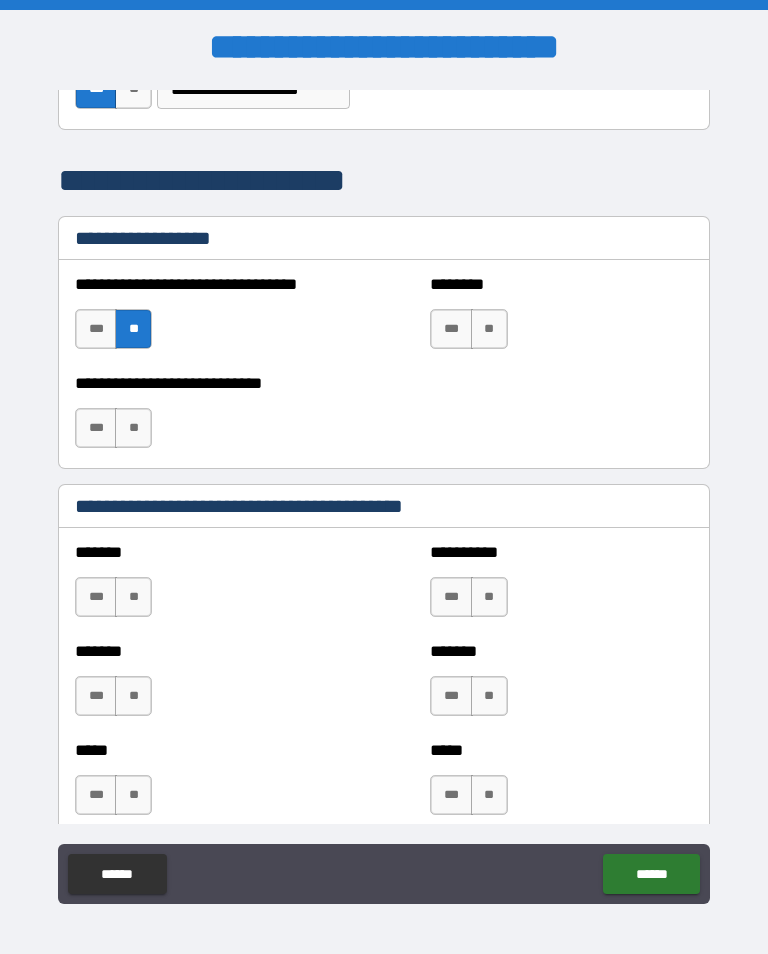 click on "**" at bounding box center (133, 428) 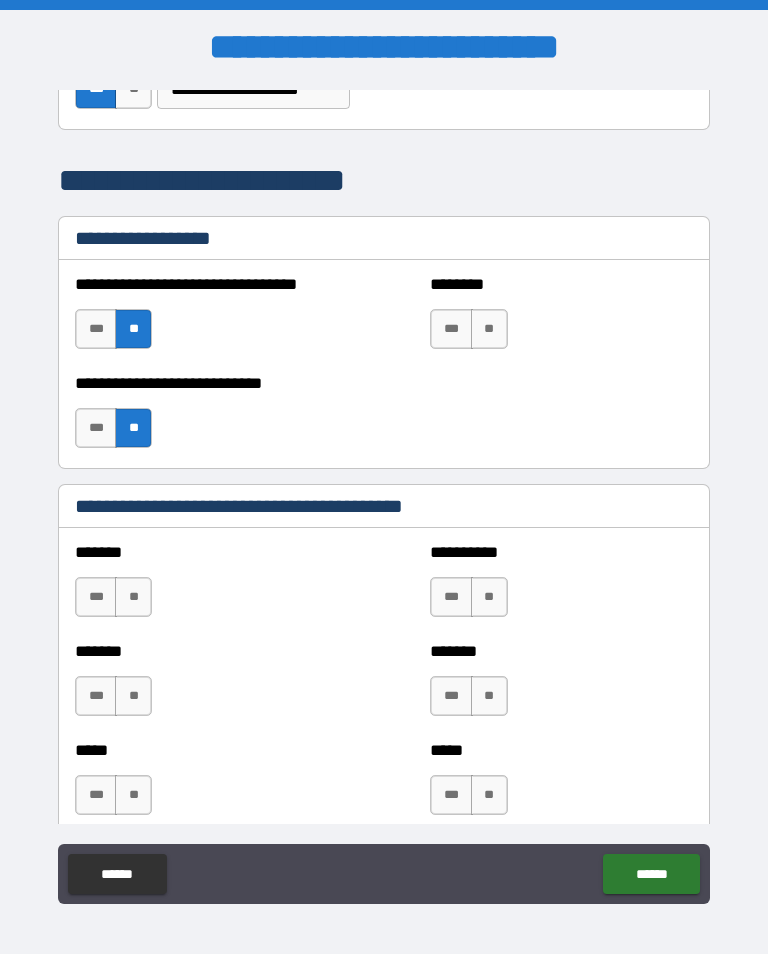 click on "**" at bounding box center [489, 329] 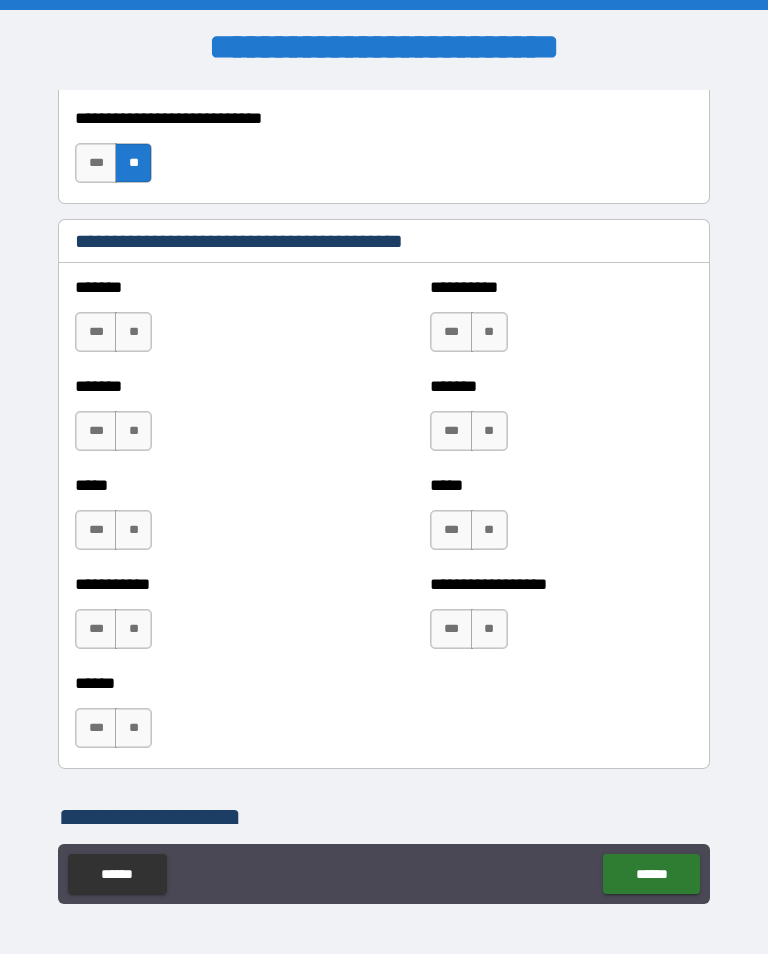 scroll, scrollTop: 1650, scrollLeft: 0, axis: vertical 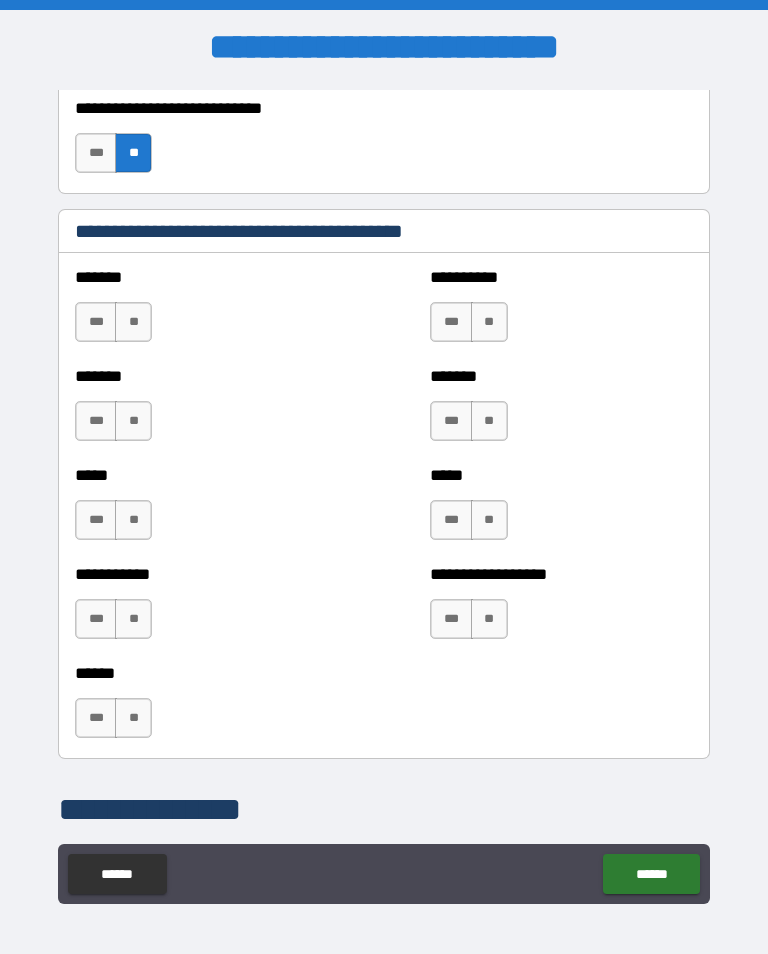 click on "**" at bounding box center [133, 322] 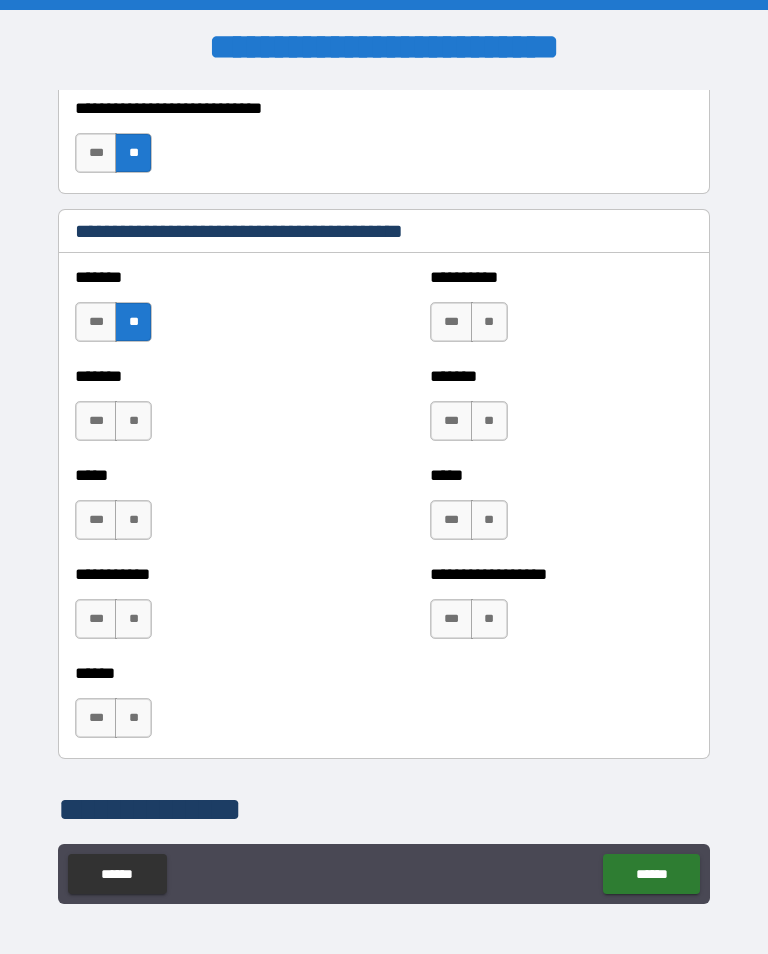click on "**" at bounding box center [133, 421] 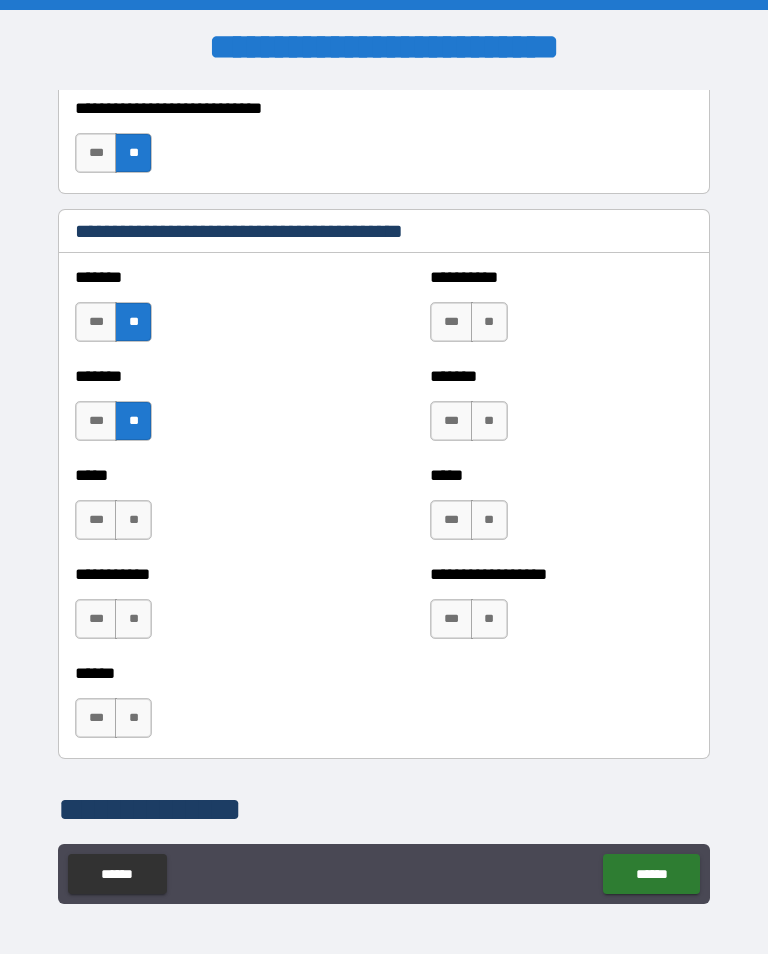 click on "**" at bounding box center (133, 520) 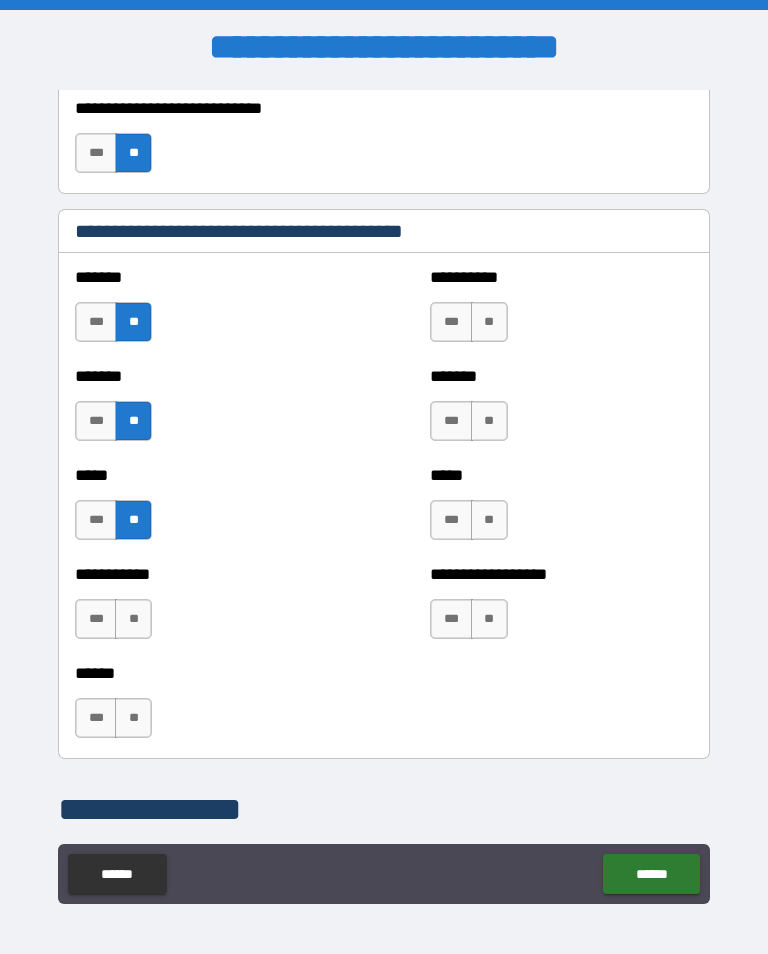 click on "**" at bounding box center [133, 619] 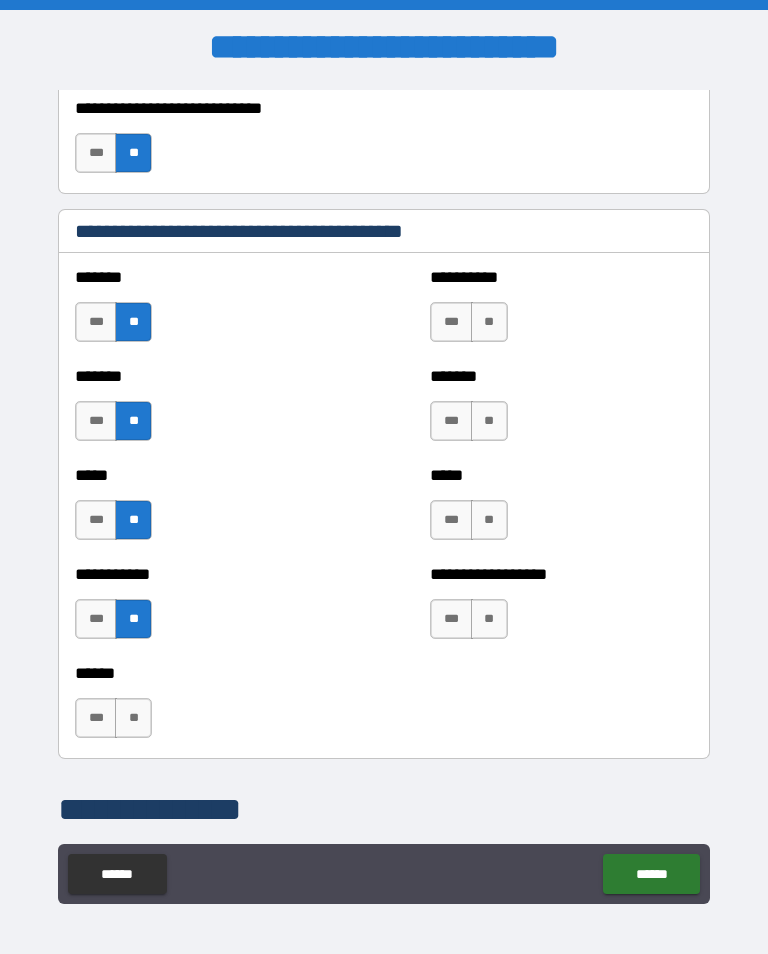 click on "**" at bounding box center (133, 718) 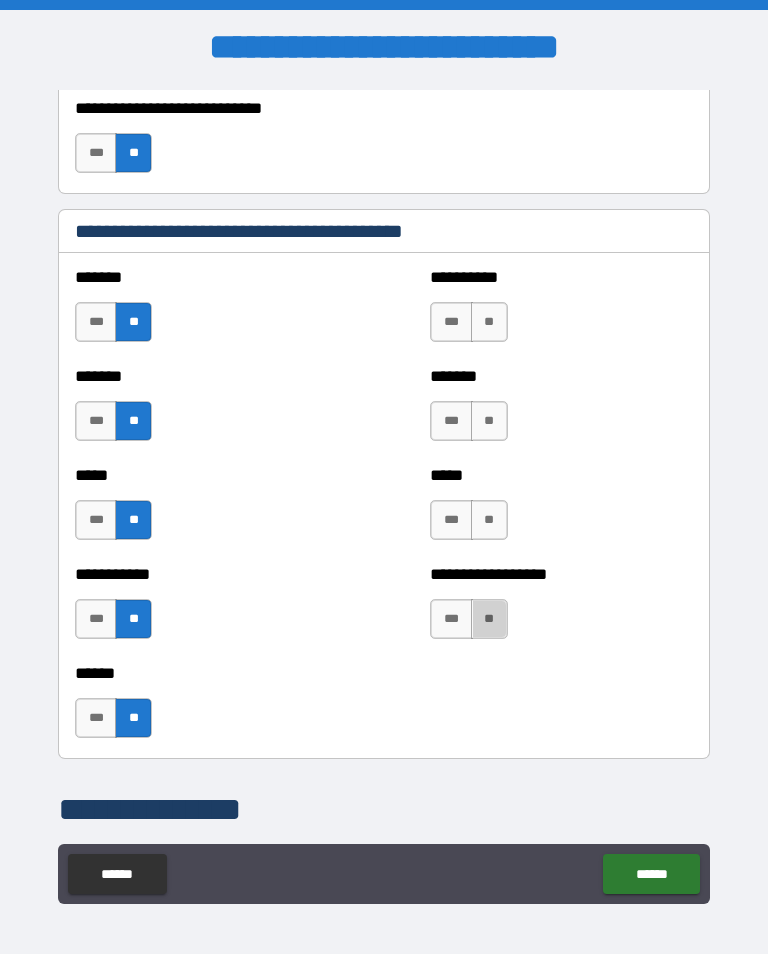 click on "**" at bounding box center [489, 619] 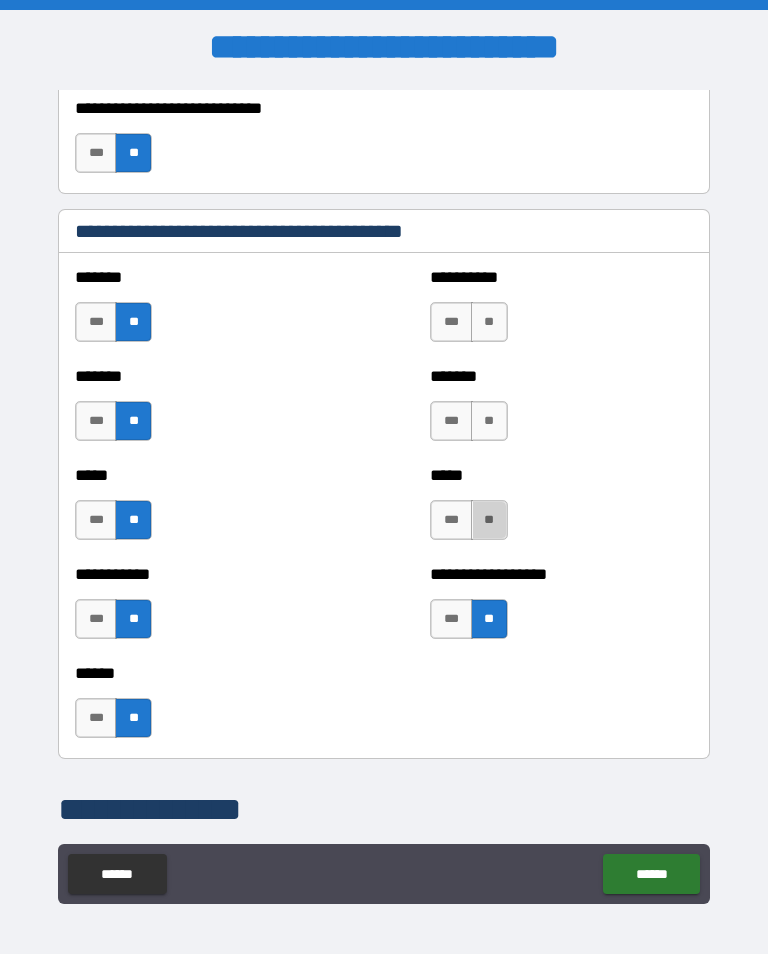 click on "**" at bounding box center (489, 520) 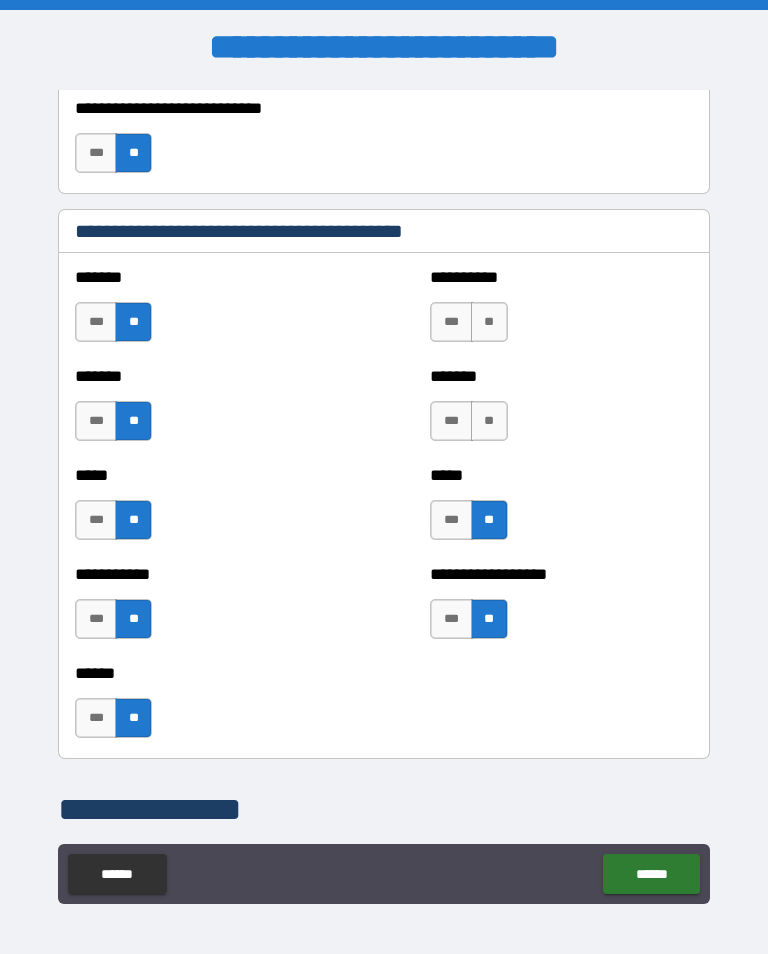click on "**" at bounding box center [489, 421] 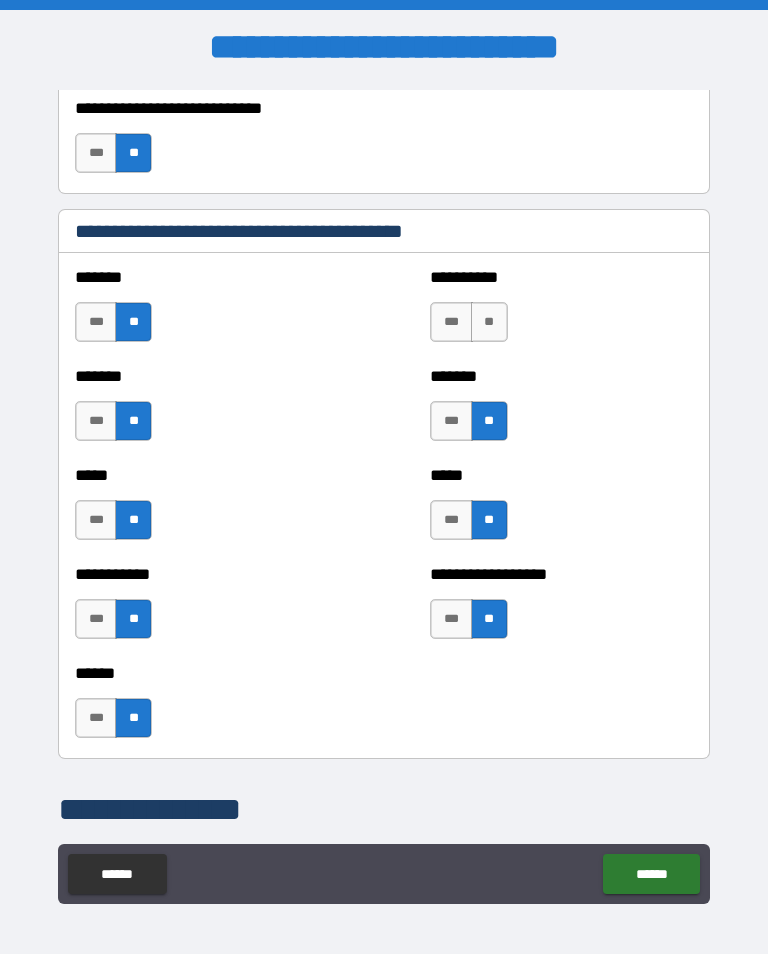 click on "**" at bounding box center [489, 322] 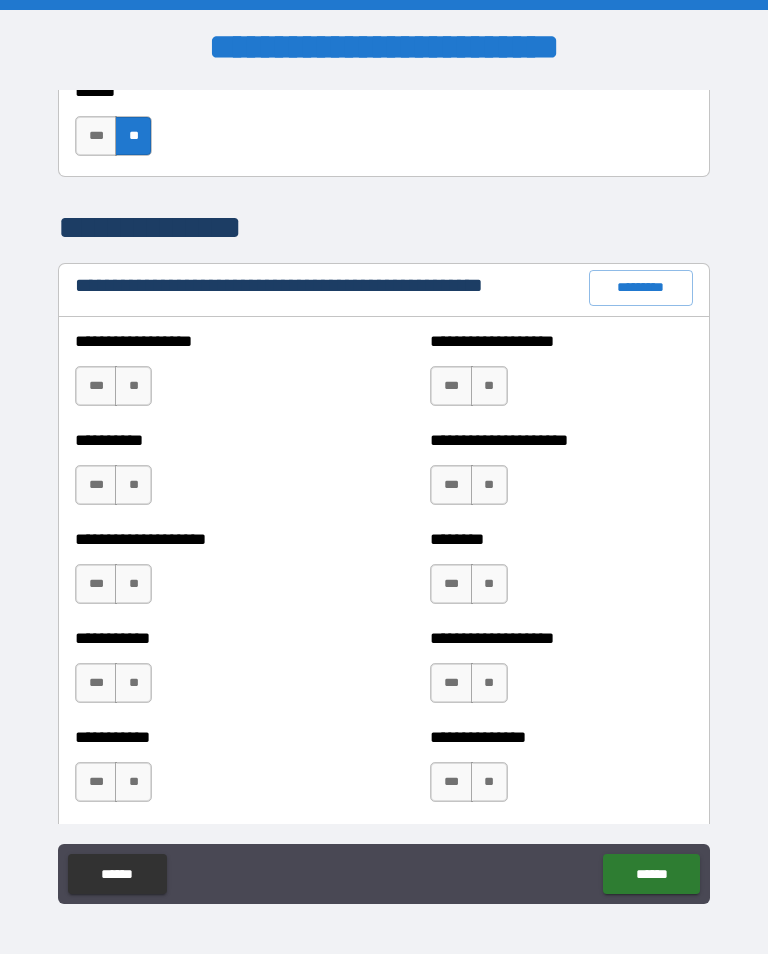 scroll, scrollTop: 2238, scrollLeft: 0, axis: vertical 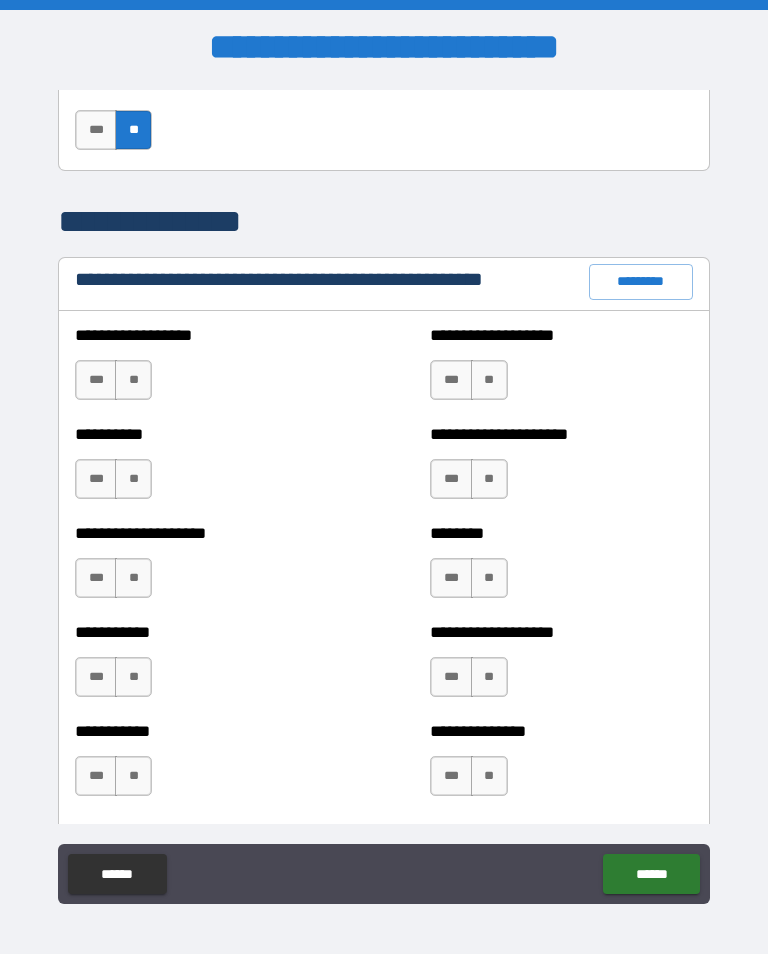 click on "**" at bounding box center [133, 380] 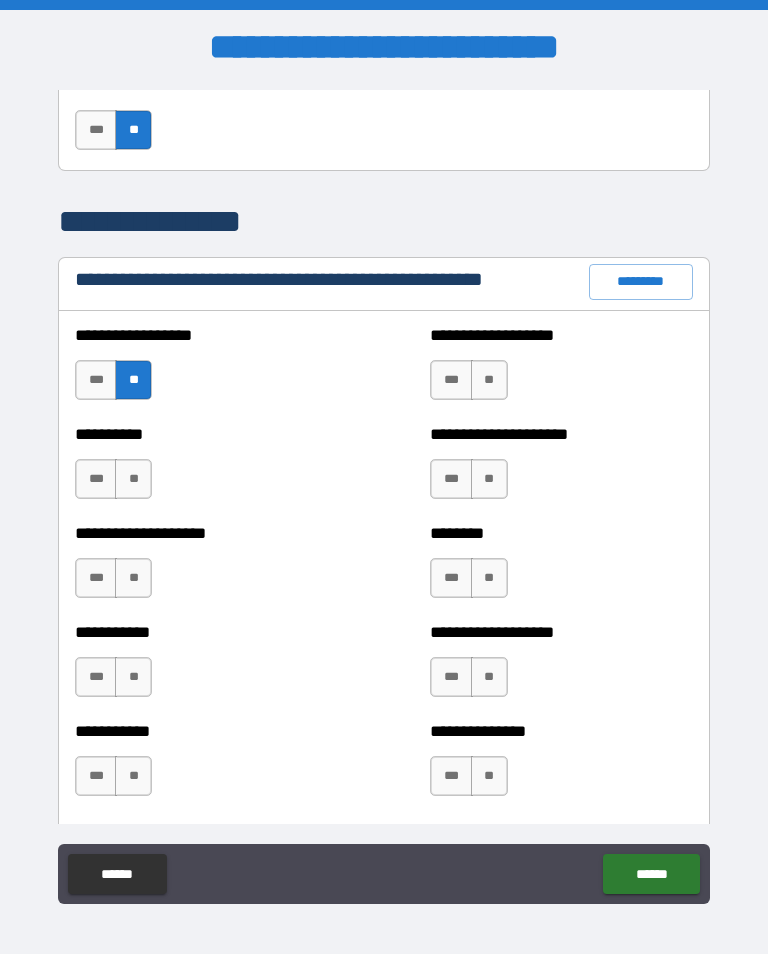 click on "**" at bounding box center [133, 479] 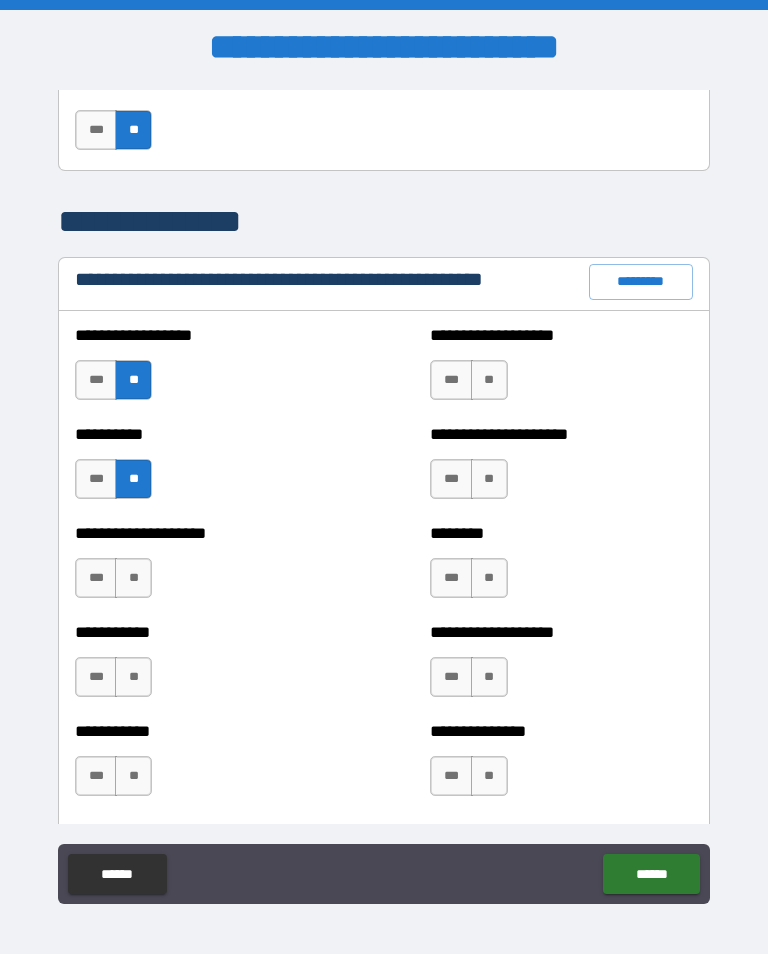 click on "**" at bounding box center (133, 578) 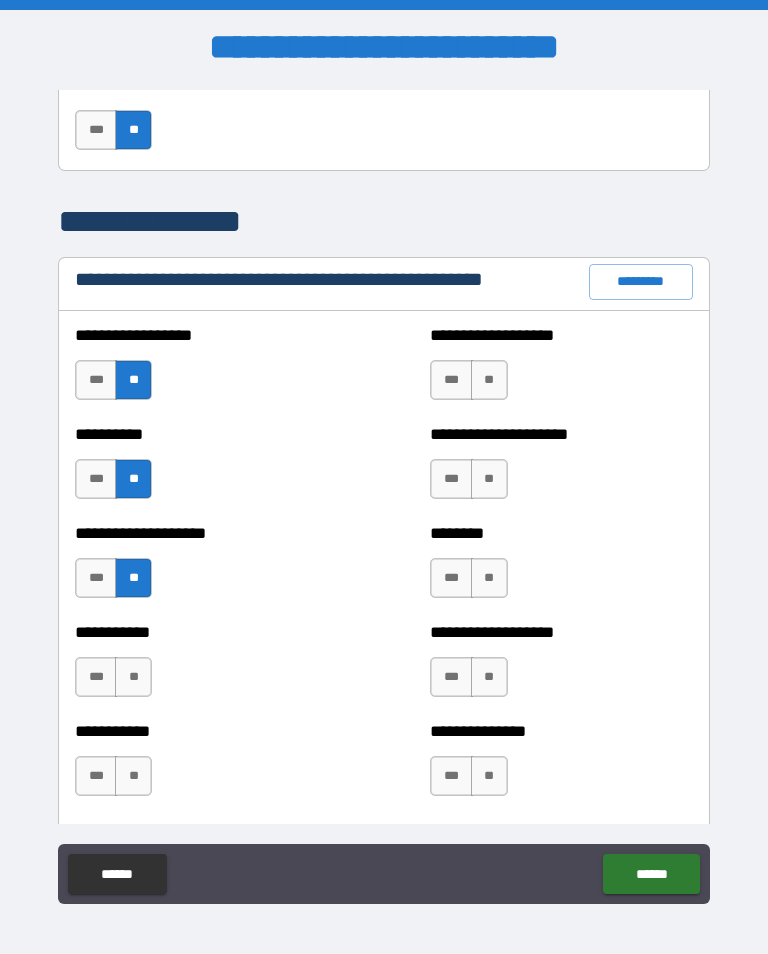 click on "**" at bounding box center [133, 677] 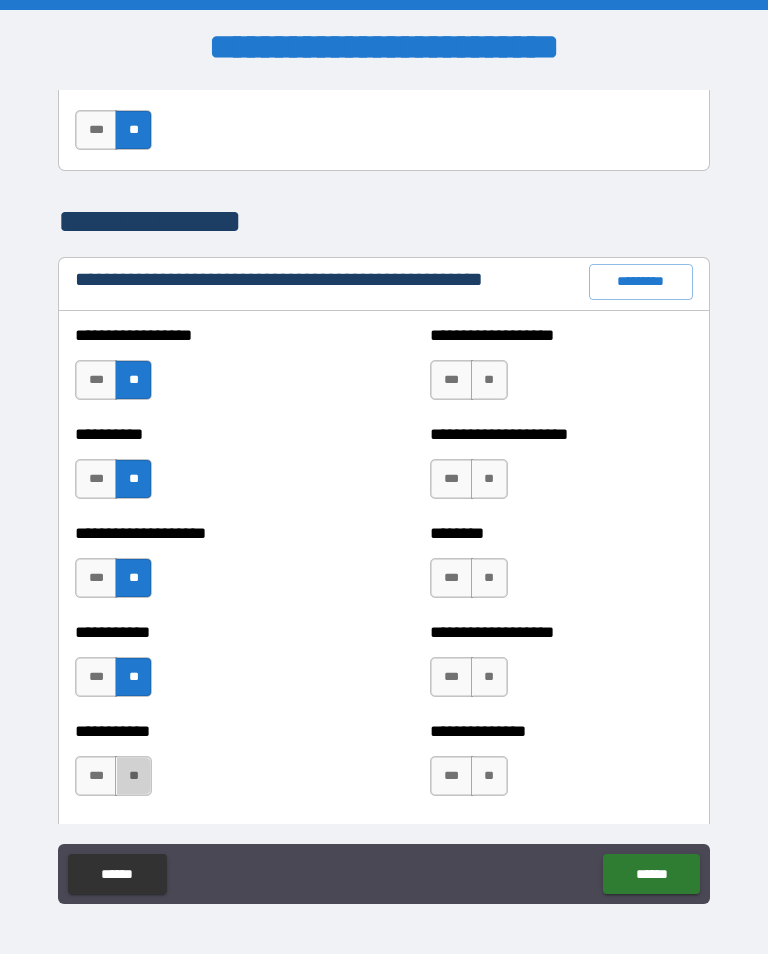 click on "**" at bounding box center [133, 776] 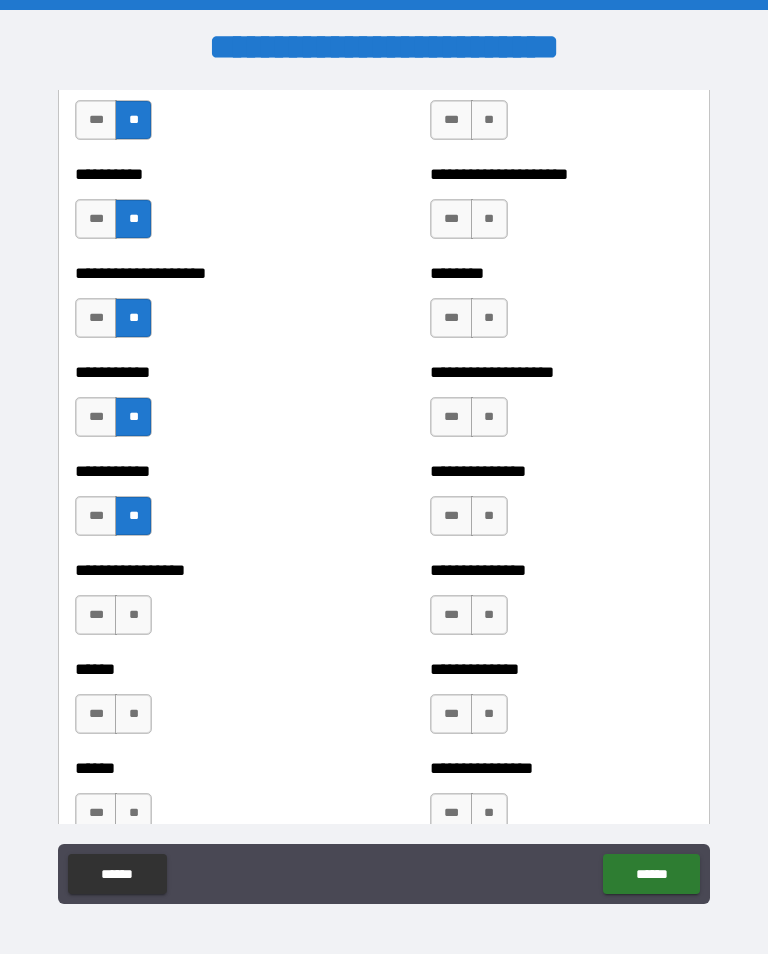 scroll, scrollTop: 2514, scrollLeft: 0, axis: vertical 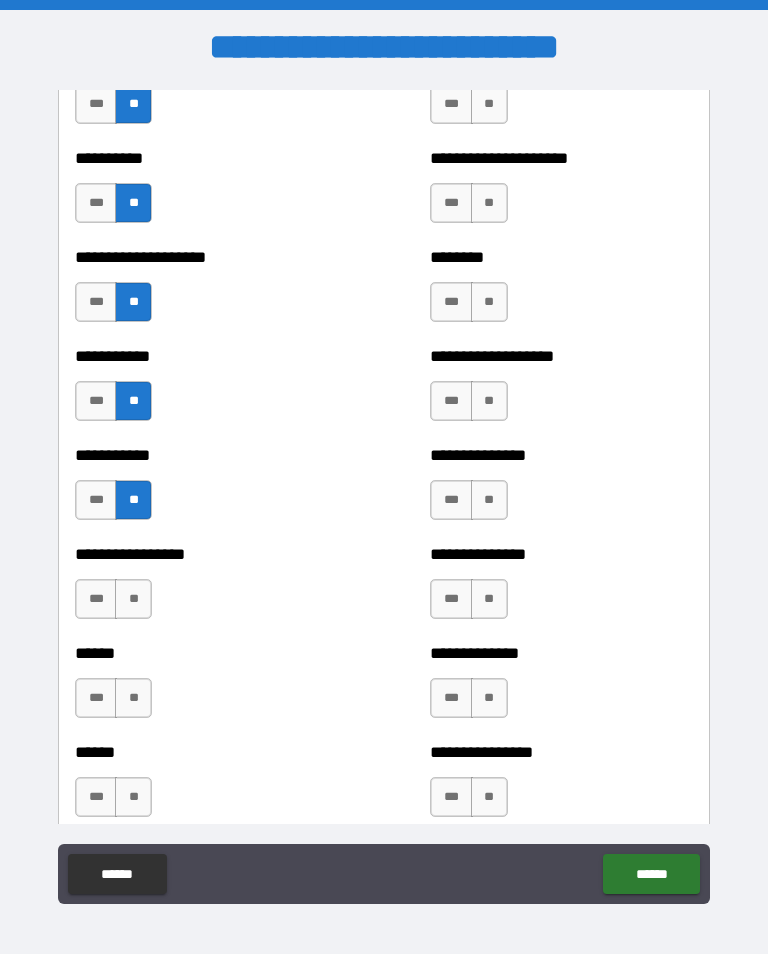 click on "**" at bounding box center [133, 599] 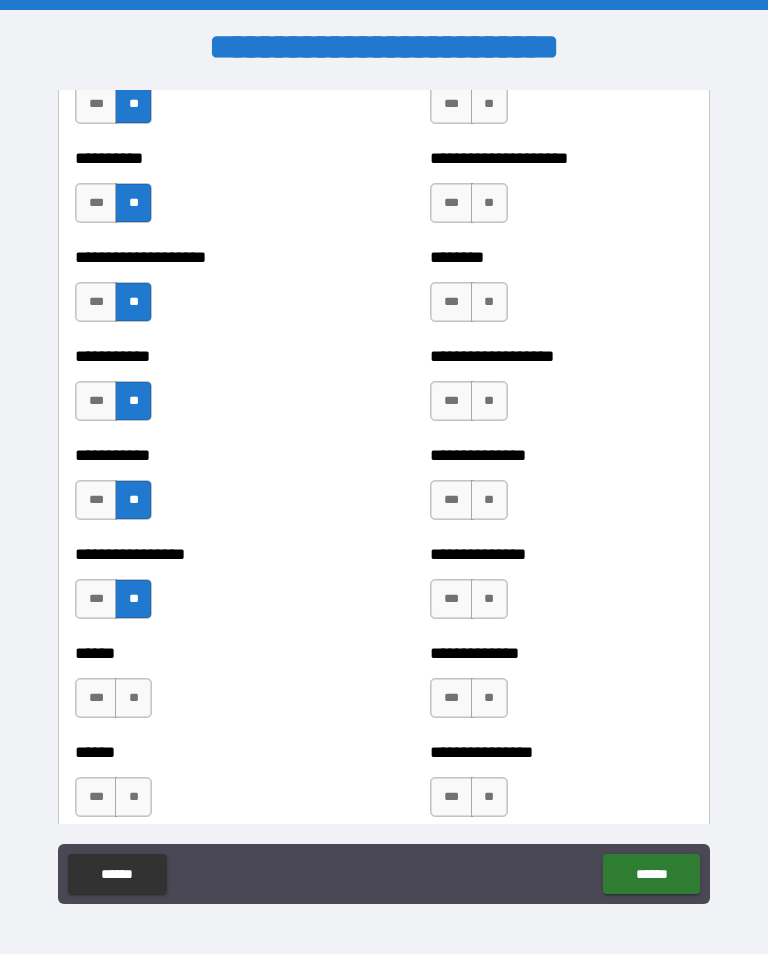 click on "**" at bounding box center (133, 698) 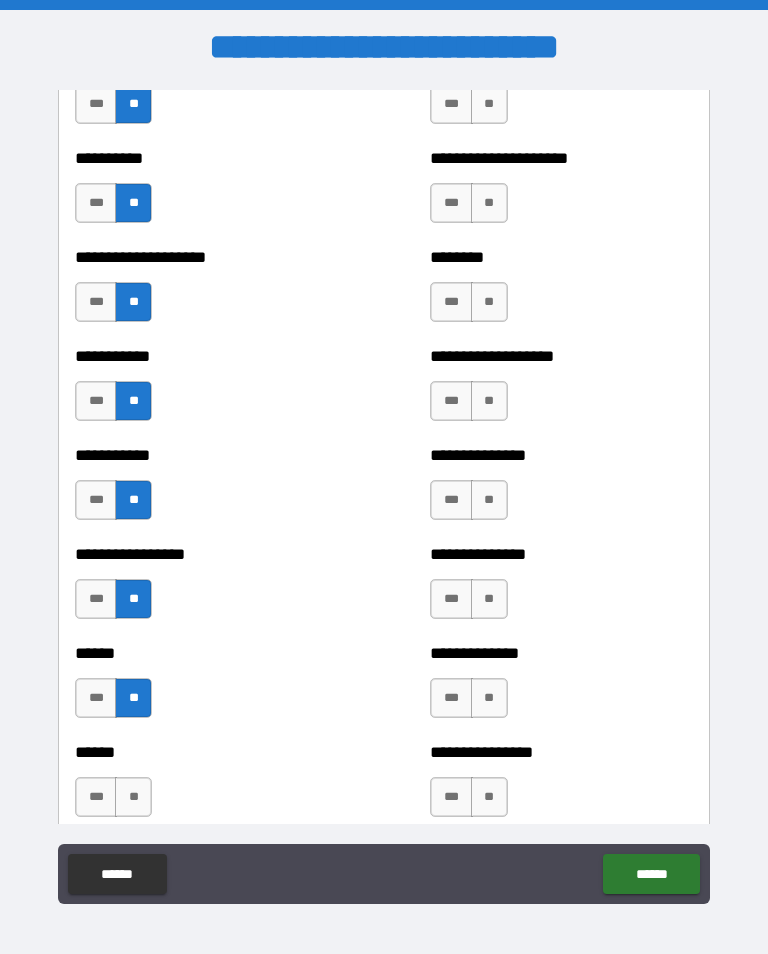 click on "**" at bounding box center (133, 797) 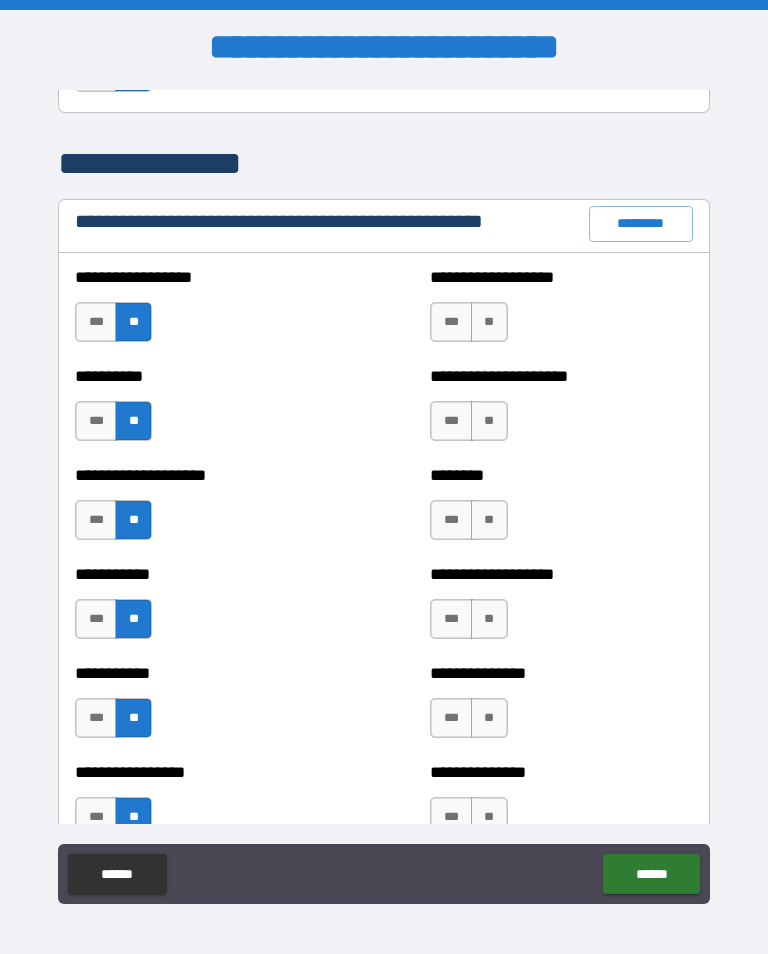 scroll, scrollTop: 2284, scrollLeft: 0, axis: vertical 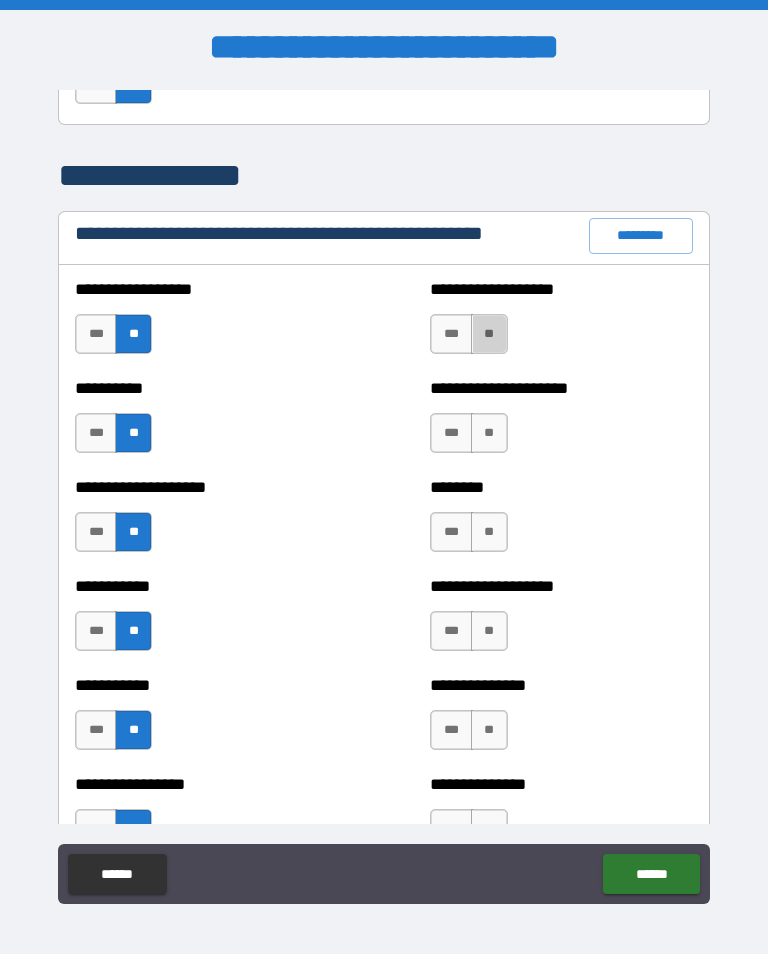 click on "**" at bounding box center (489, 334) 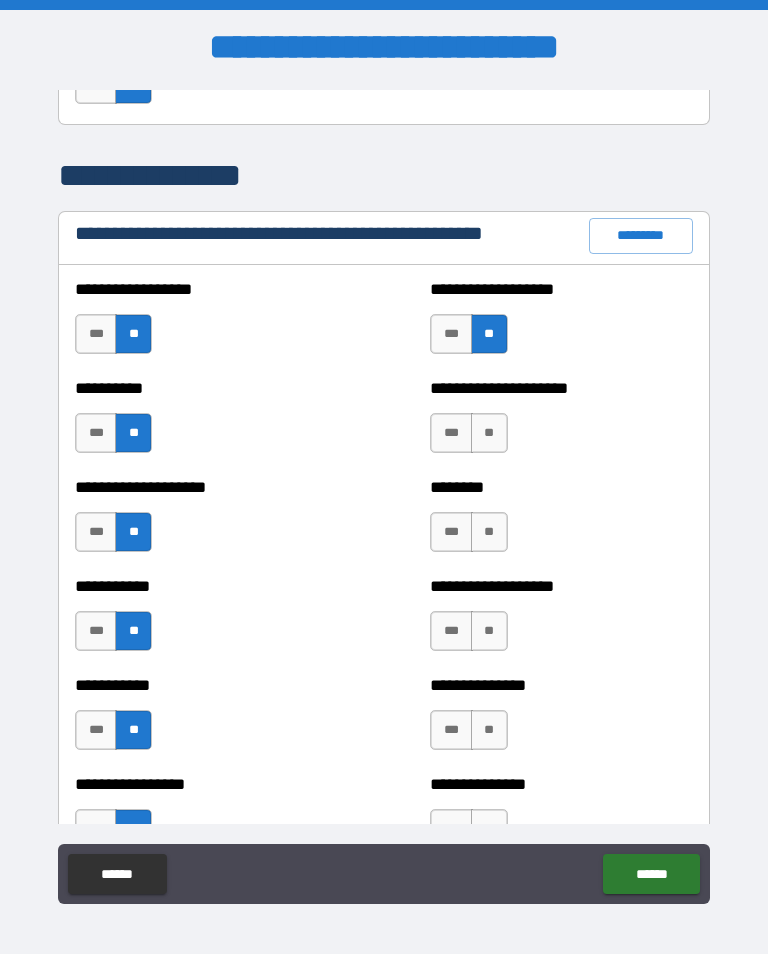 click on "**" at bounding box center (489, 433) 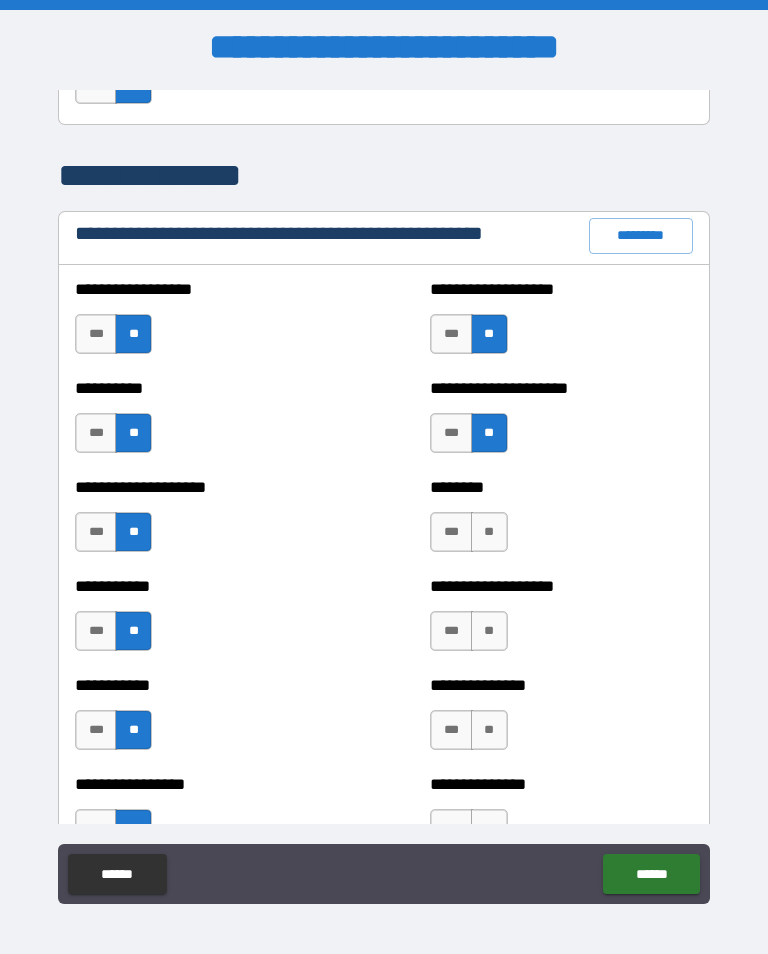 click on "**" at bounding box center [489, 532] 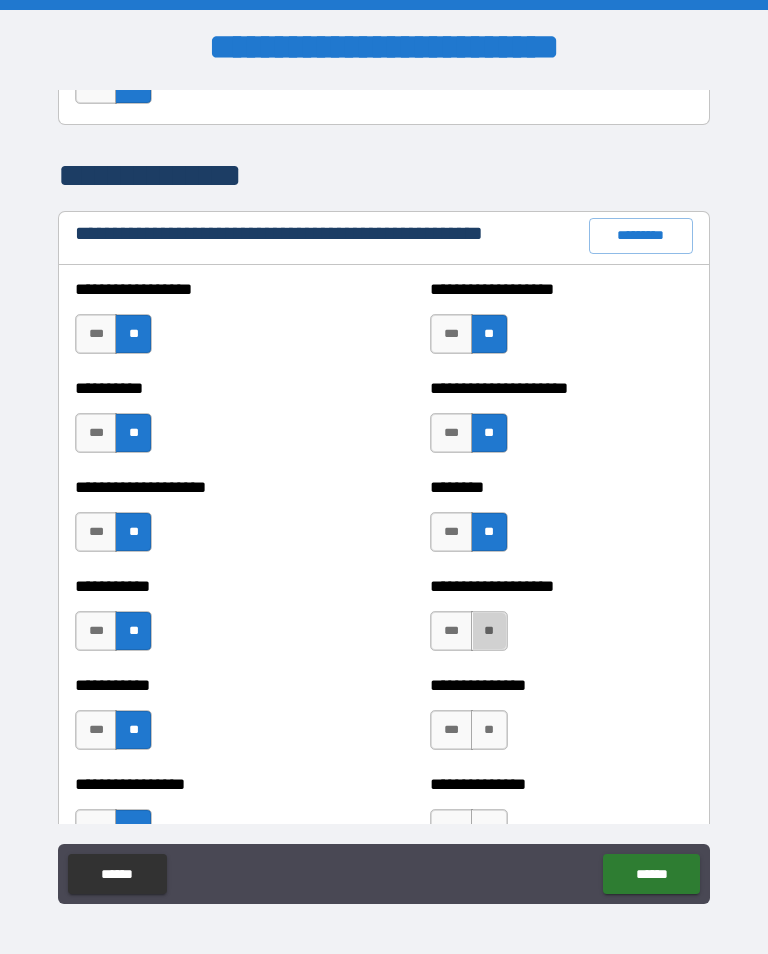 click on "**" at bounding box center (489, 631) 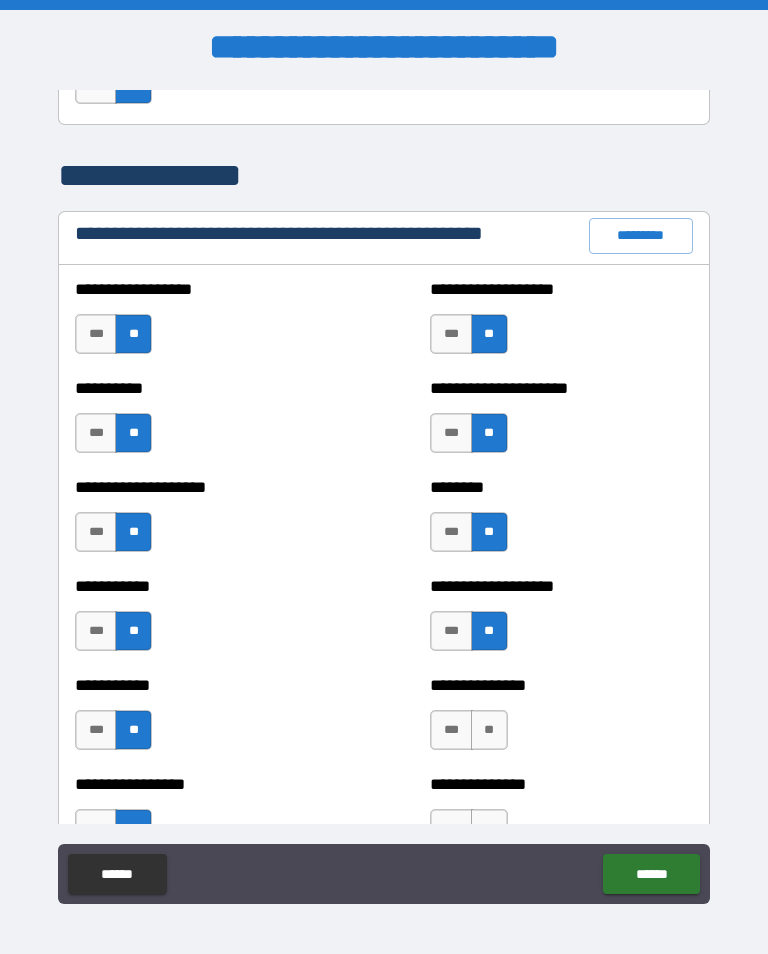 click on "**" at bounding box center (489, 730) 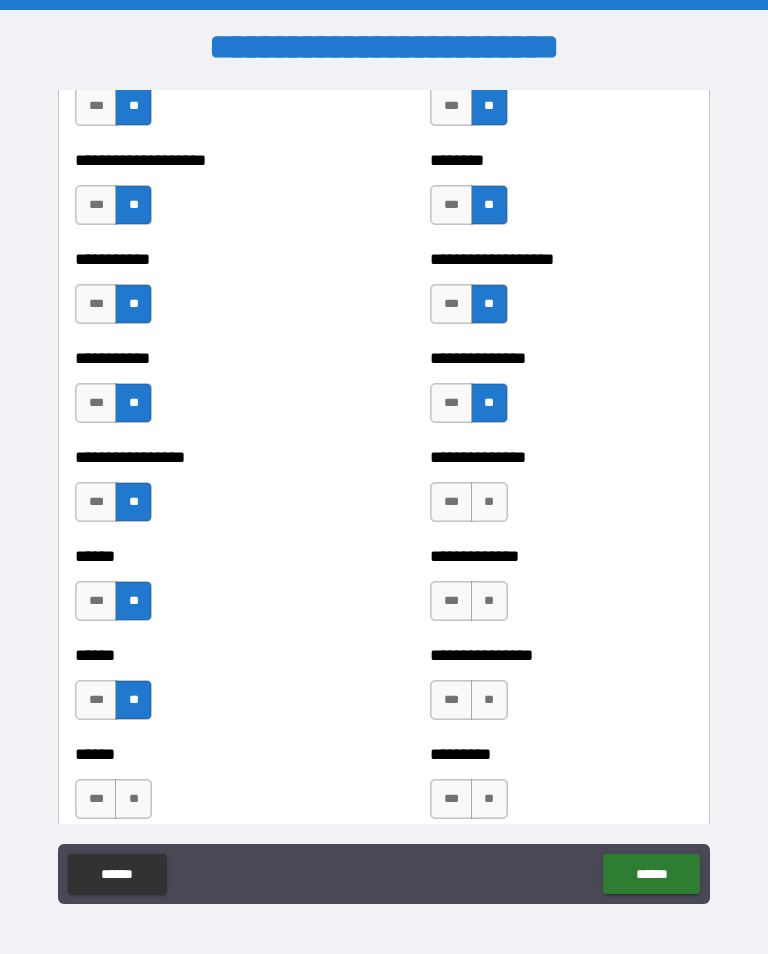 scroll, scrollTop: 2623, scrollLeft: 0, axis: vertical 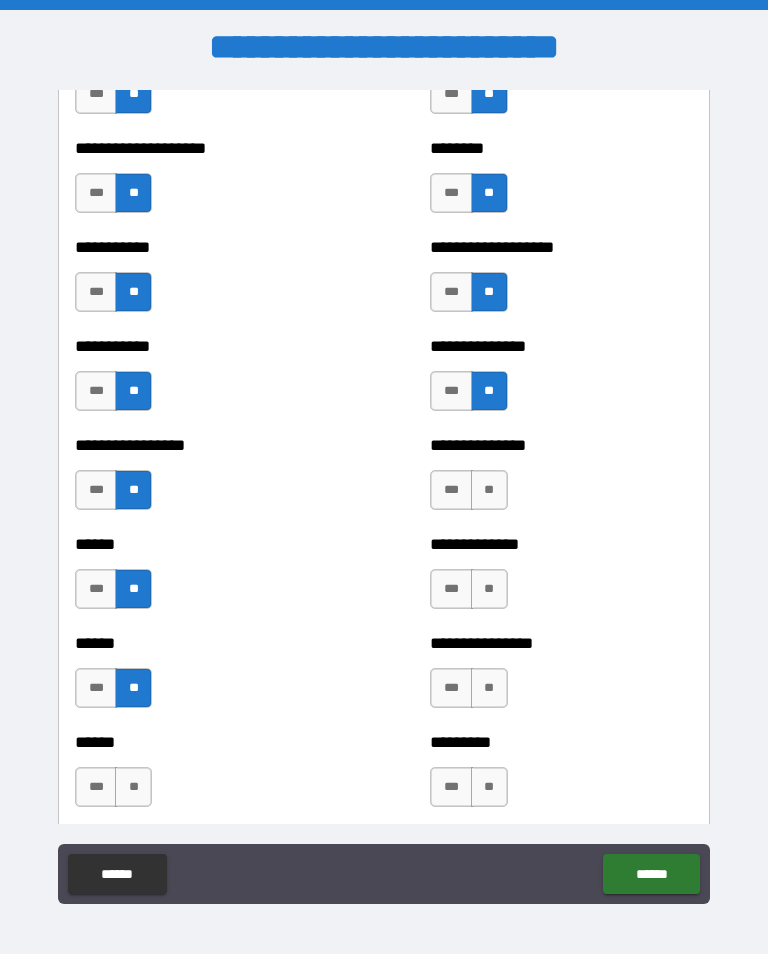click on "**" at bounding box center [489, 490] 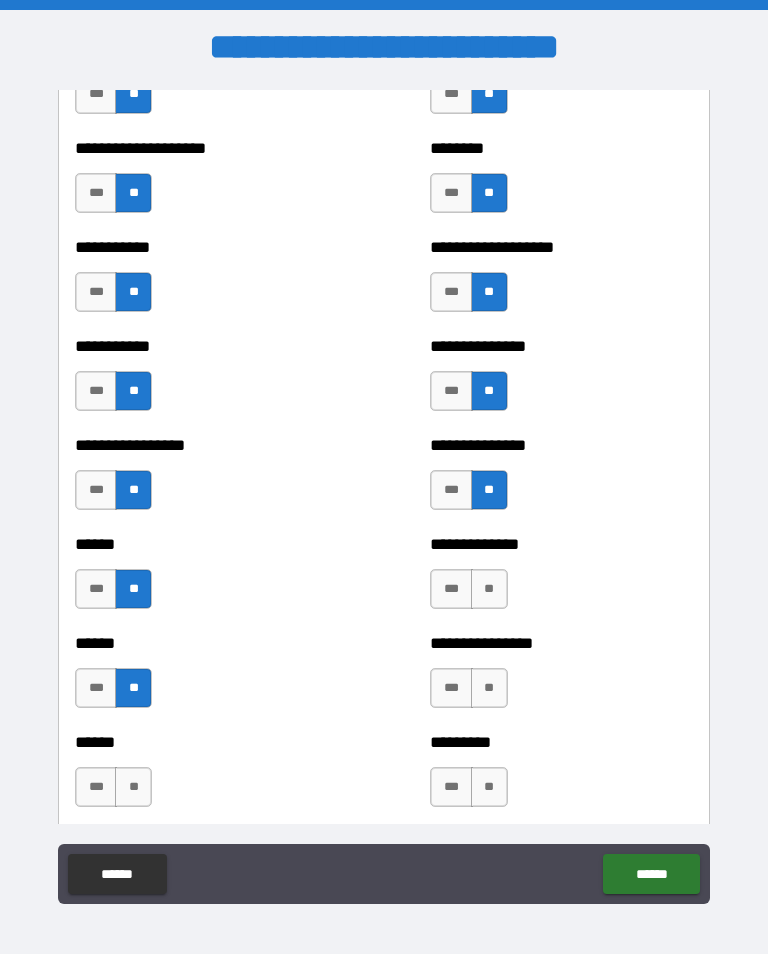 click on "**" at bounding box center (489, 589) 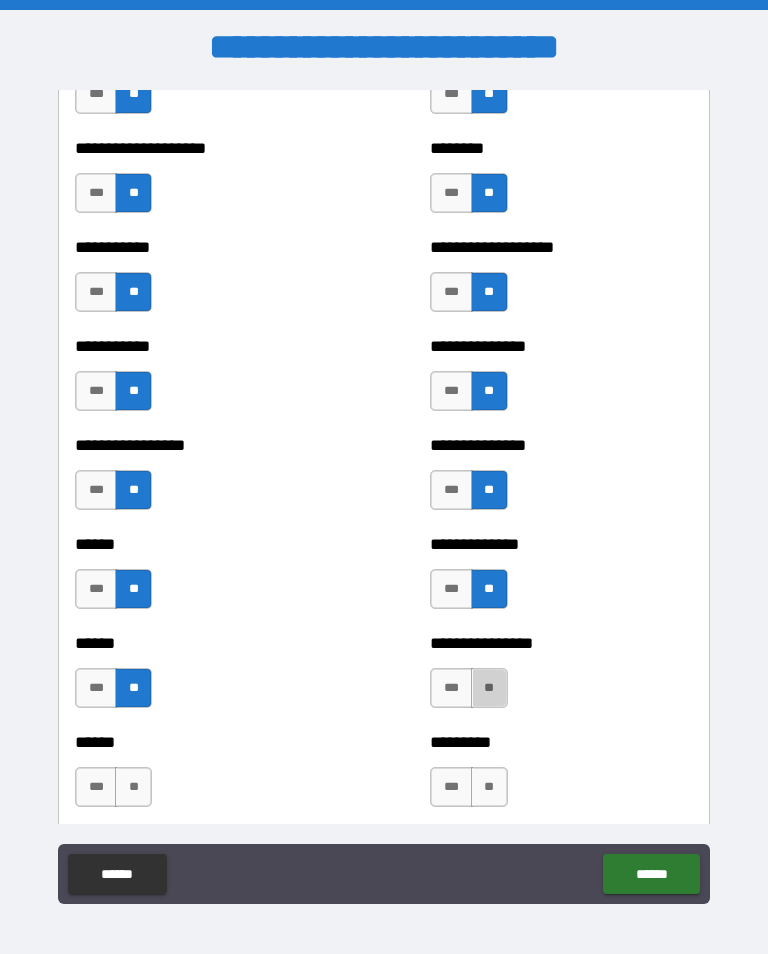 click on "**" at bounding box center [489, 688] 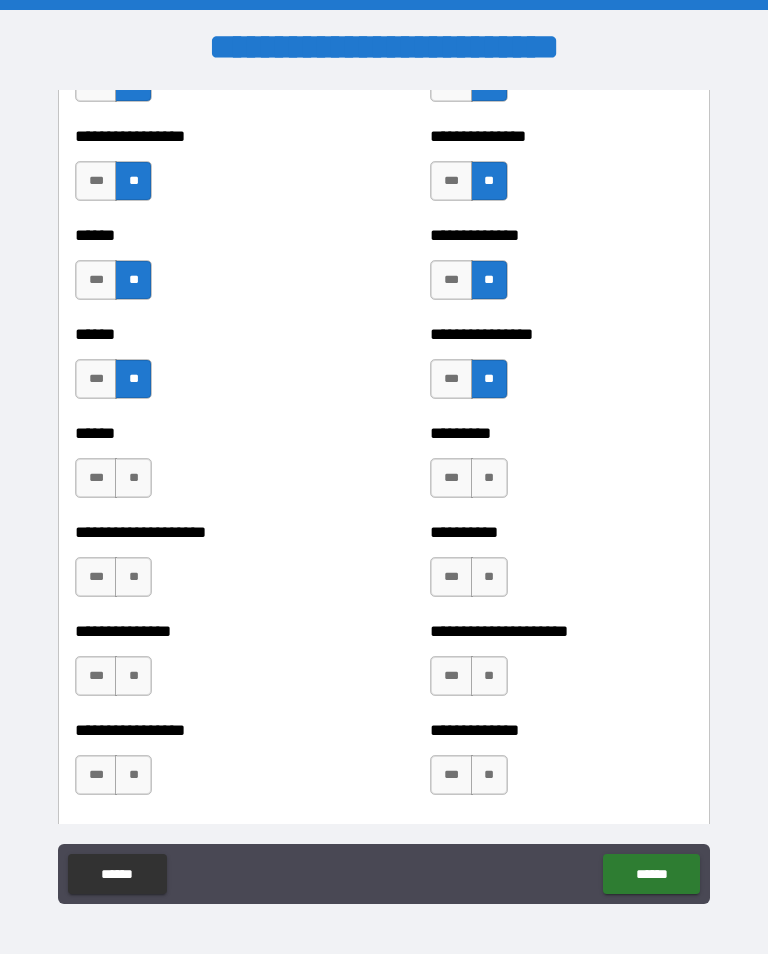 scroll, scrollTop: 2933, scrollLeft: 0, axis: vertical 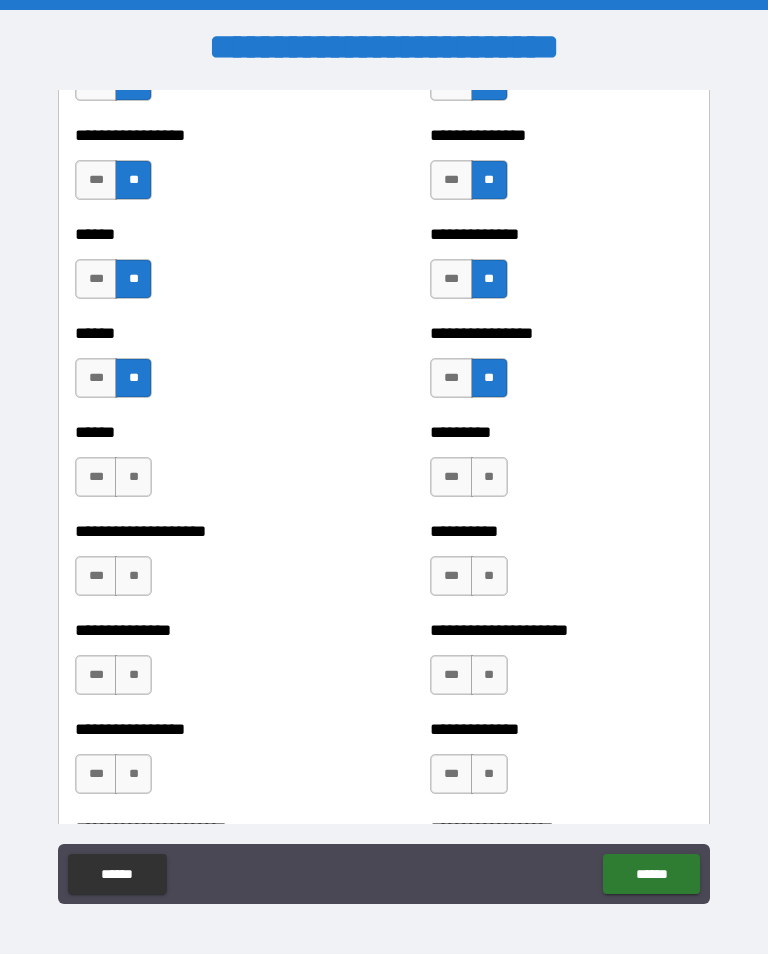 click on "**" at bounding box center [489, 477] 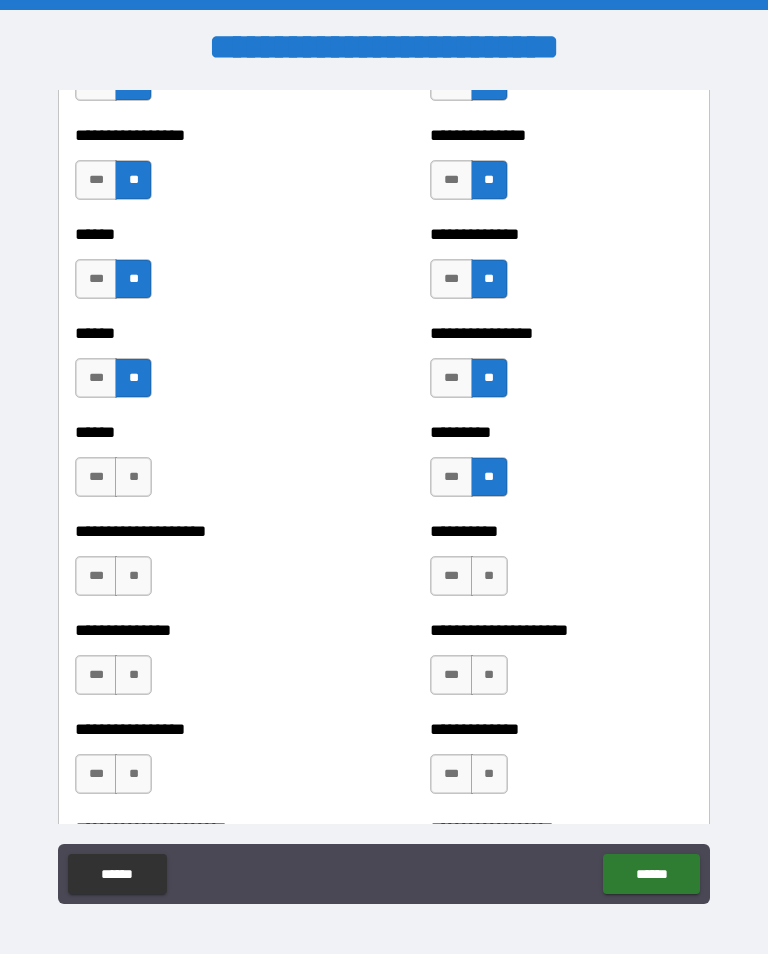 click on "**" at bounding box center [489, 576] 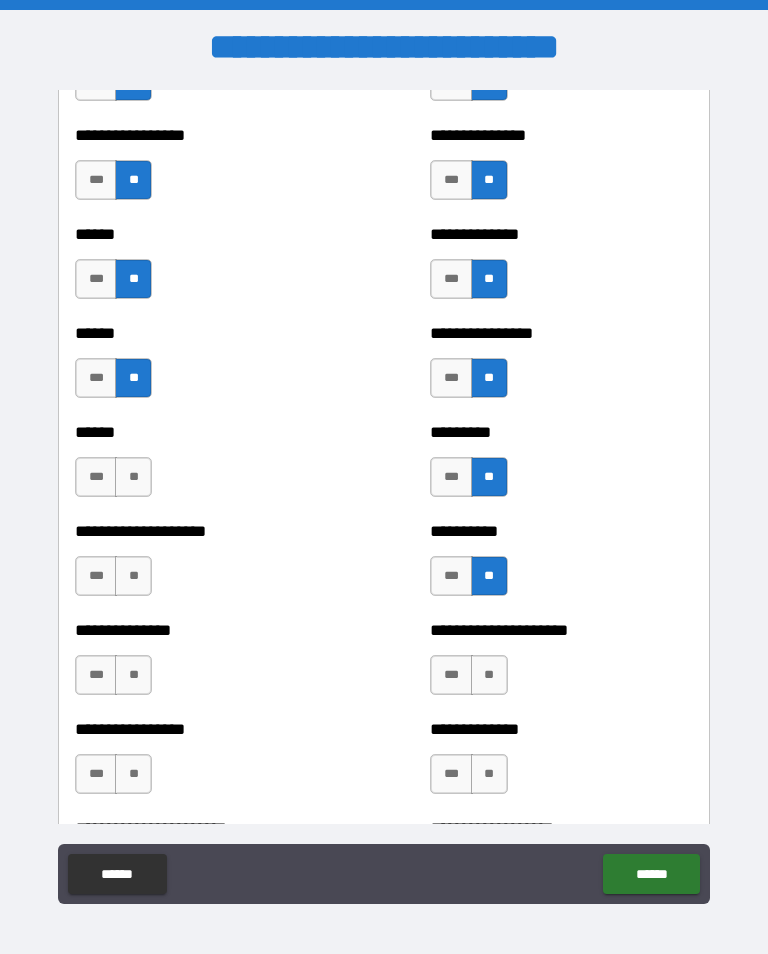 click on "**" at bounding box center [133, 477] 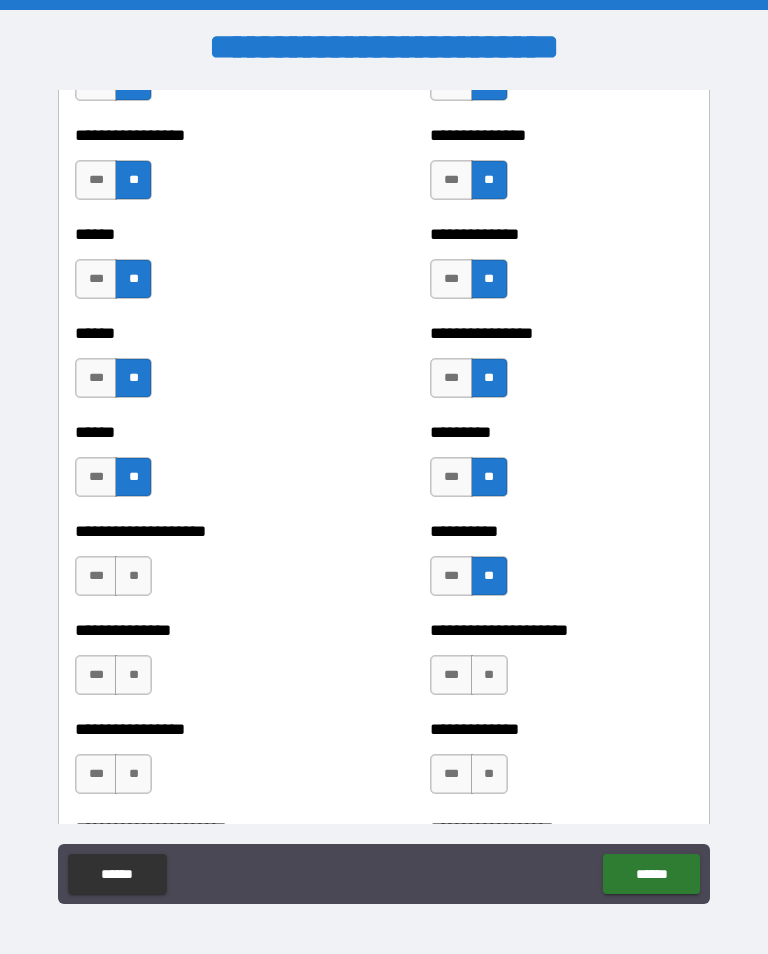 click on "***" at bounding box center (96, 576) 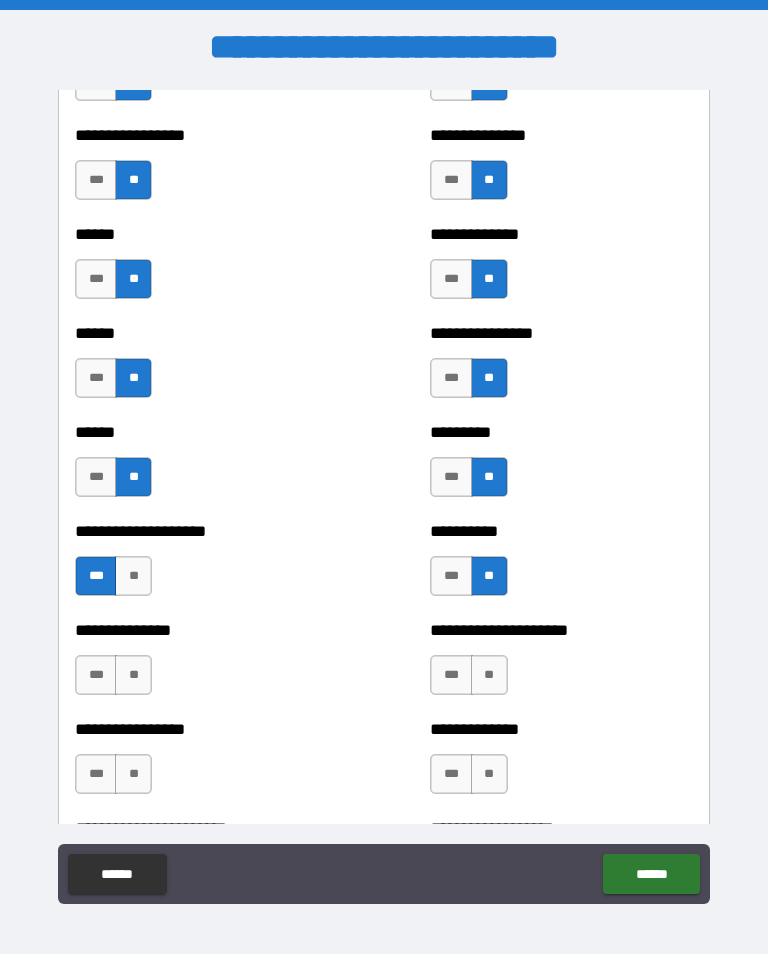 click on "***" at bounding box center (96, 675) 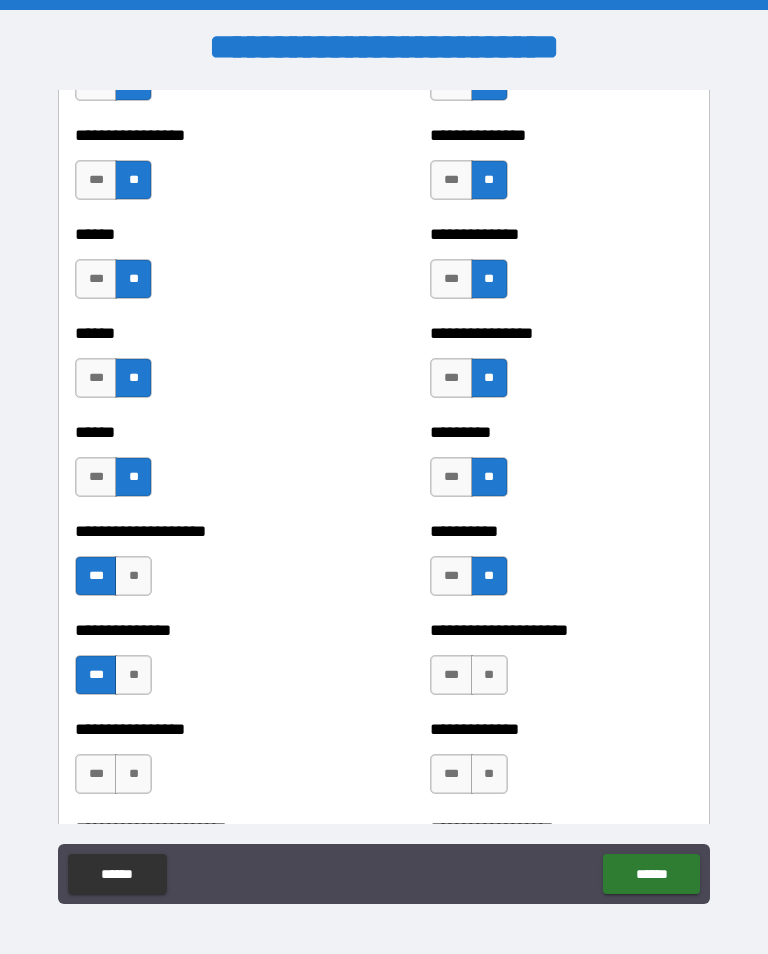 click on "**" at bounding box center [489, 675] 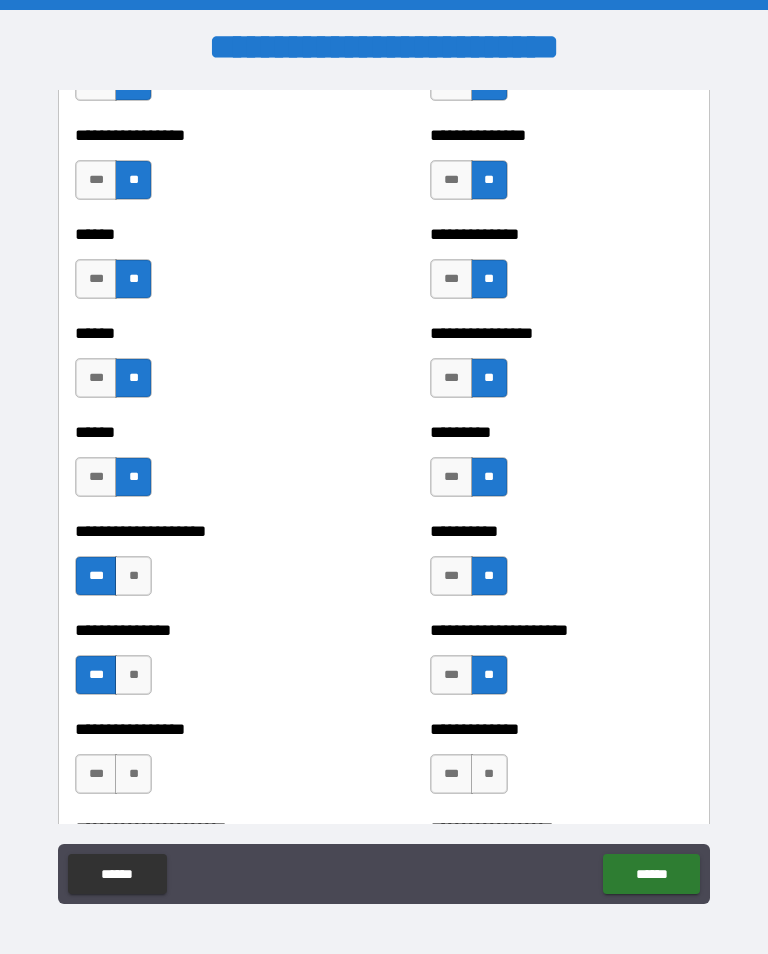 click on "**" at bounding box center (489, 774) 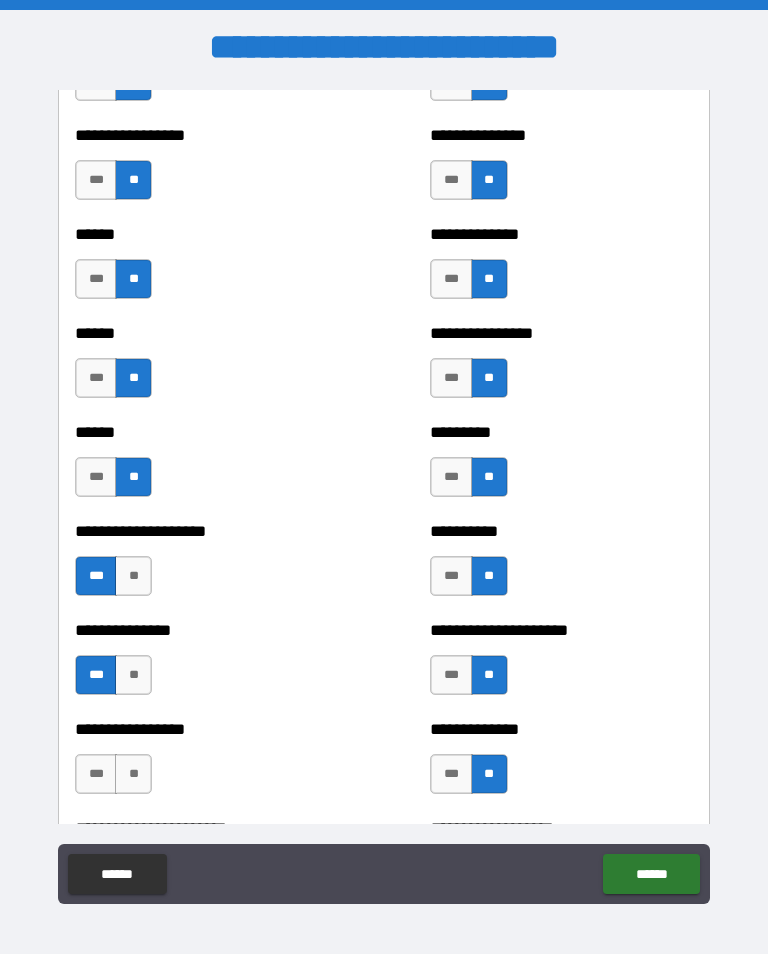 click on "***" at bounding box center (96, 774) 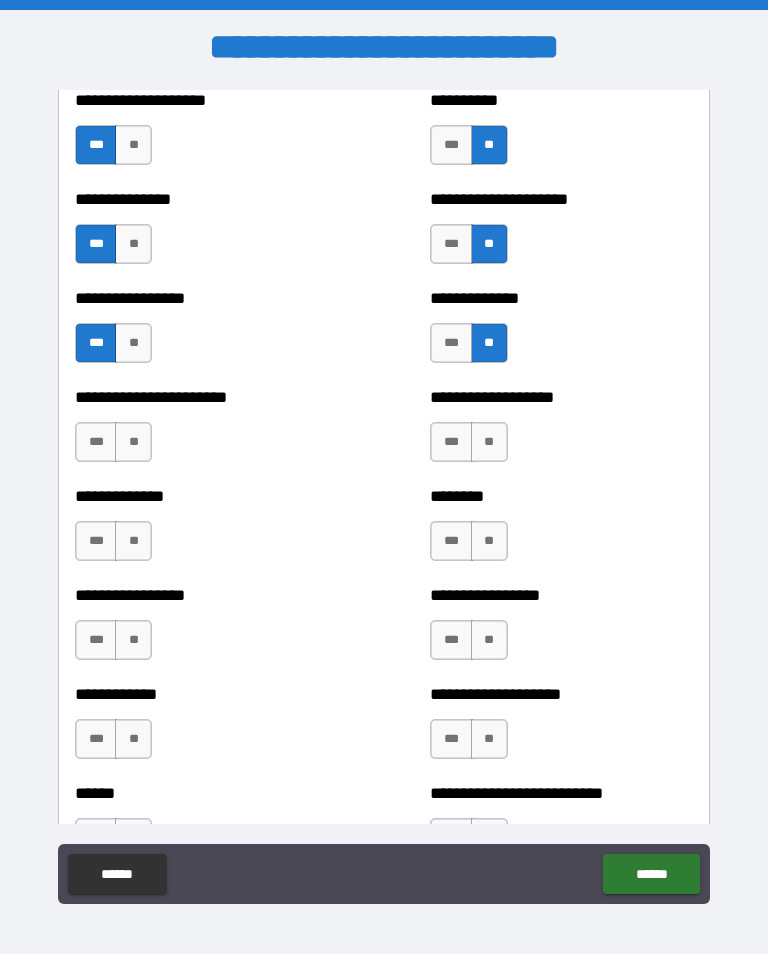 scroll, scrollTop: 3386, scrollLeft: 0, axis: vertical 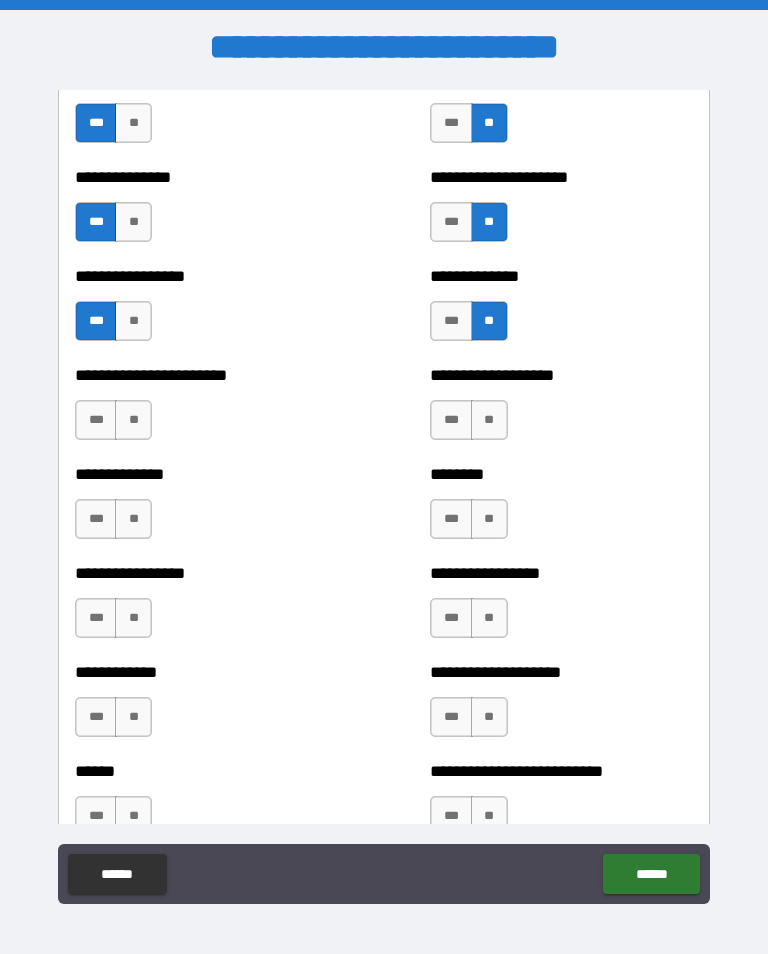 click on "**" at bounding box center [489, 420] 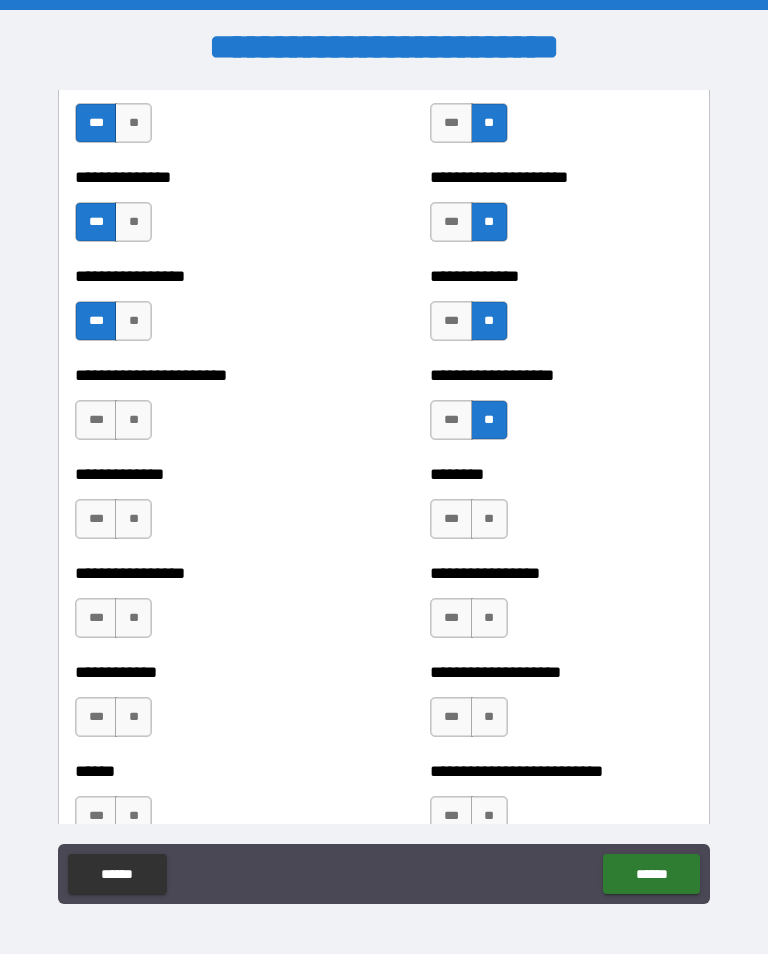click on "**" at bounding box center [489, 519] 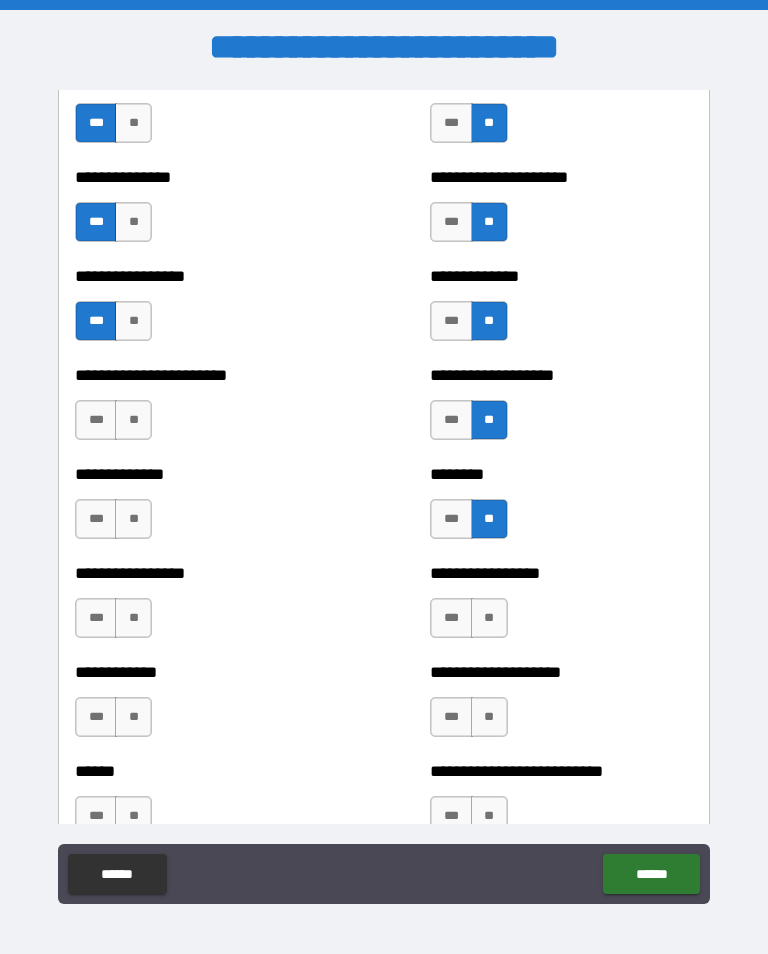 click on "**" at bounding box center (489, 618) 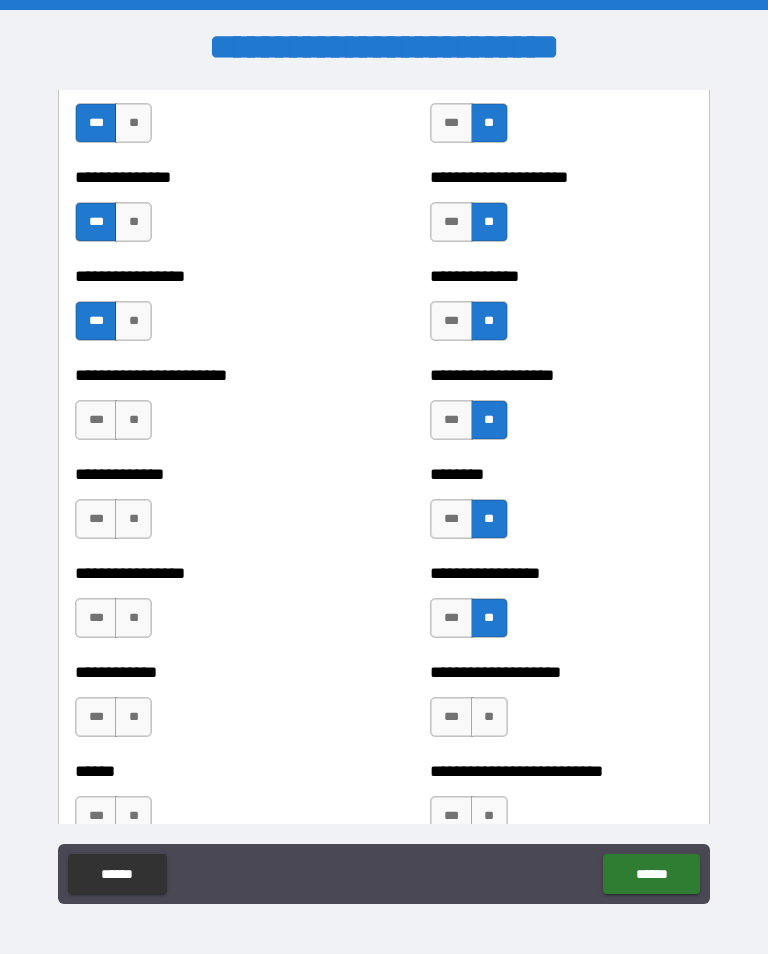 click on "**" at bounding box center (489, 717) 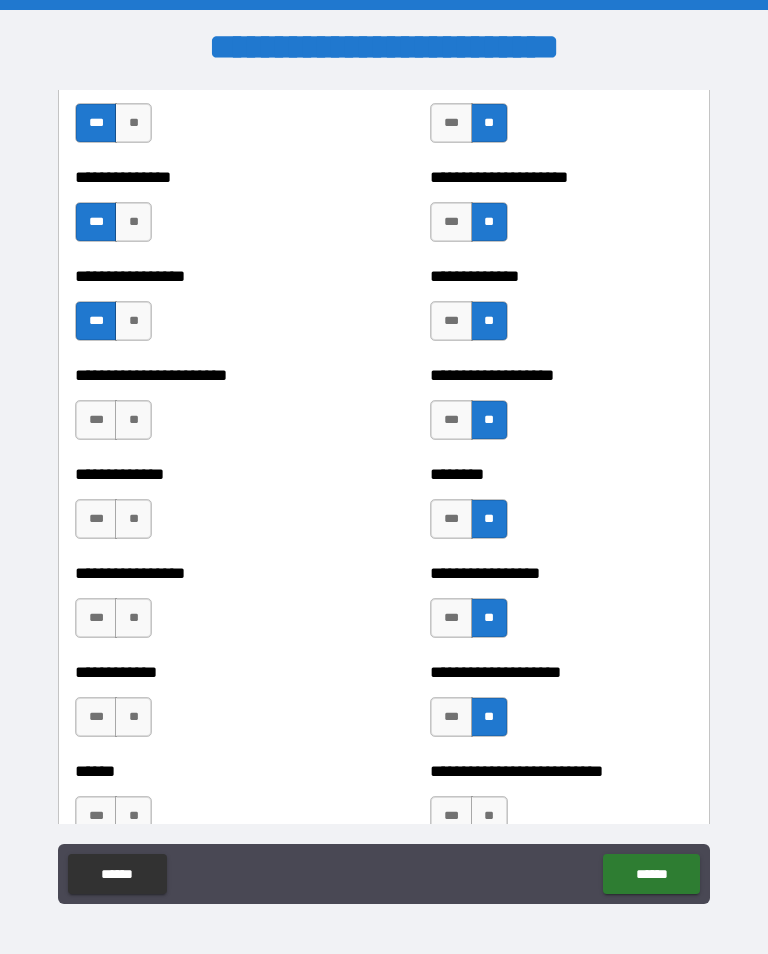 click on "**" at bounding box center [489, 816] 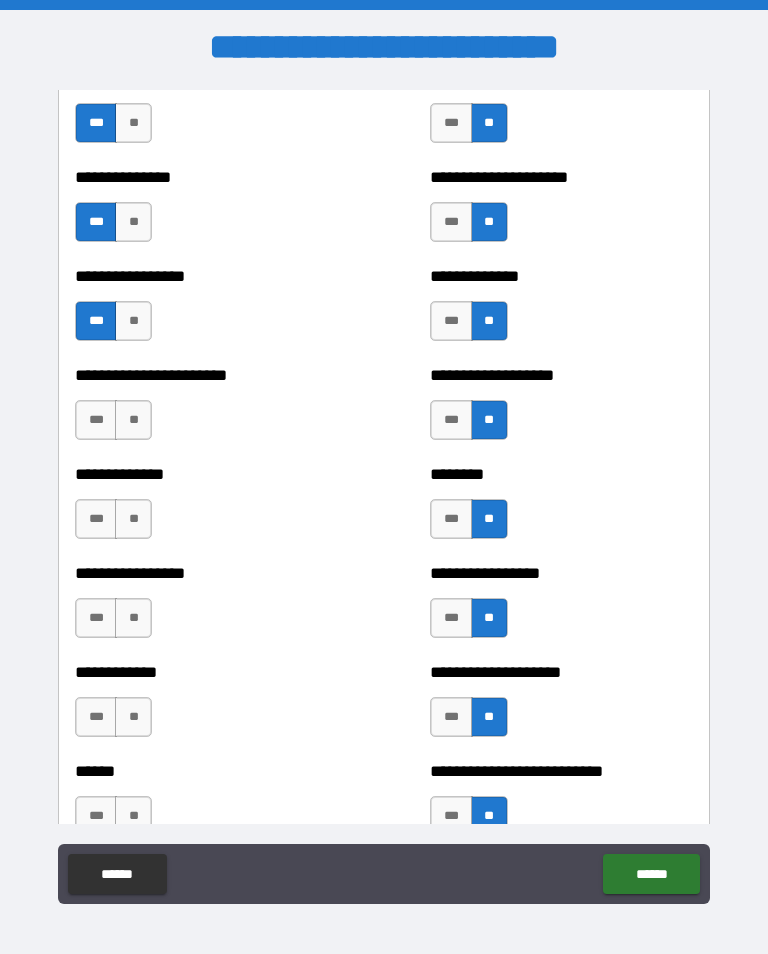 click on "**" at bounding box center [133, 420] 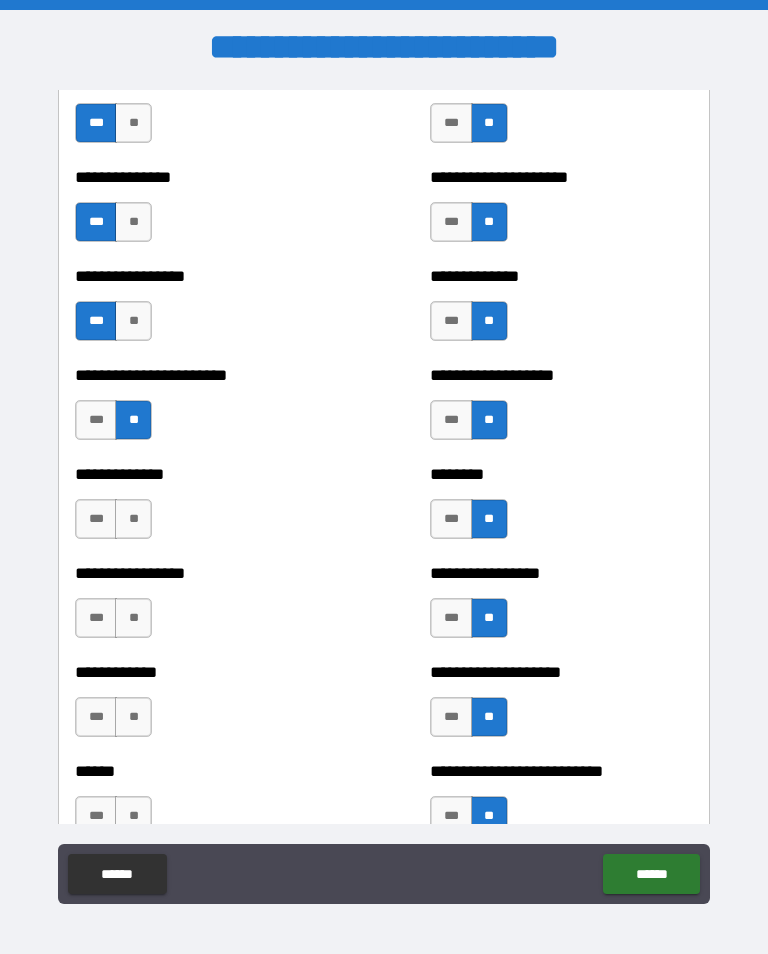click on "**" at bounding box center (133, 519) 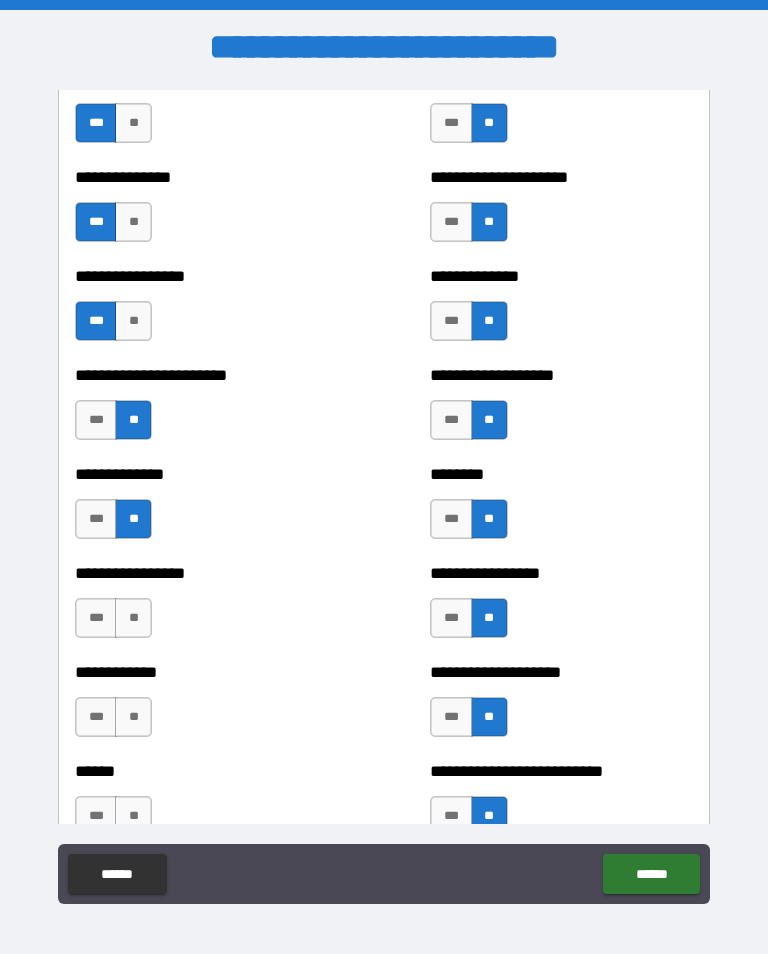 click on "***" at bounding box center (96, 618) 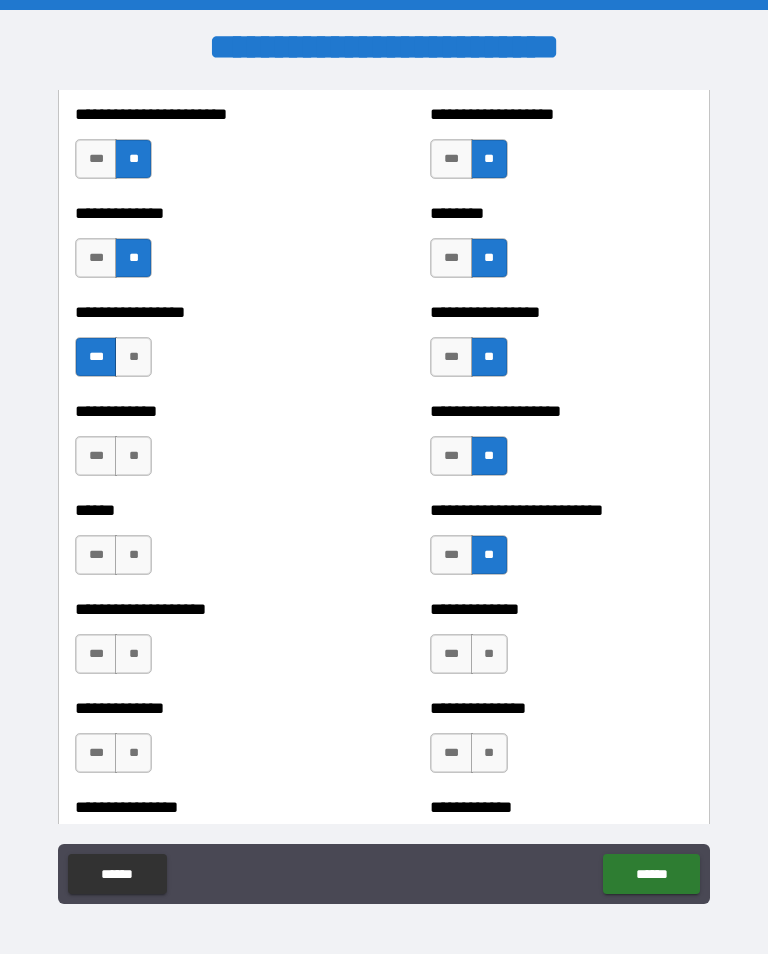scroll, scrollTop: 3663, scrollLeft: 0, axis: vertical 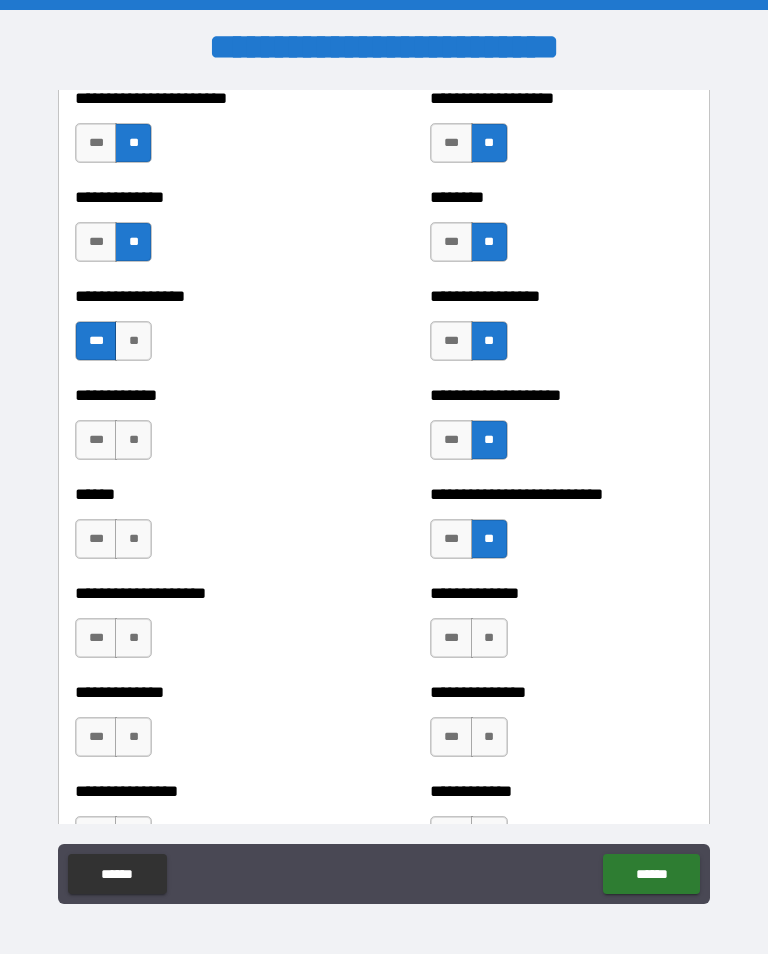 click on "**" at bounding box center [133, 440] 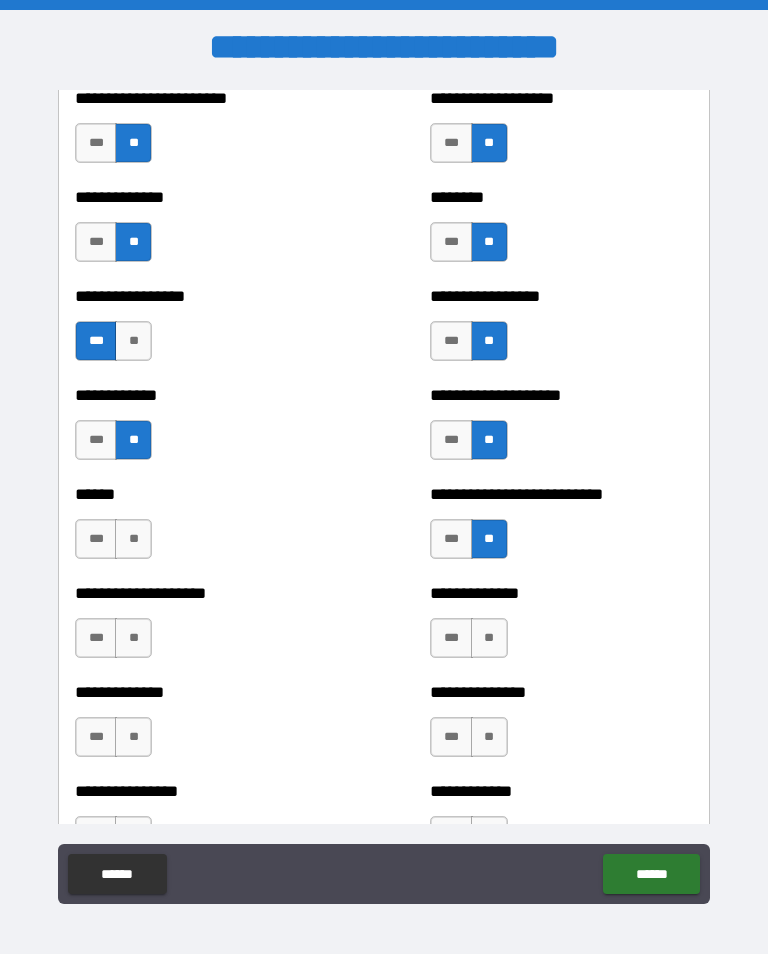 click on "**" at bounding box center (133, 539) 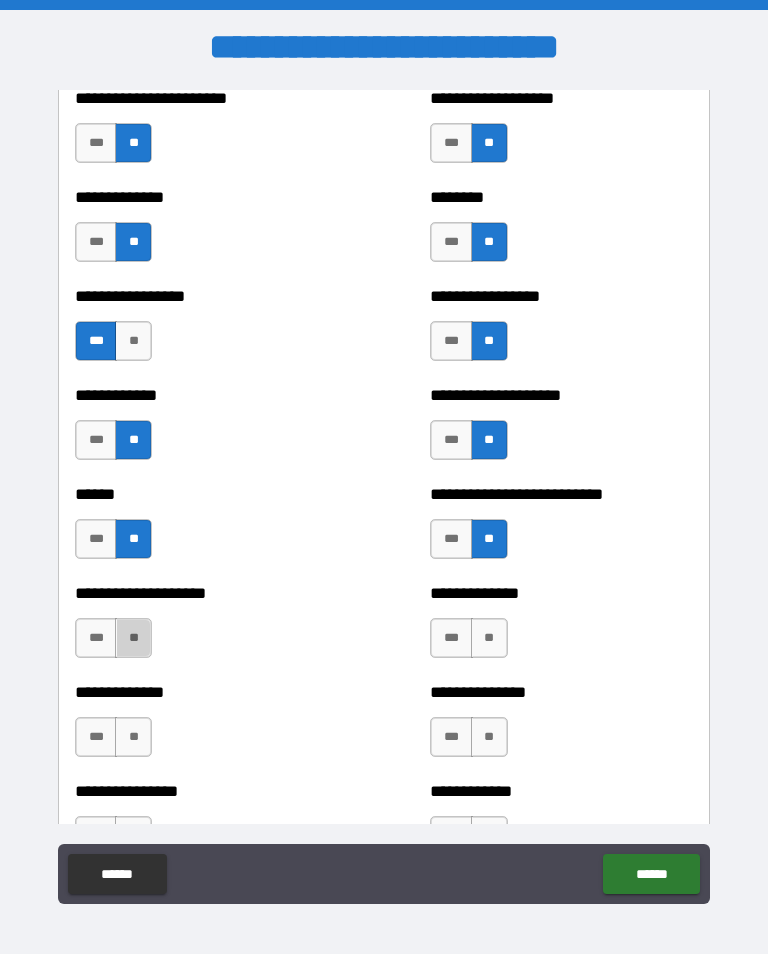 click on "**" at bounding box center [133, 638] 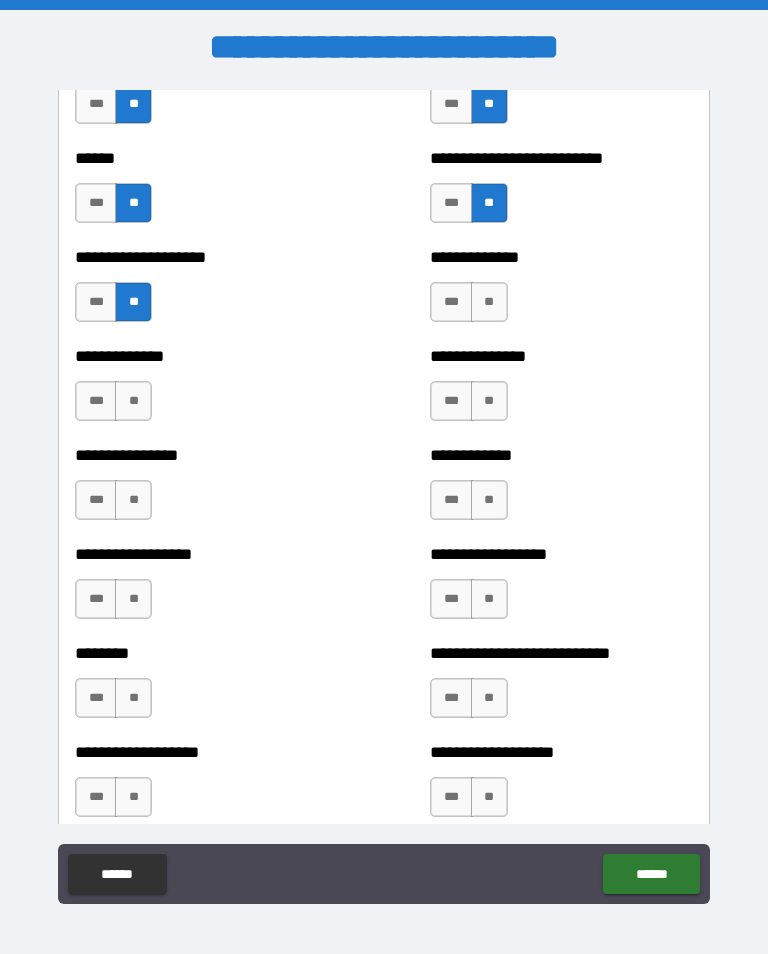 scroll, scrollTop: 4001, scrollLeft: 0, axis: vertical 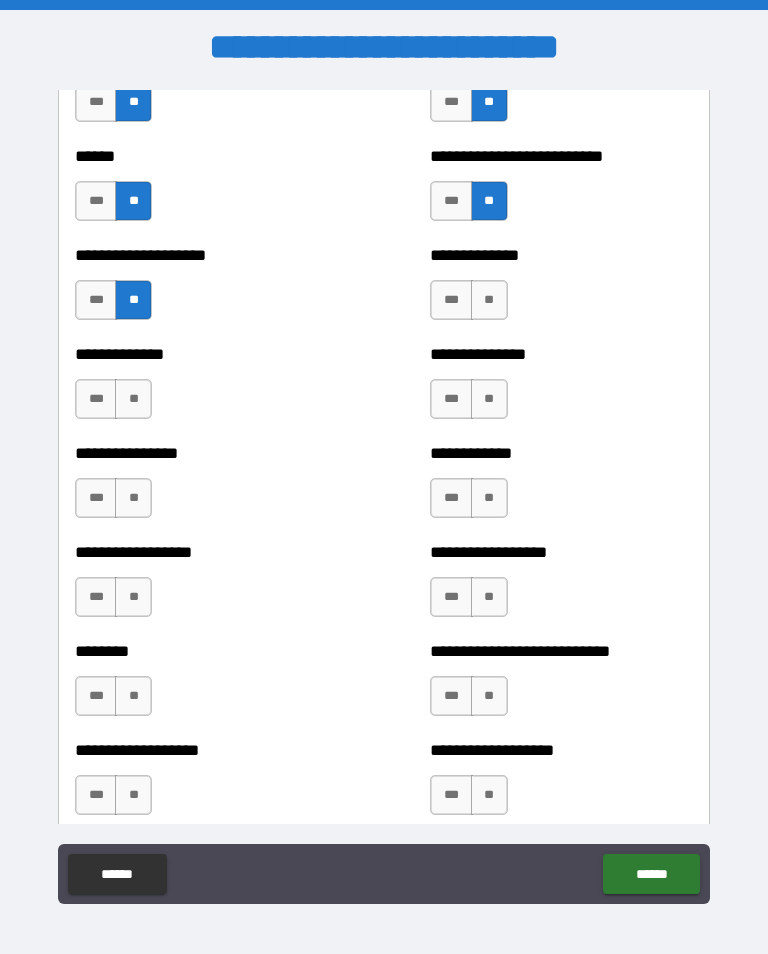 click on "**" at bounding box center (133, 399) 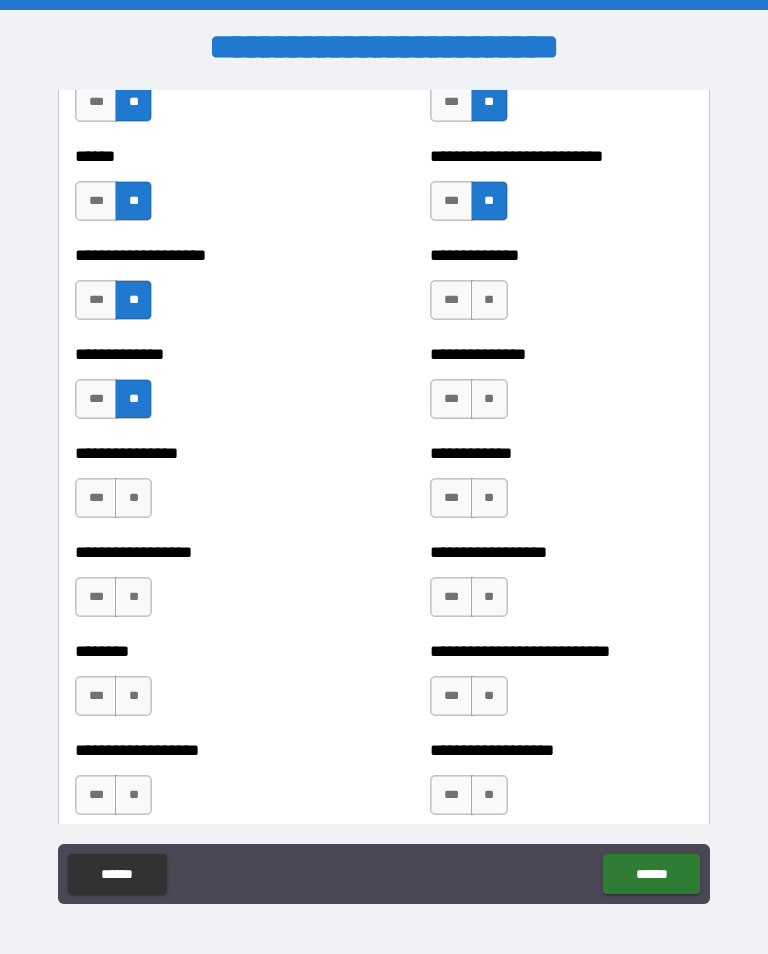 click on "**" at bounding box center [489, 300] 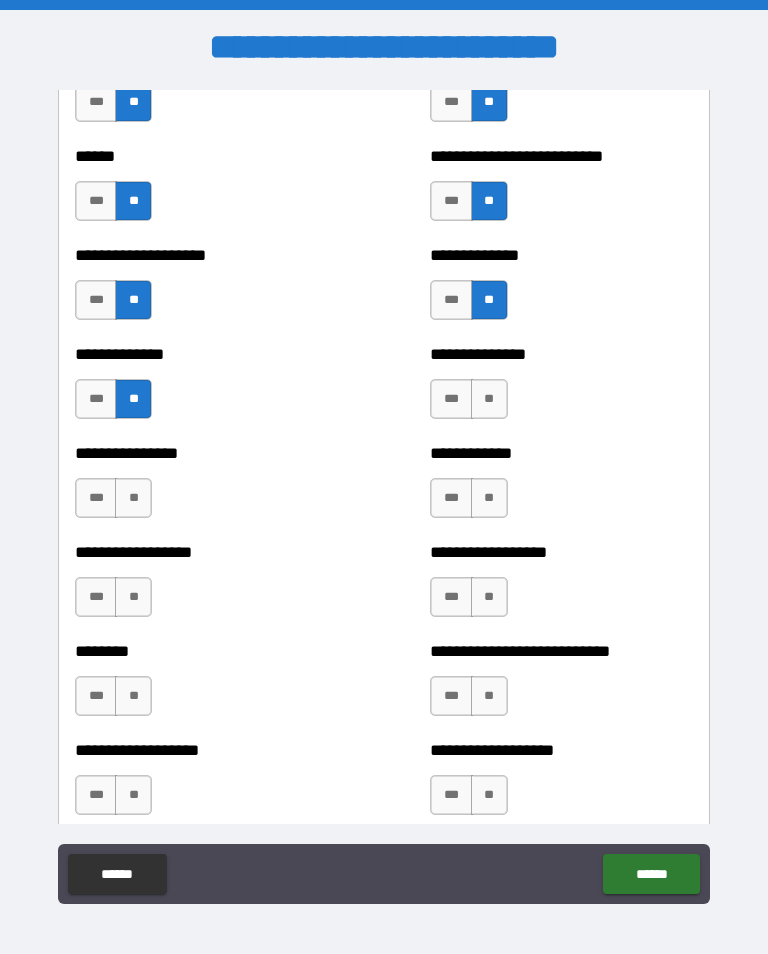 click on "**" at bounding box center [489, 399] 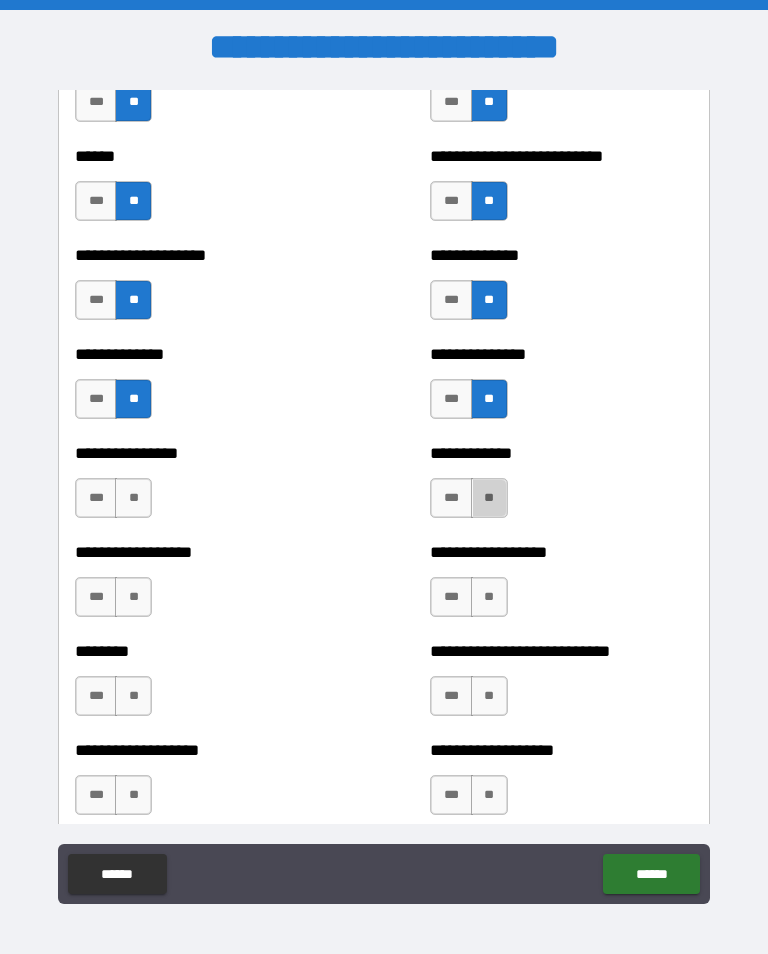 click on "**" at bounding box center (489, 498) 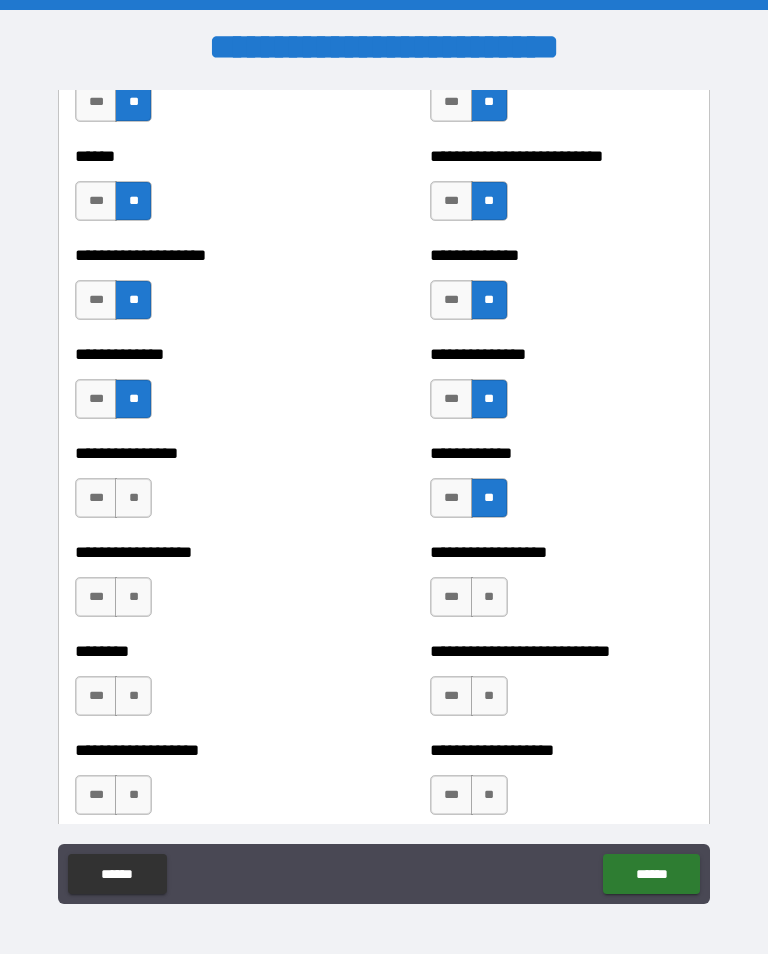 click on "**" at bounding box center (489, 597) 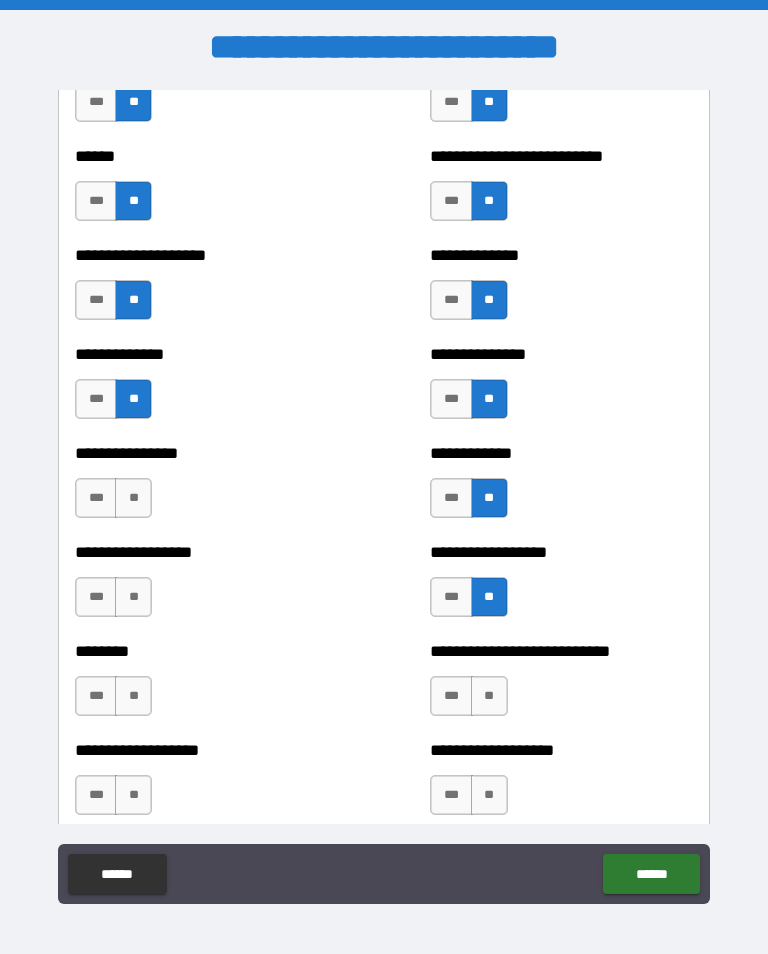 click on "**" at bounding box center (489, 696) 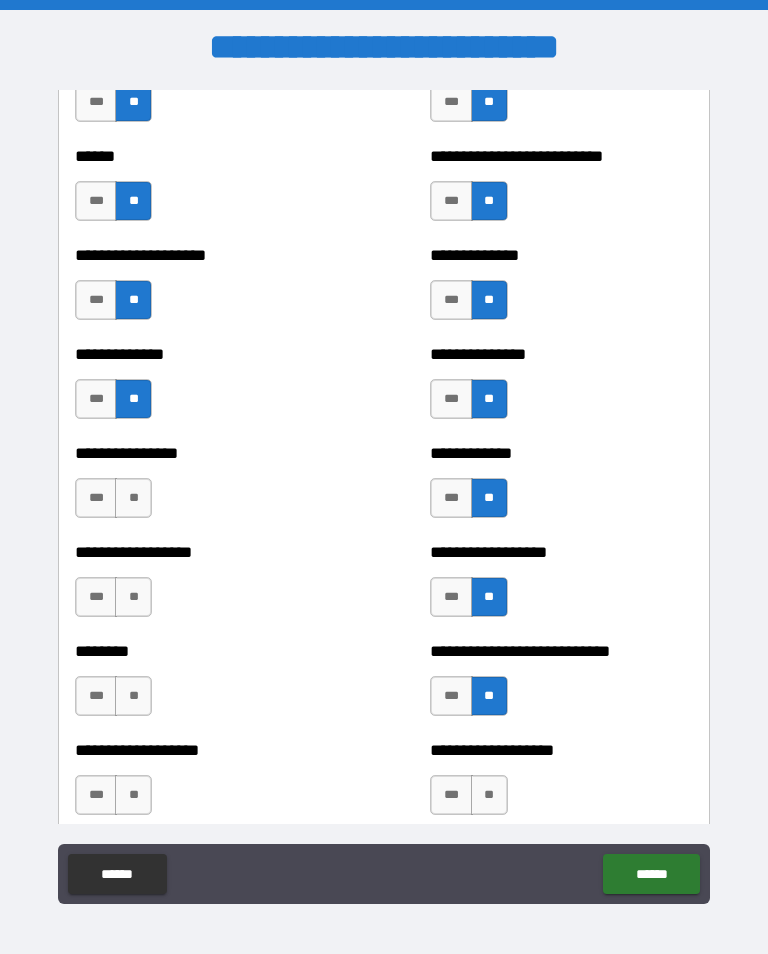 click on "**" at bounding box center [489, 795] 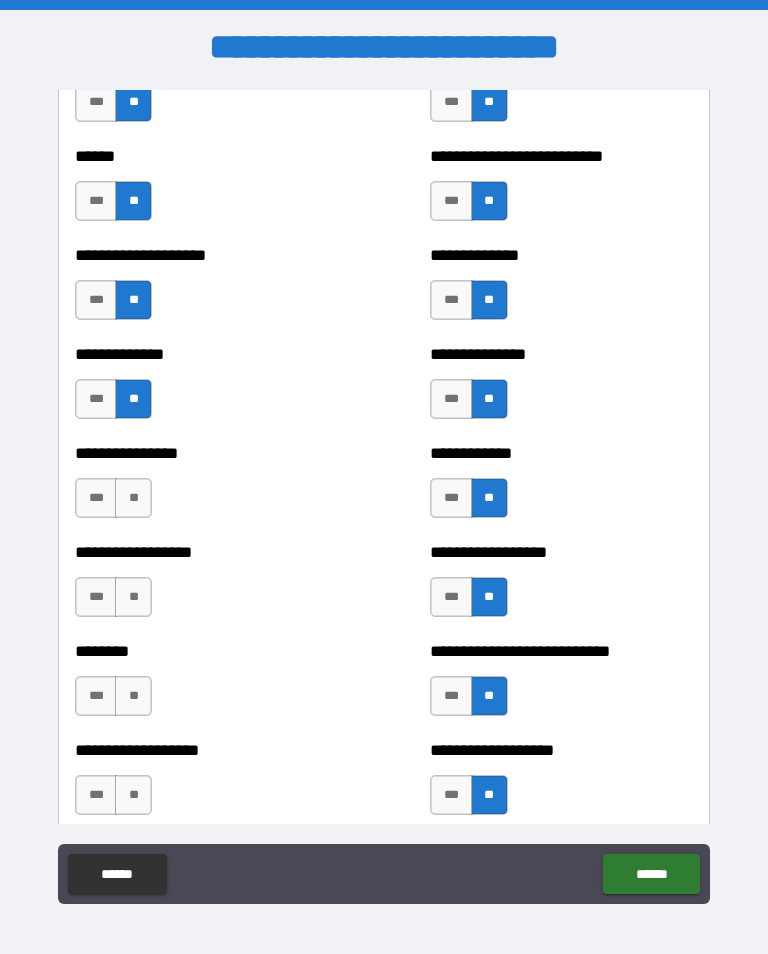 click on "**" at bounding box center (133, 498) 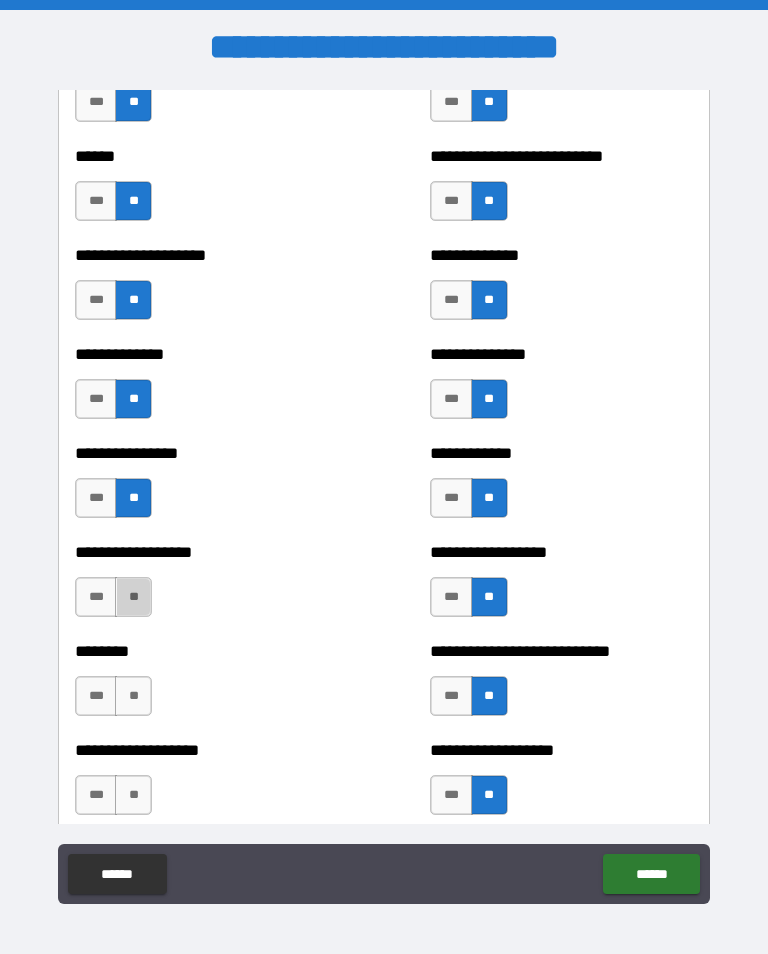 click on "**" at bounding box center [133, 597] 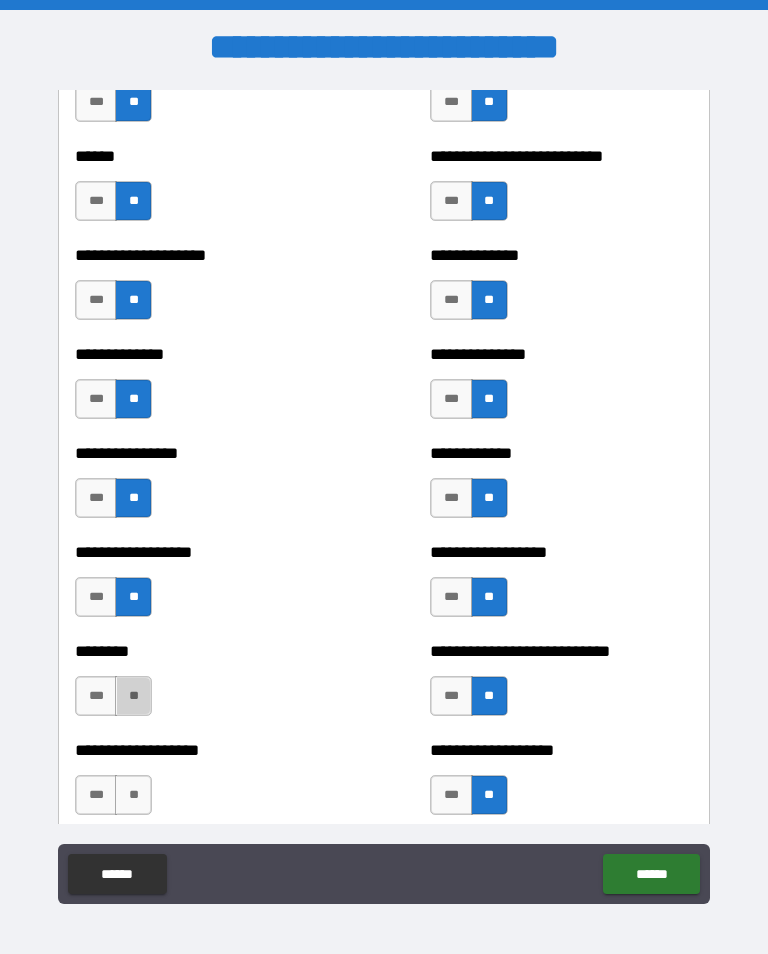 click on "**" at bounding box center [133, 696] 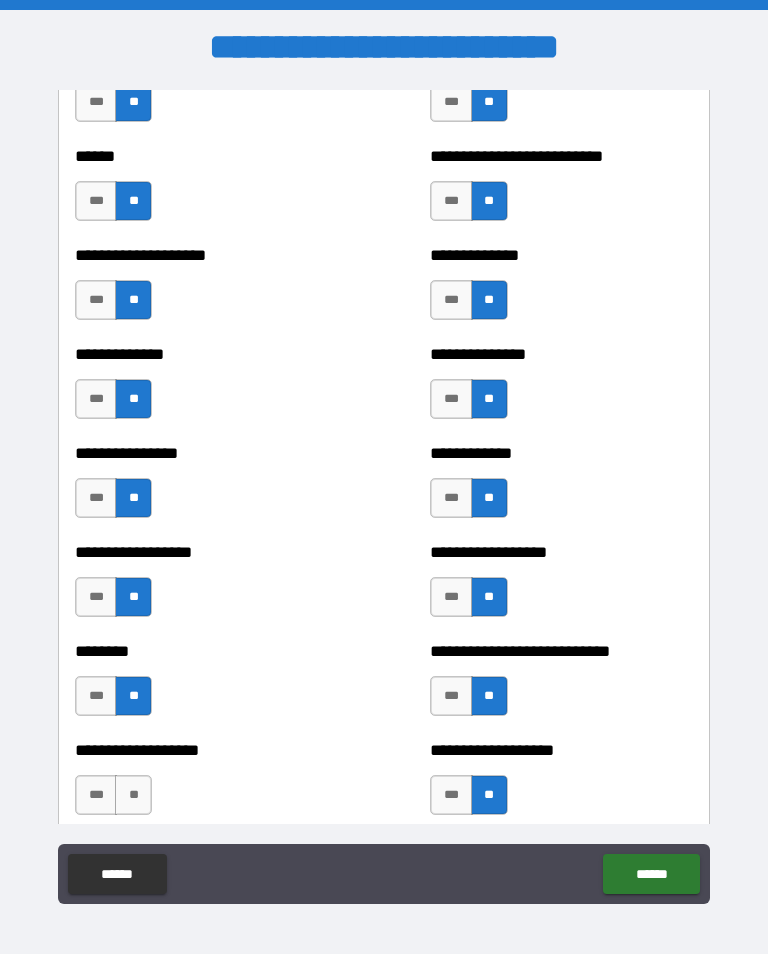 click on "**" at bounding box center [133, 795] 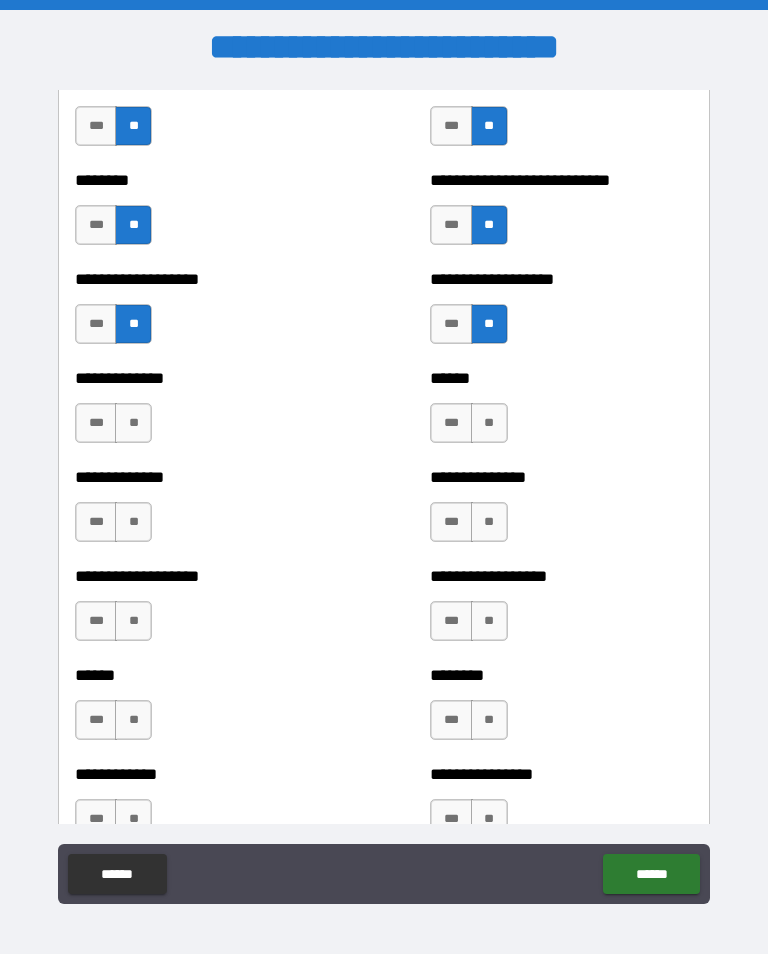 scroll, scrollTop: 4475, scrollLeft: 0, axis: vertical 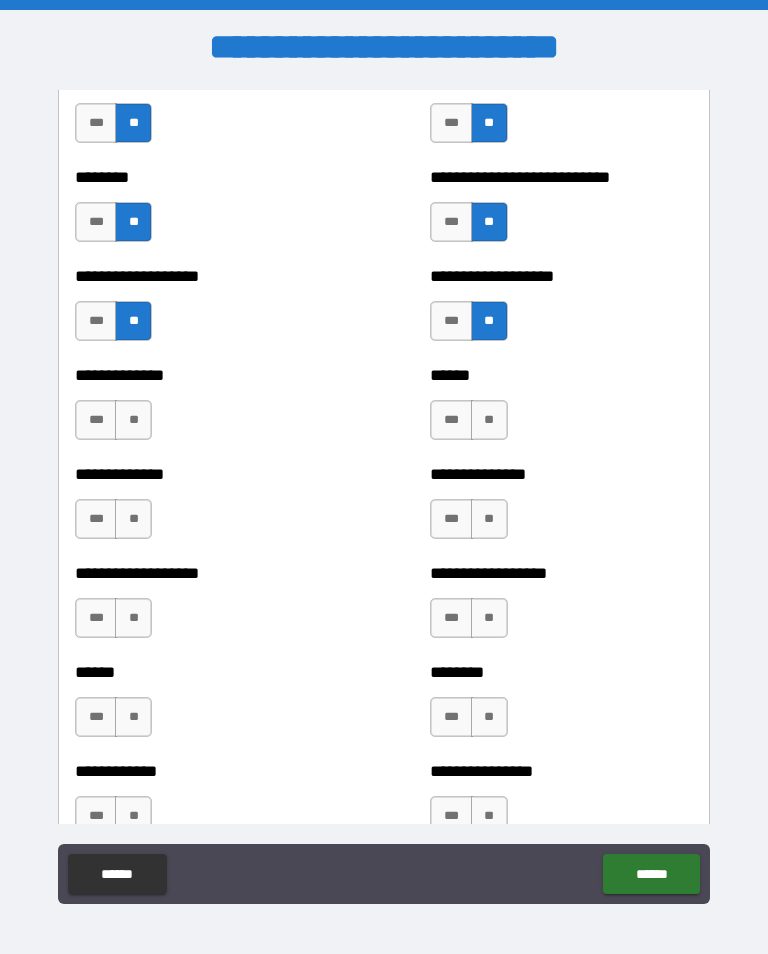click on "**" at bounding box center [489, 420] 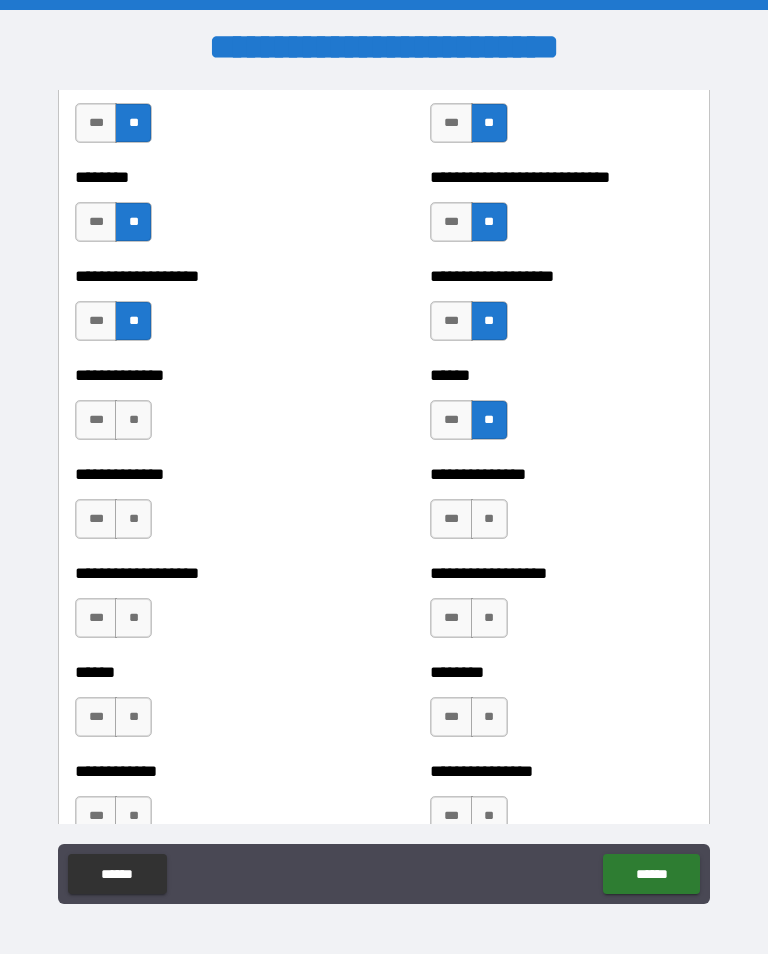 click on "**" at bounding box center (489, 519) 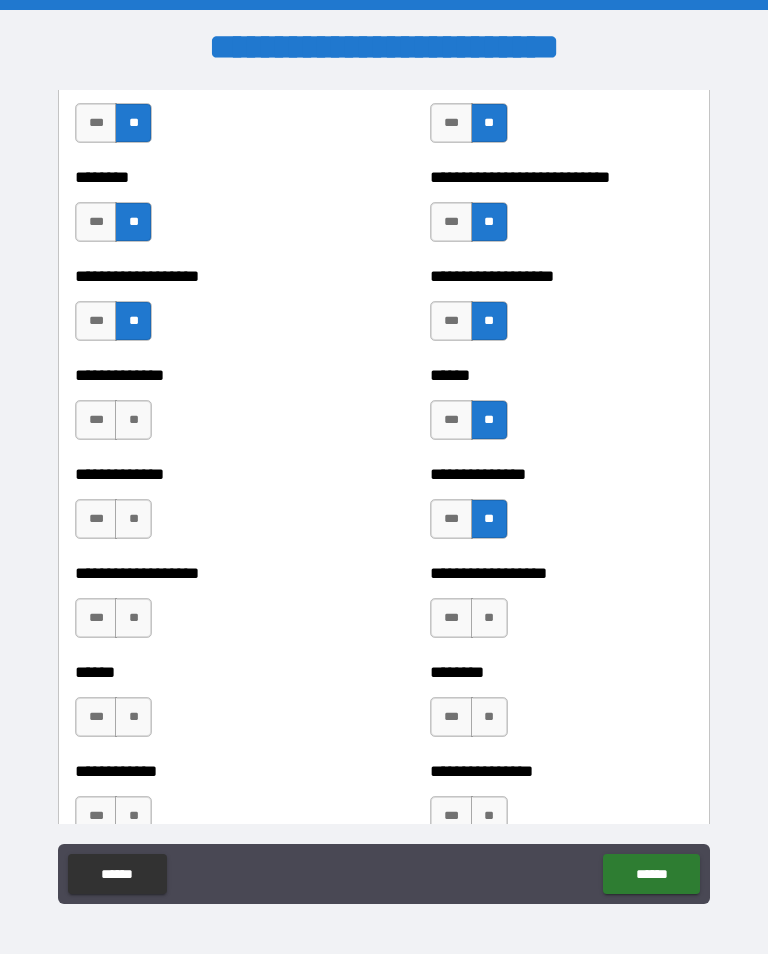 click on "**" at bounding box center (489, 618) 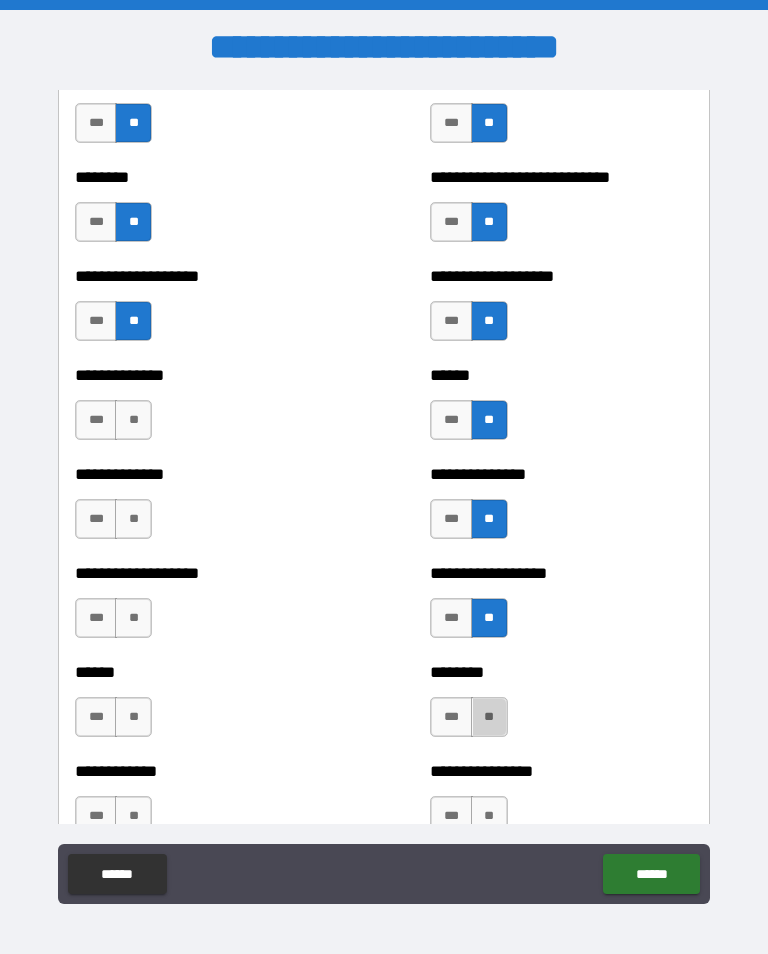 click on "**" at bounding box center (489, 717) 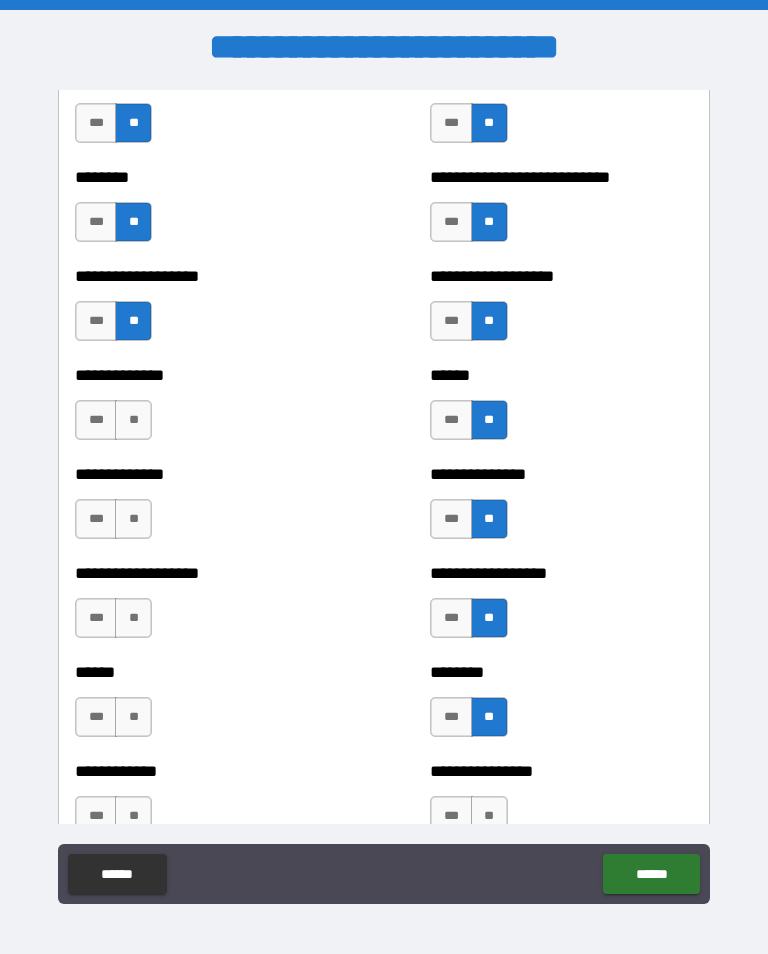 click on "**" at bounding box center (133, 420) 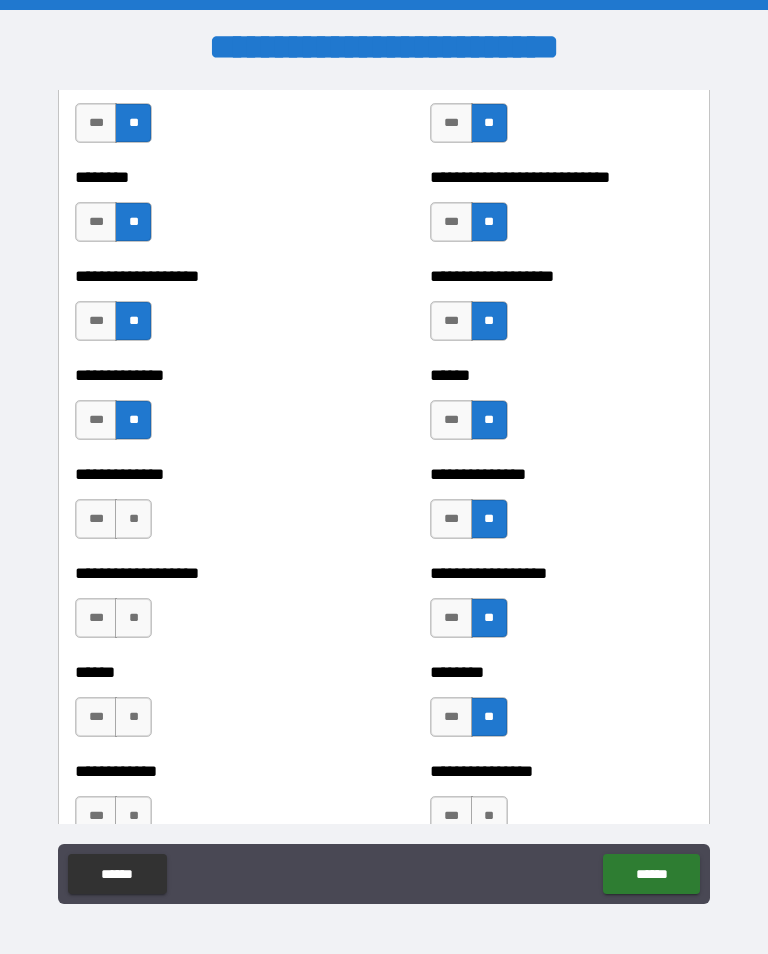 click on "***" at bounding box center [96, 519] 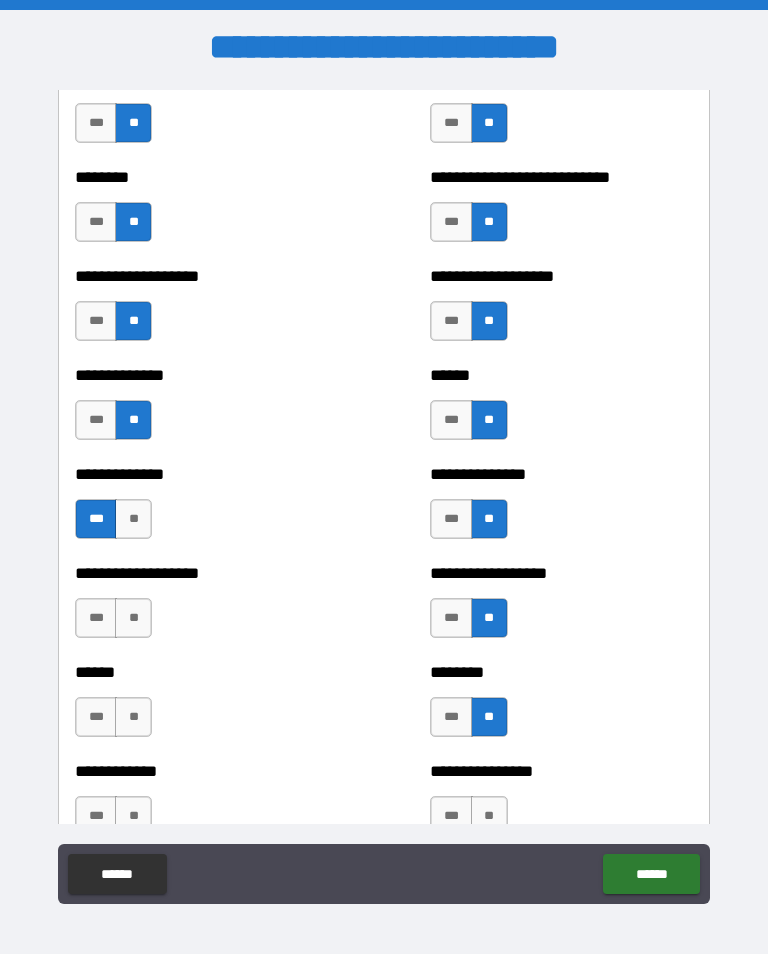 click on "**" at bounding box center [133, 618] 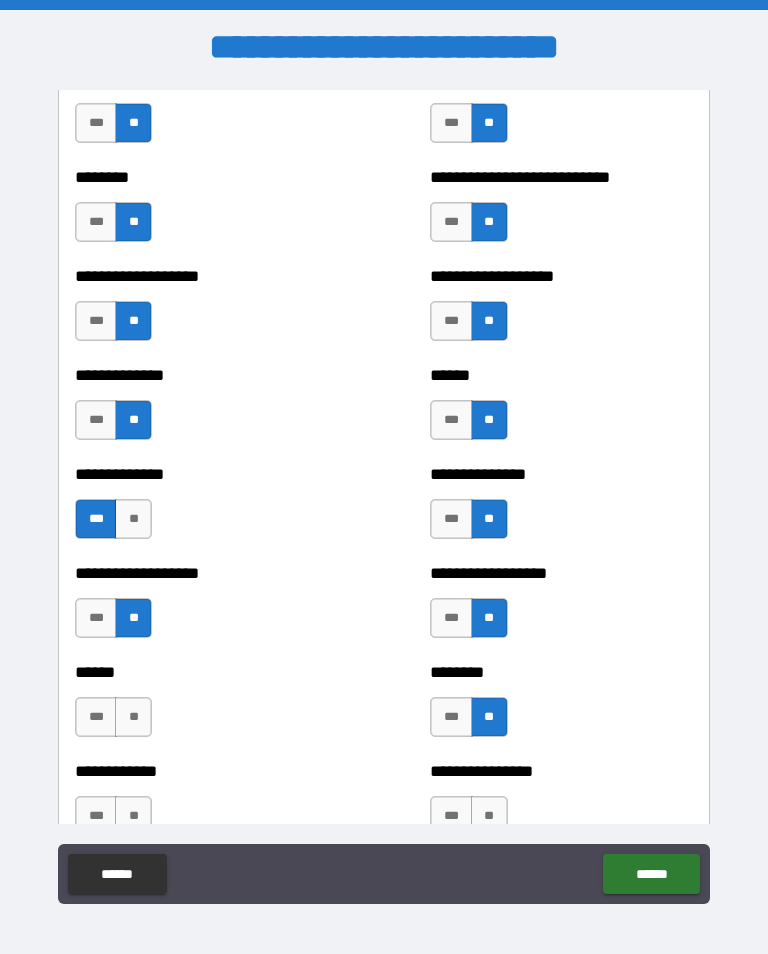 click on "**" at bounding box center [133, 717] 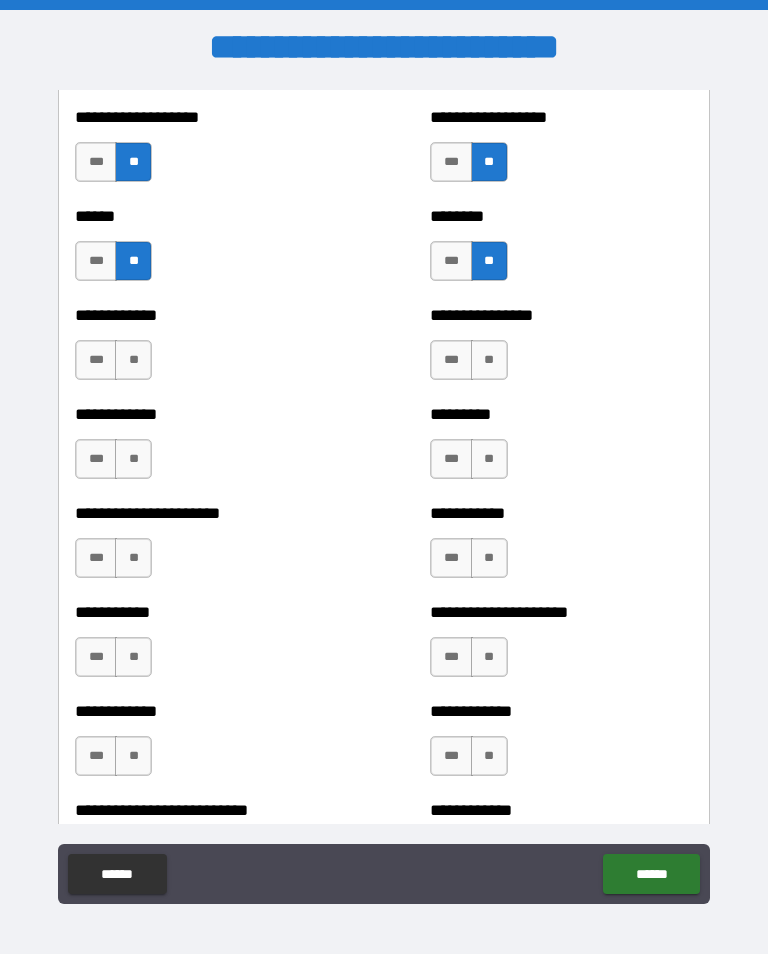 scroll, scrollTop: 4930, scrollLeft: 0, axis: vertical 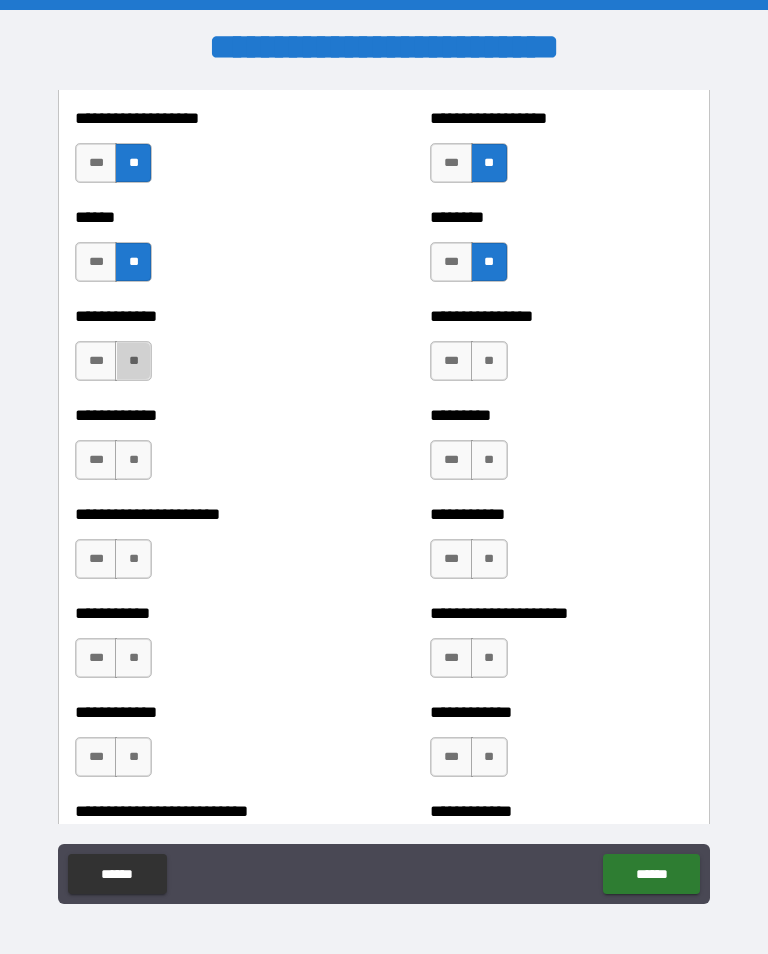 click on "**" at bounding box center (133, 361) 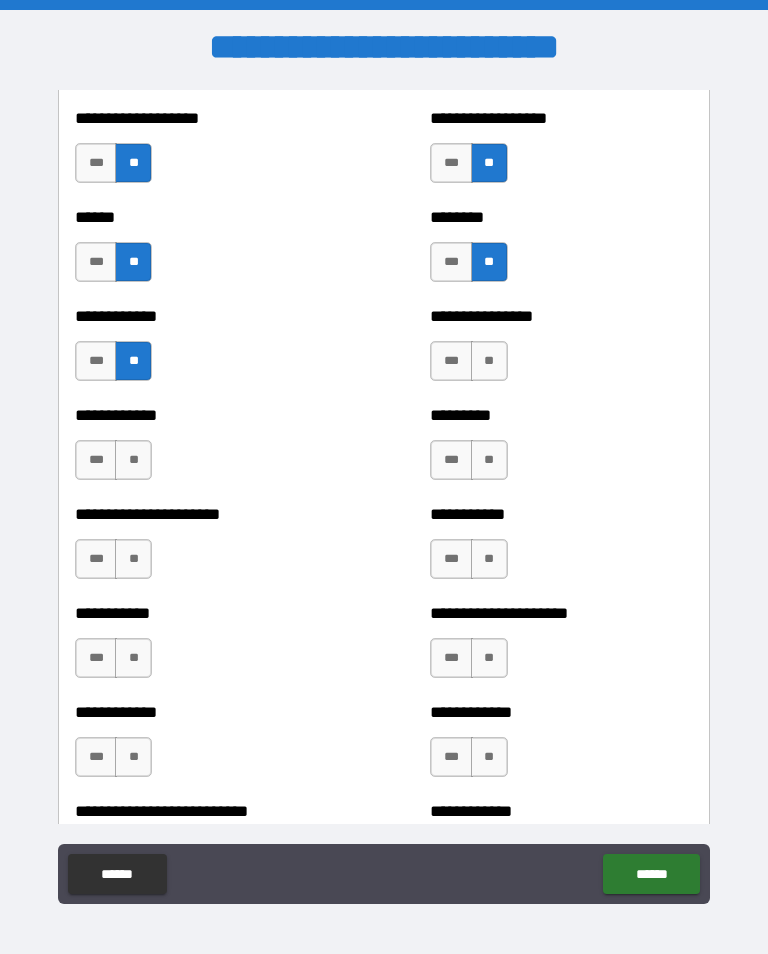 click on "**" at bounding box center (133, 460) 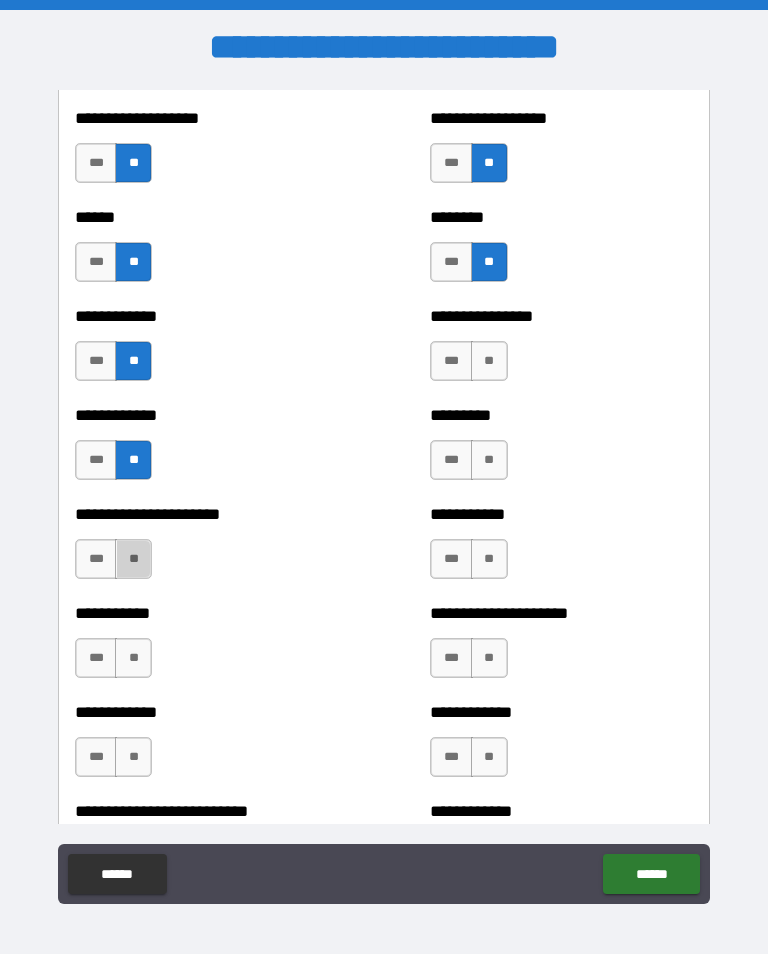 click on "**" at bounding box center (133, 559) 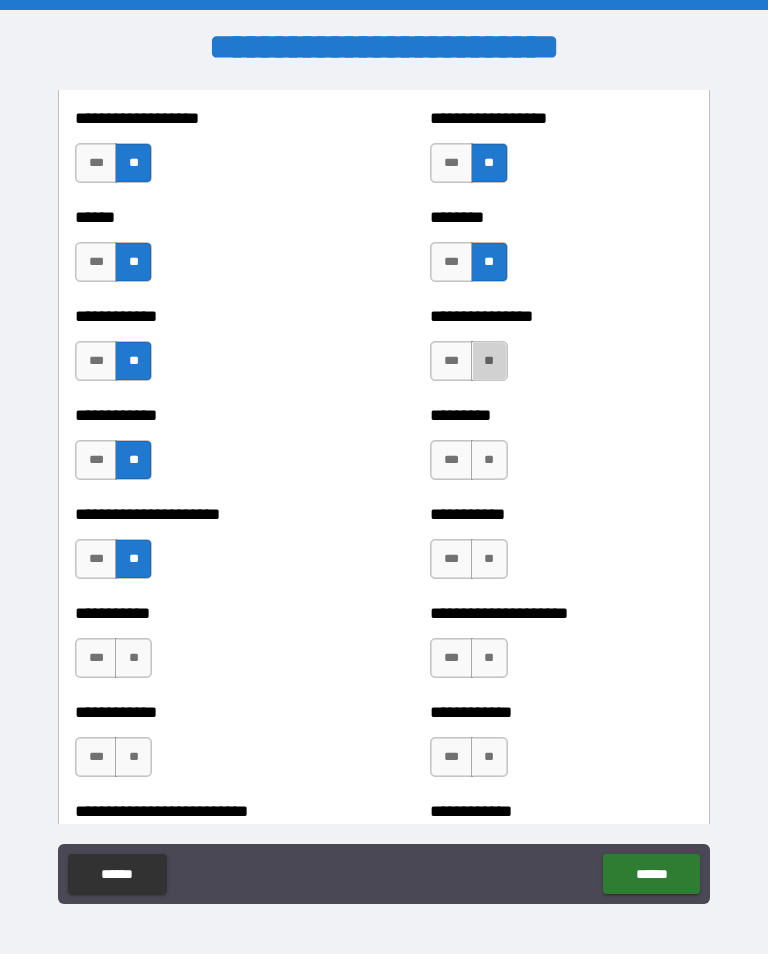 click on "**" at bounding box center [489, 361] 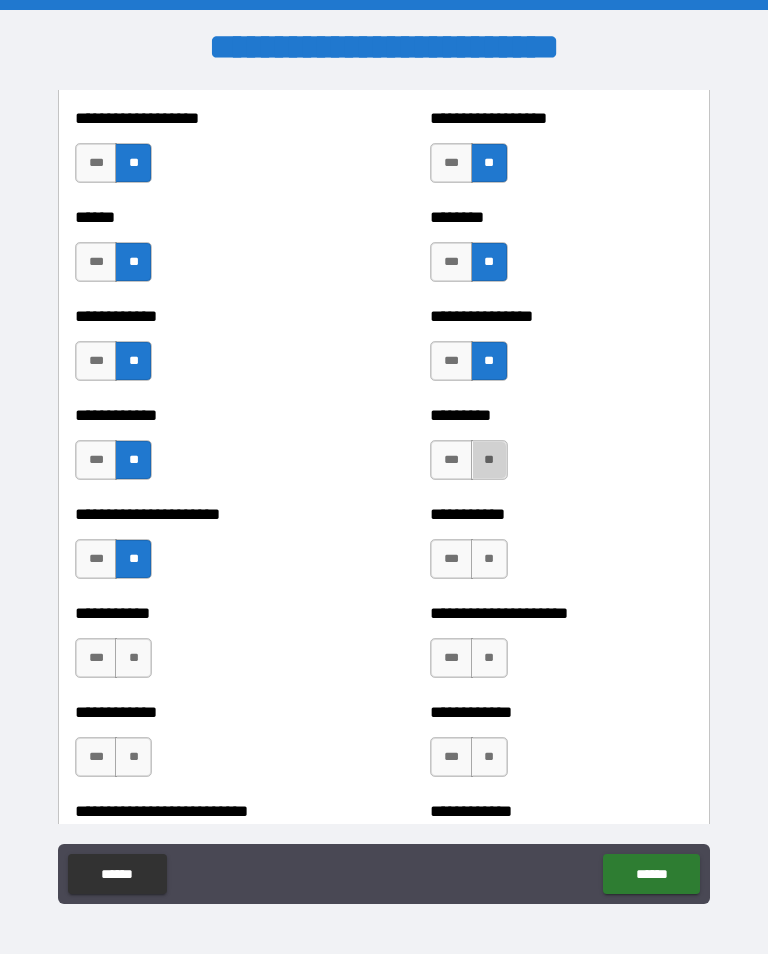 click on "**" at bounding box center [489, 460] 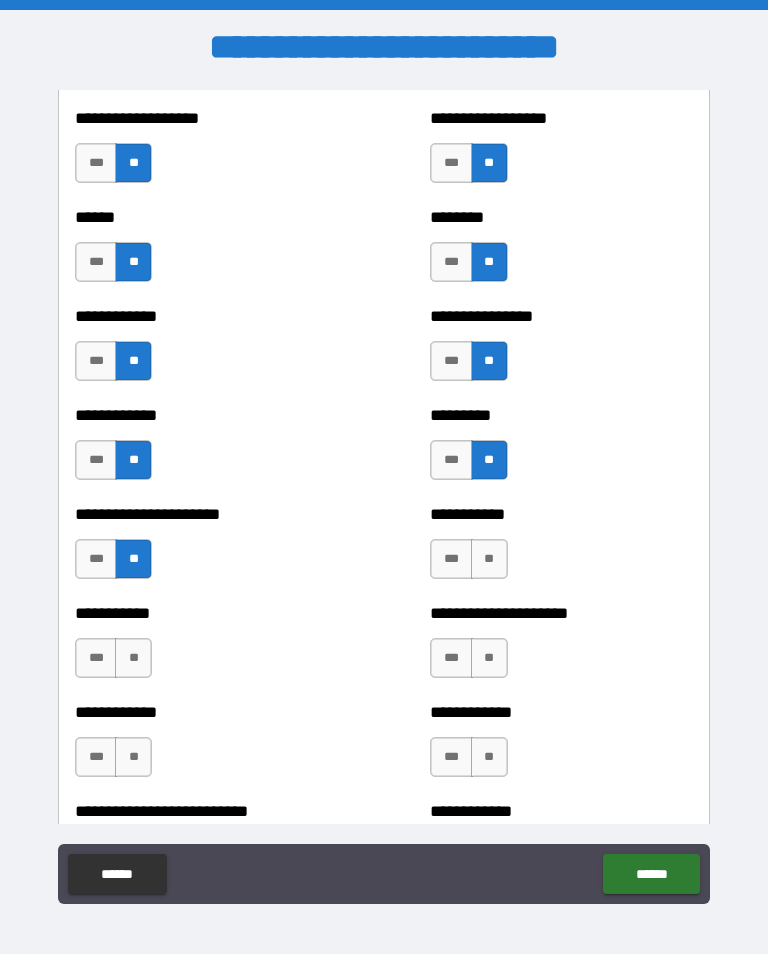 click on "**" at bounding box center [489, 559] 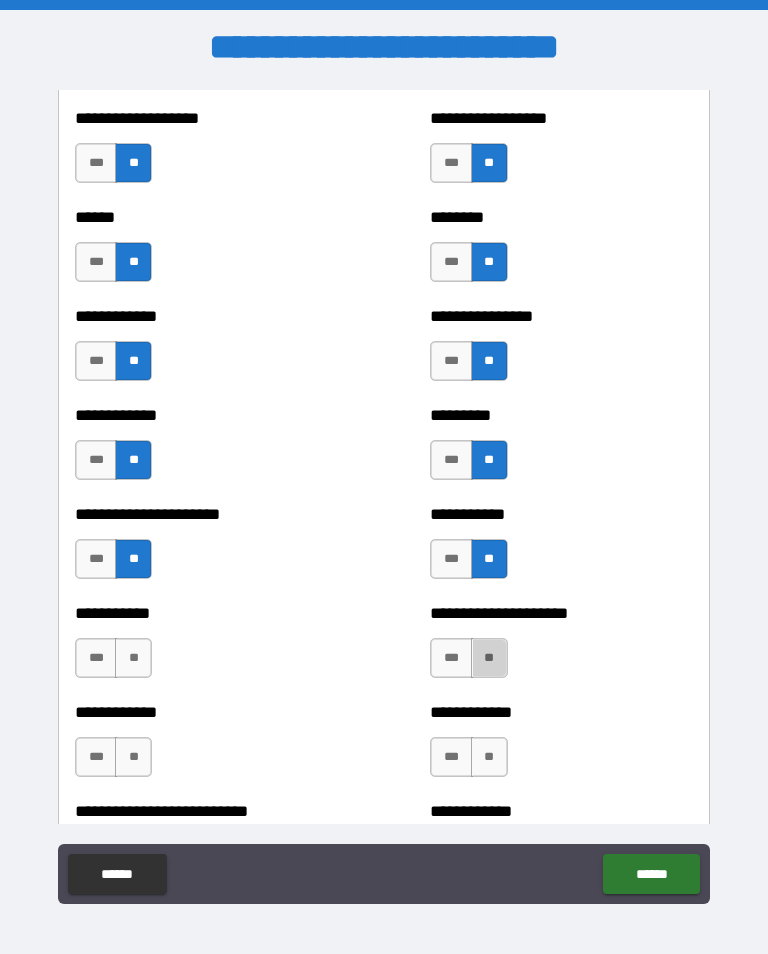 click on "**" at bounding box center (489, 658) 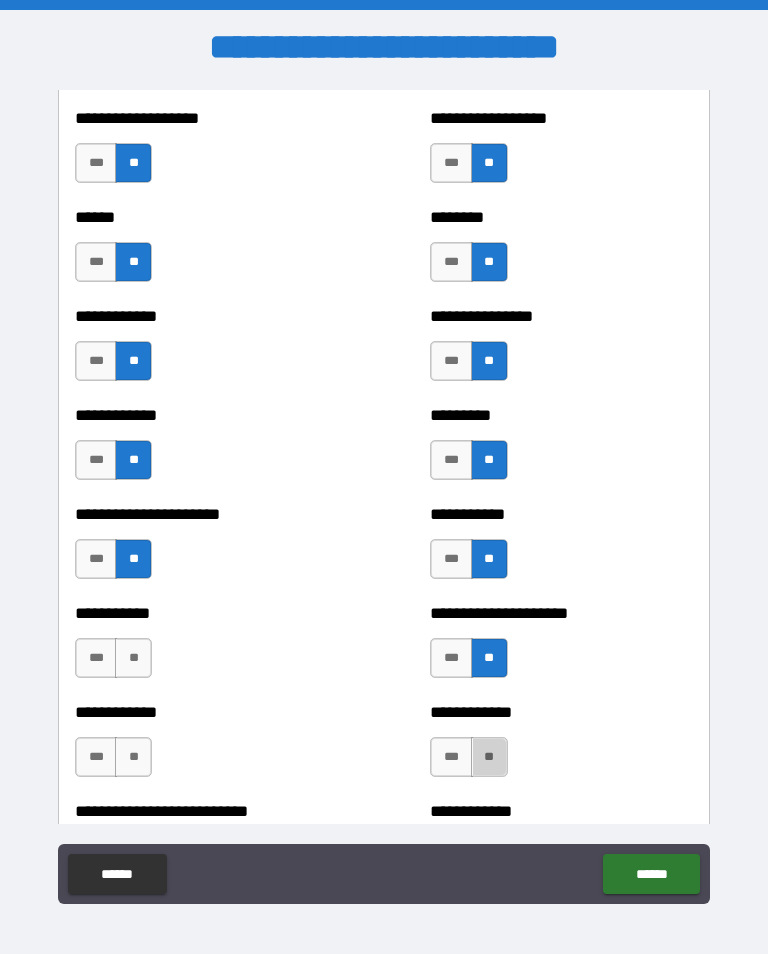 click on "**" at bounding box center (489, 757) 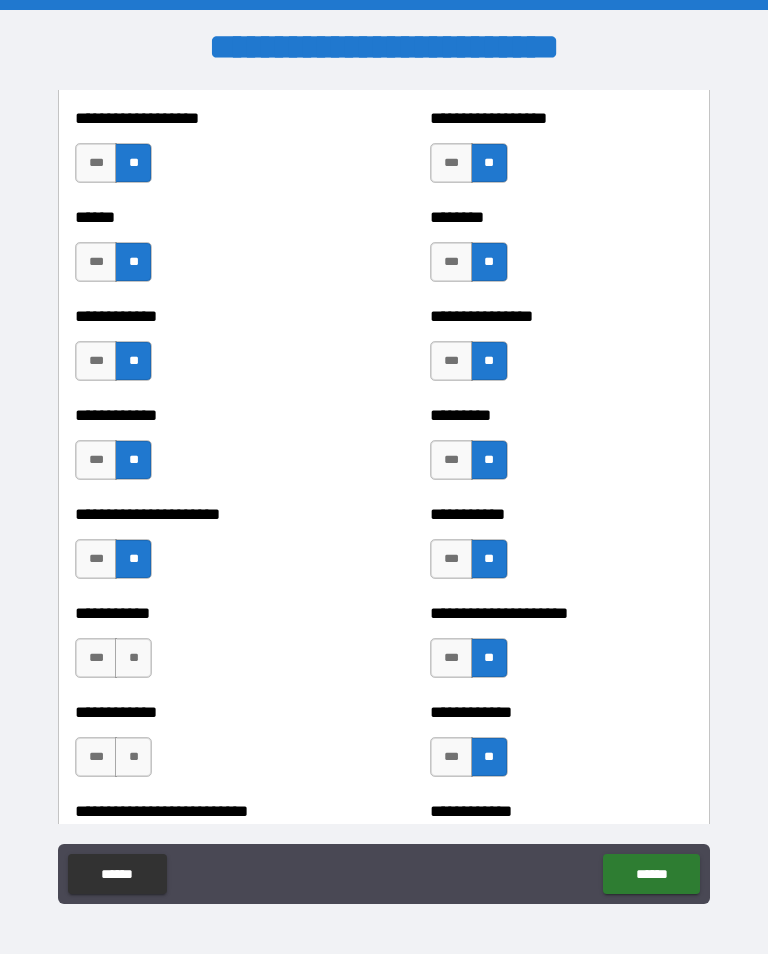 click on "**" at bounding box center (133, 658) 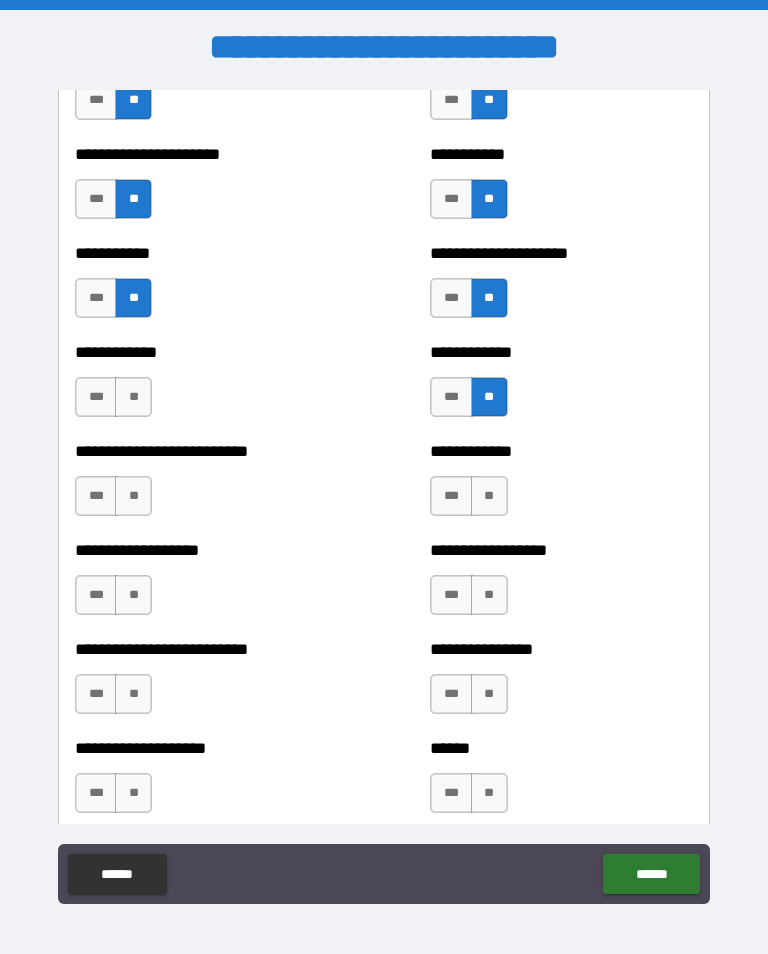 scroll, scrollTop: 5290, scrollLeft: 0, axis: vertical 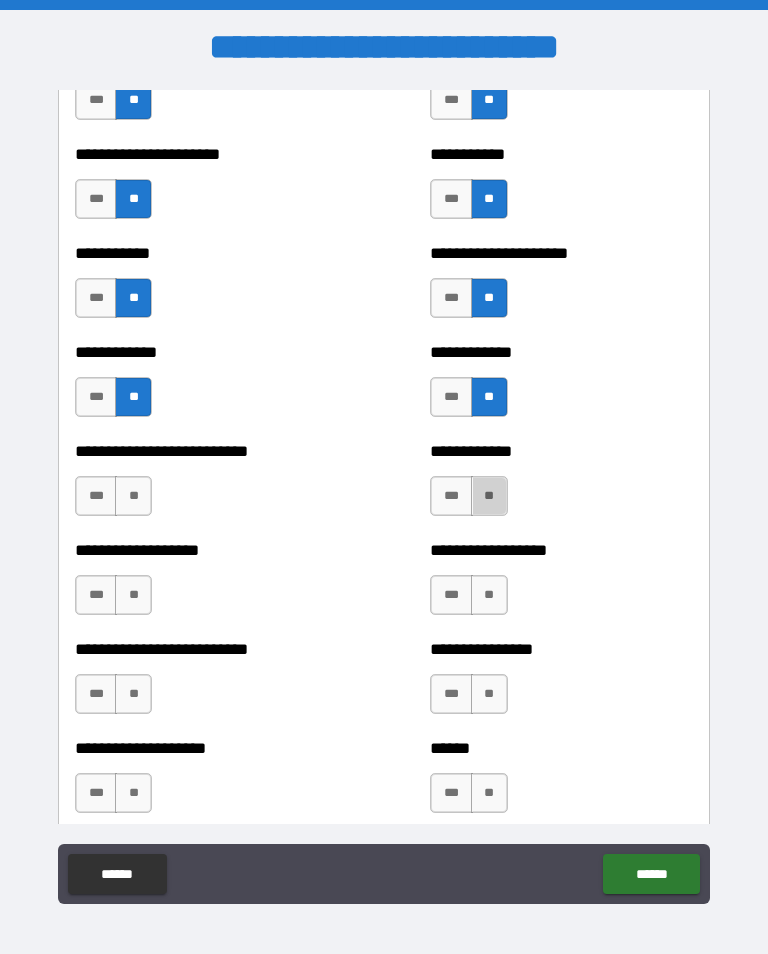 click on "**" at bounding box center (489, 496) 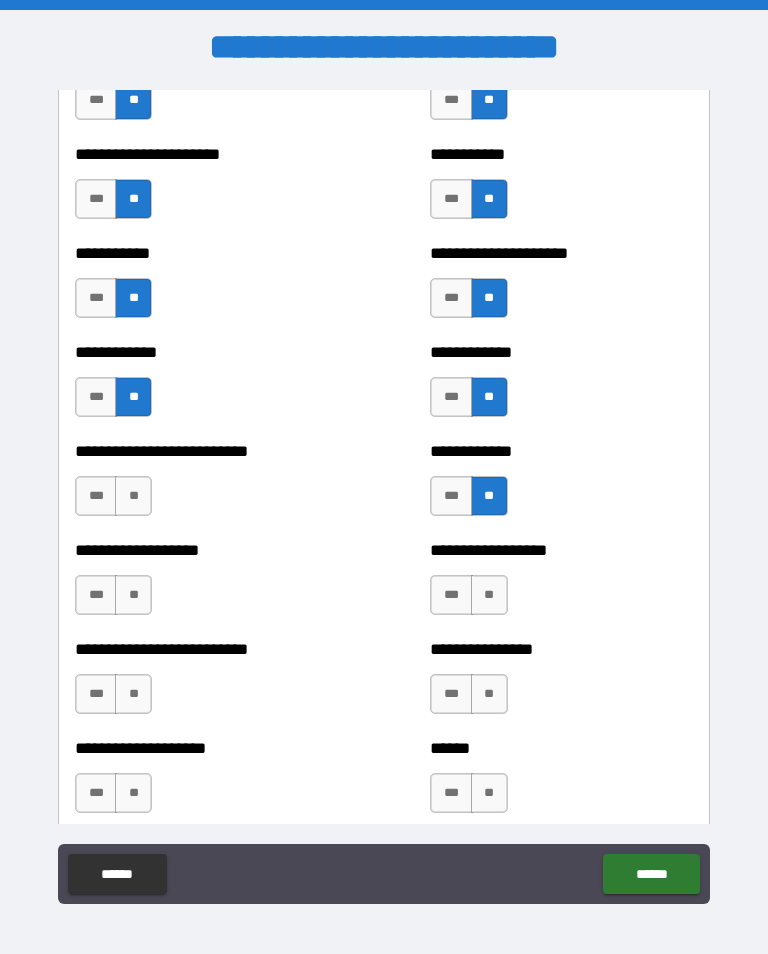click on "**" at bounding box center (489, 595) 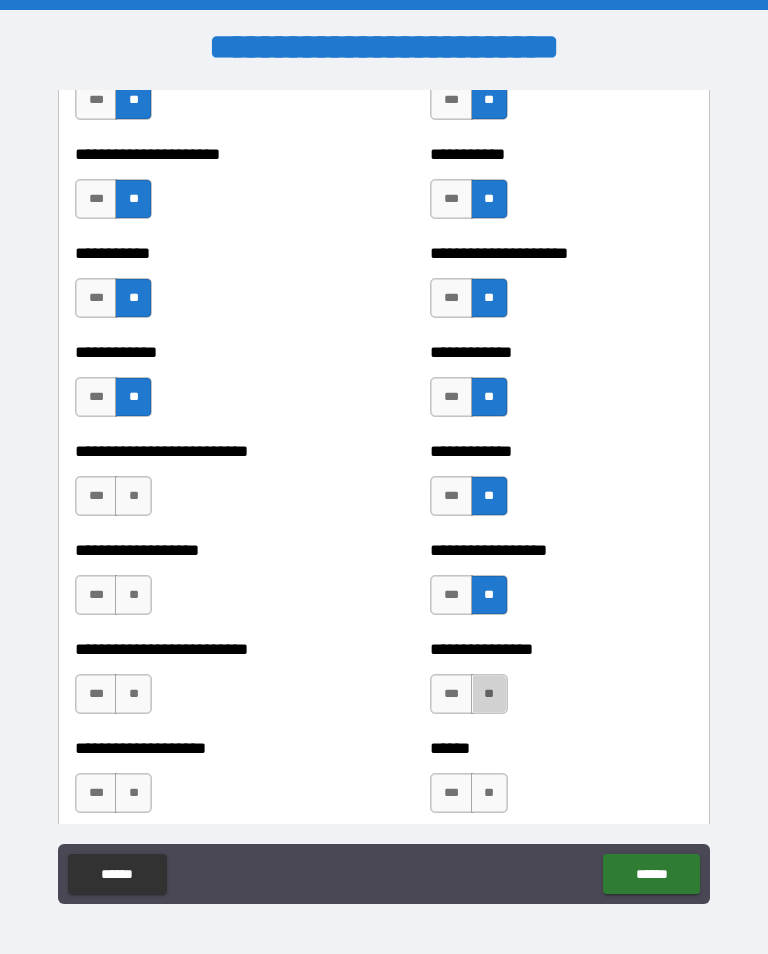 click on "**" at bounding box center (489, 694) 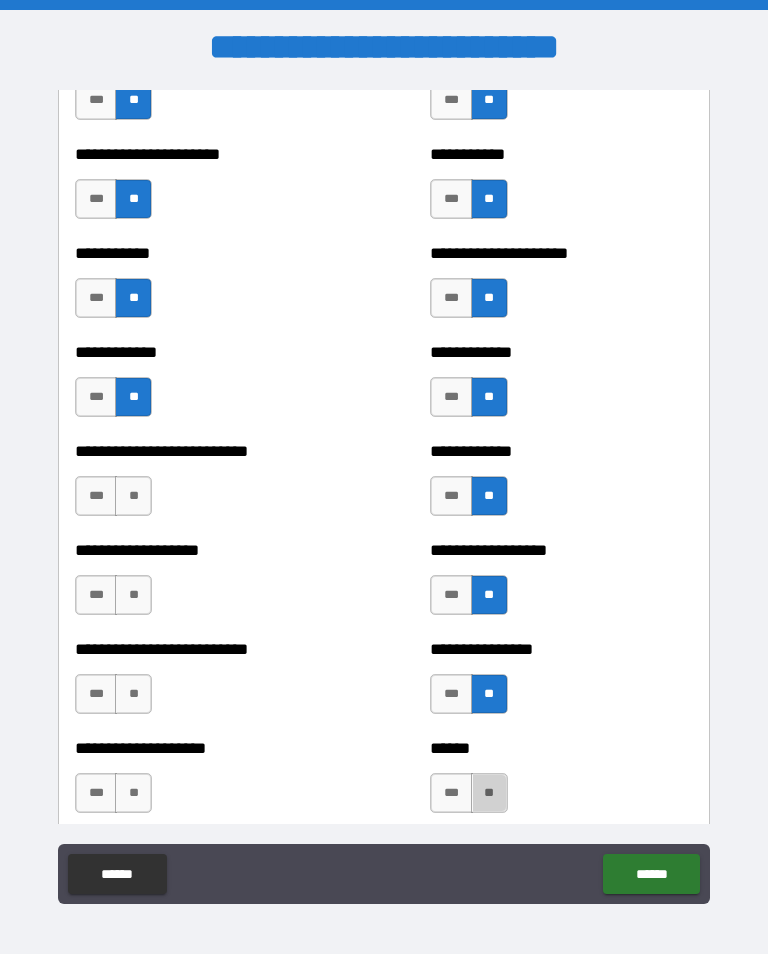 click on "**" at bounding box center [489, 793] 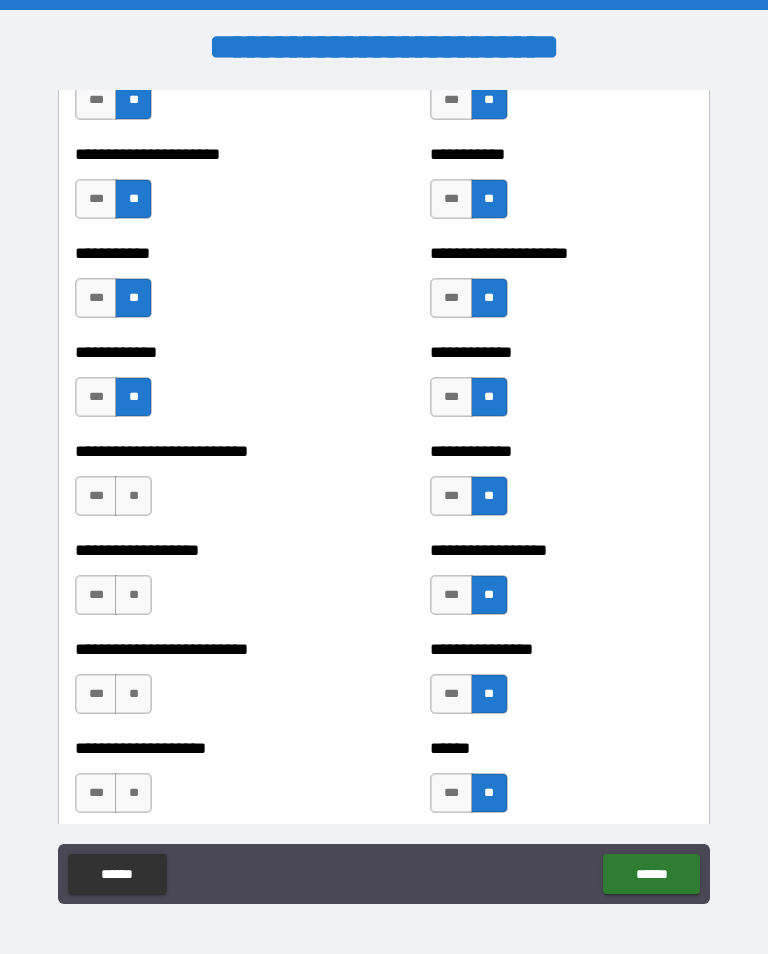 click on "**" at bounding box center [133, 496] 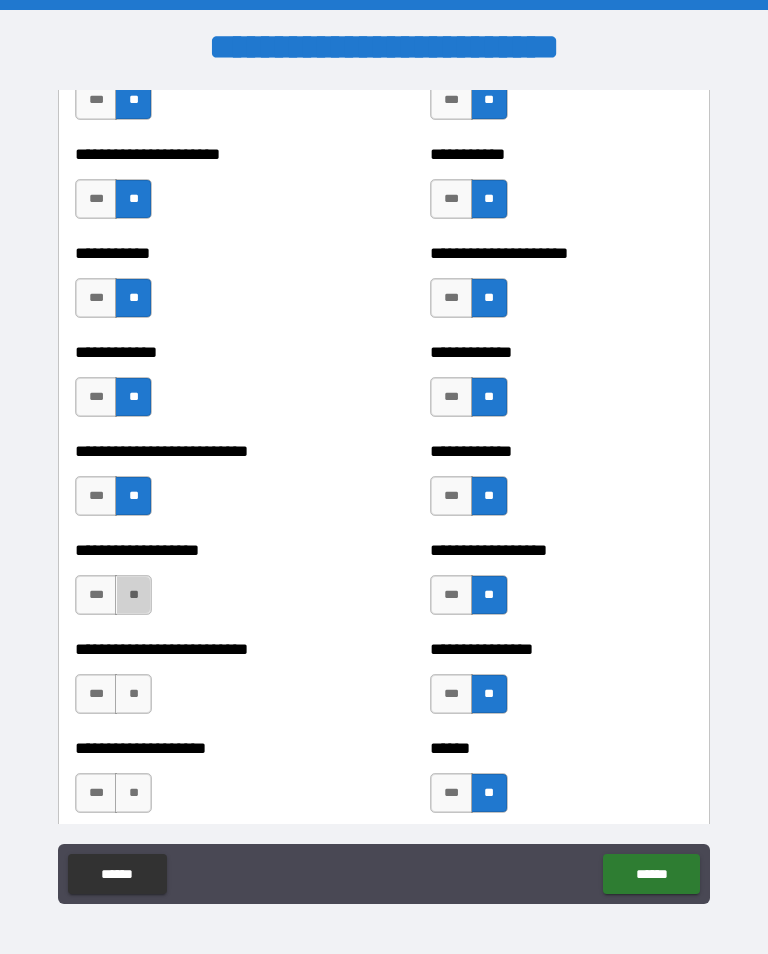 click on "**" at bounding box center (133, 595) 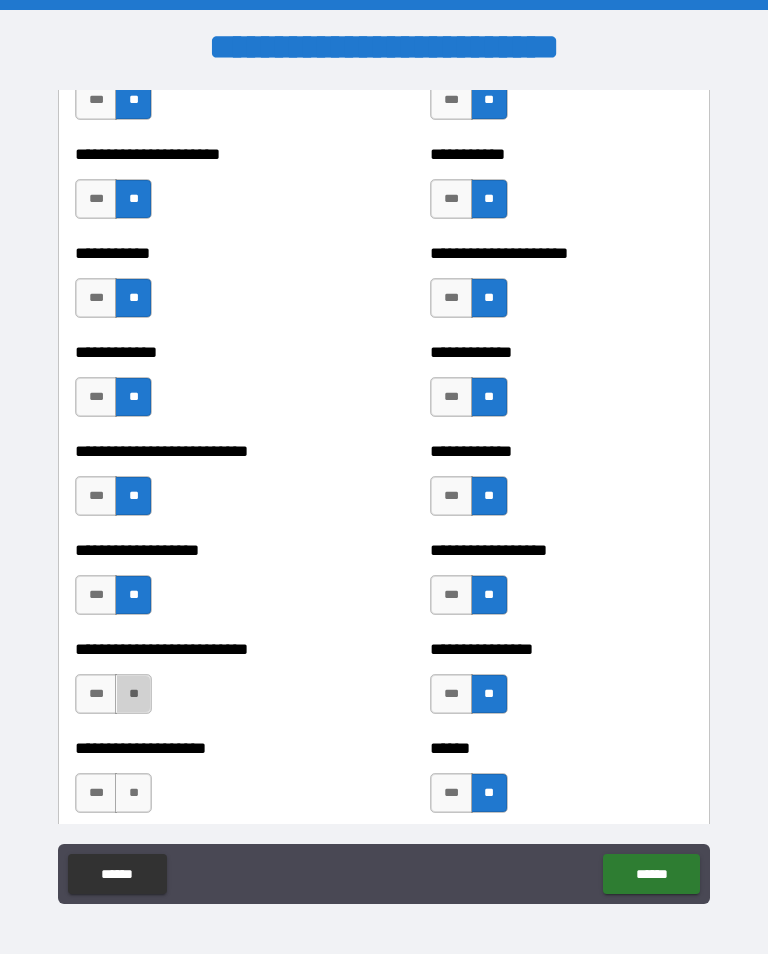 click on "**" at bounding box center [133, 694] 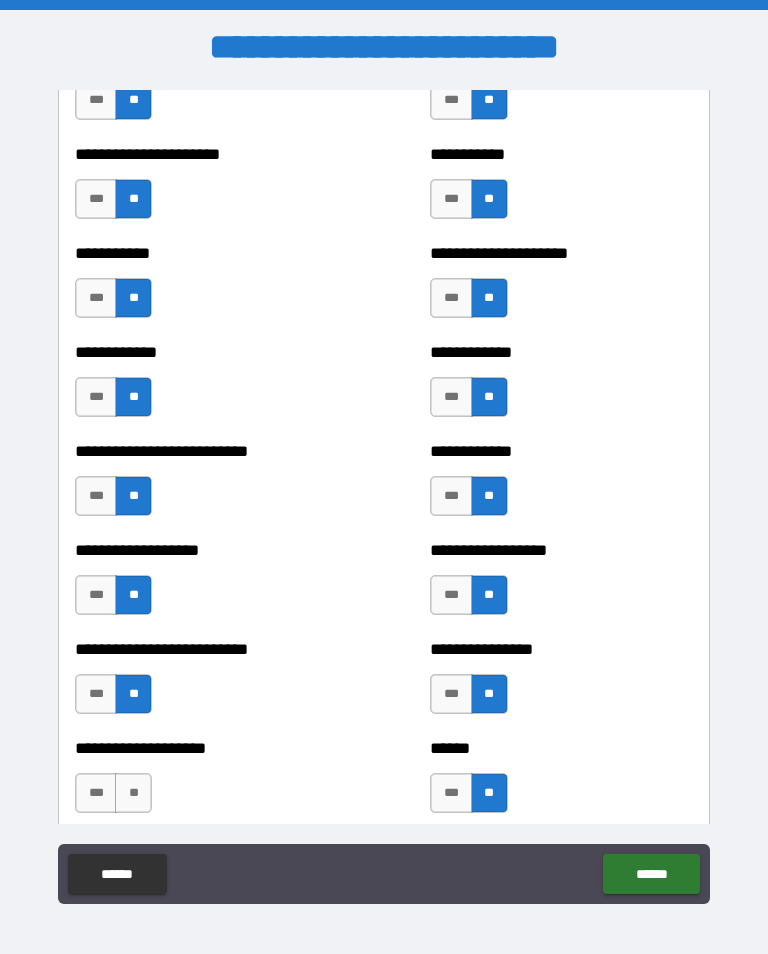 click on "**" at bounding box center [133, 793] 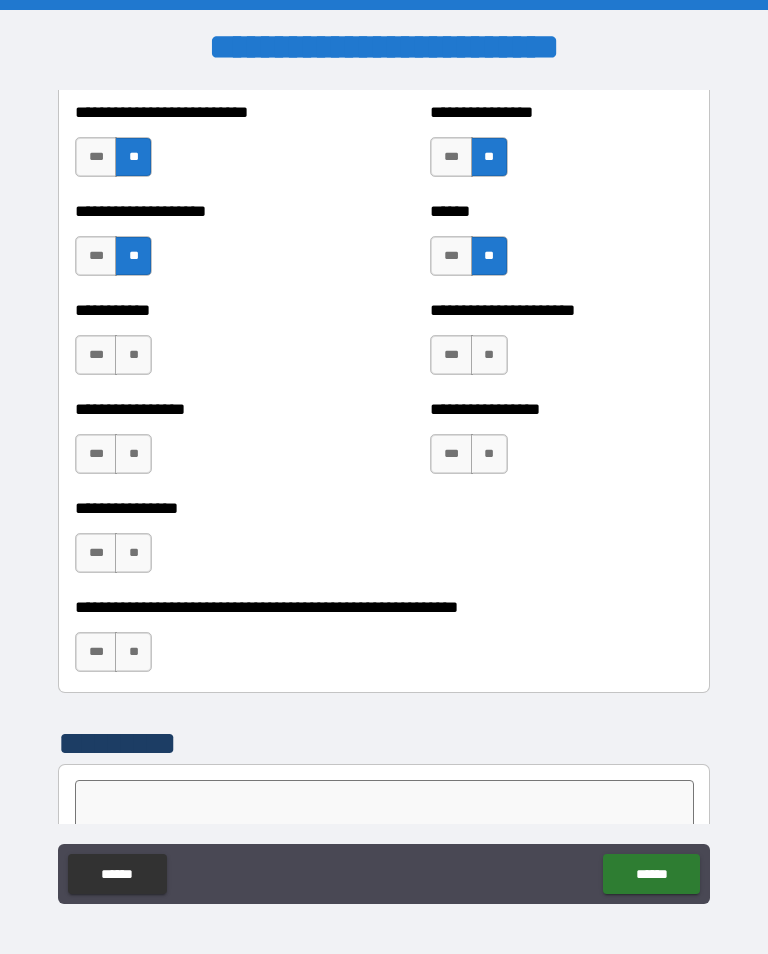 scroll, scrollTop: 5831, scrollLeft: 0, axis: vertical 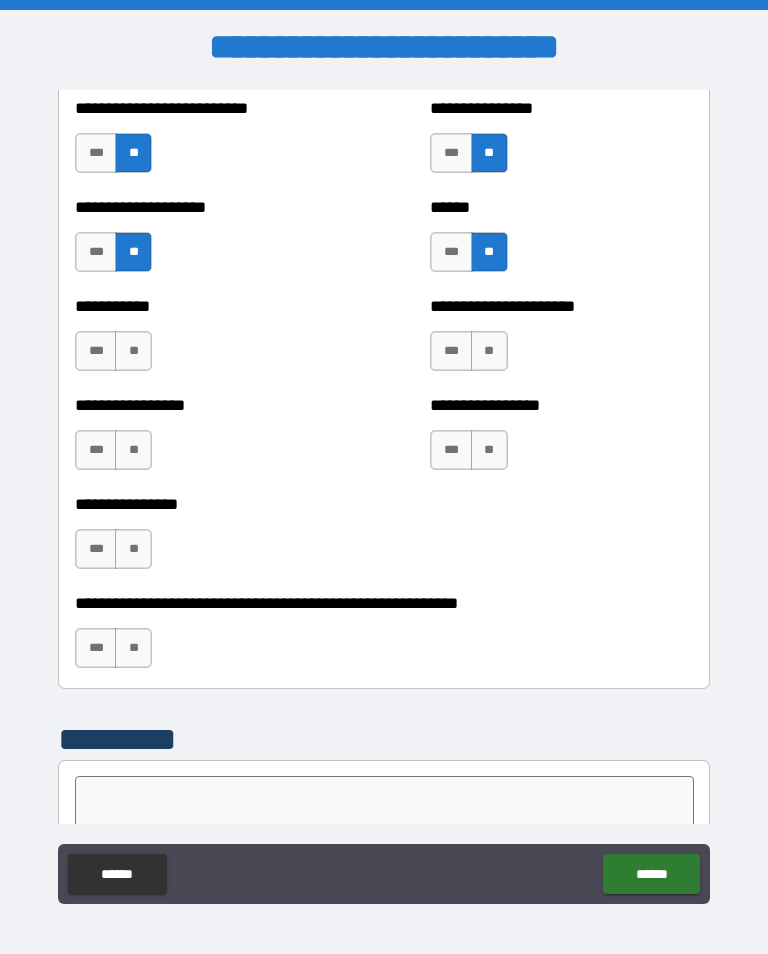 click on "**" at bounding box center (133, 351) 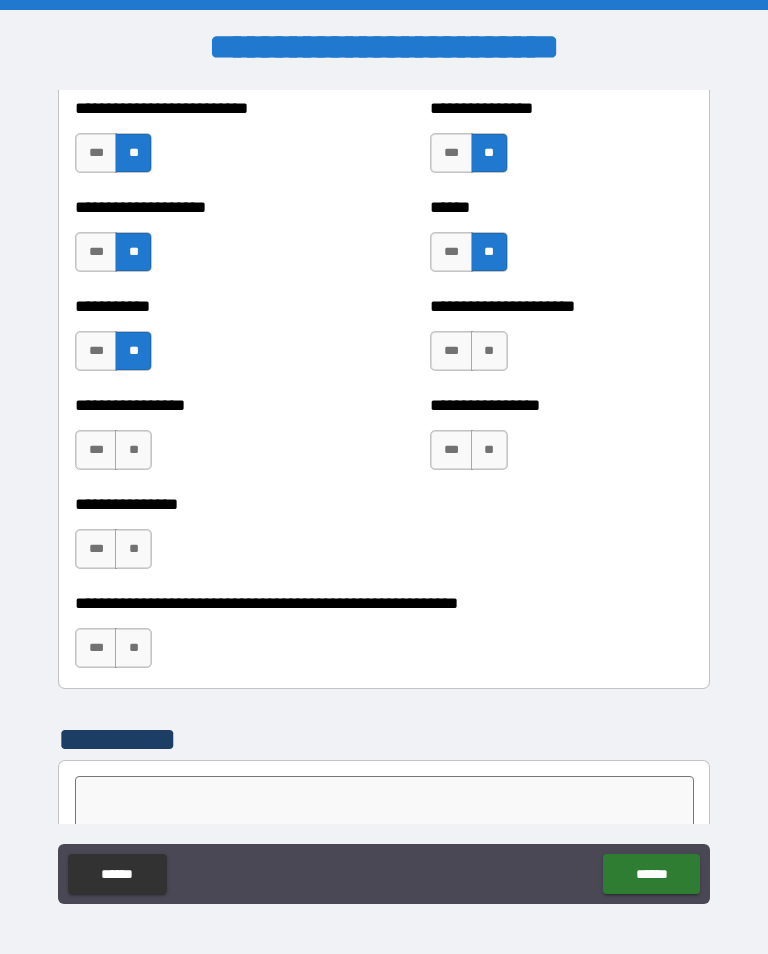 click on "**" at bounding box center [133, 450] 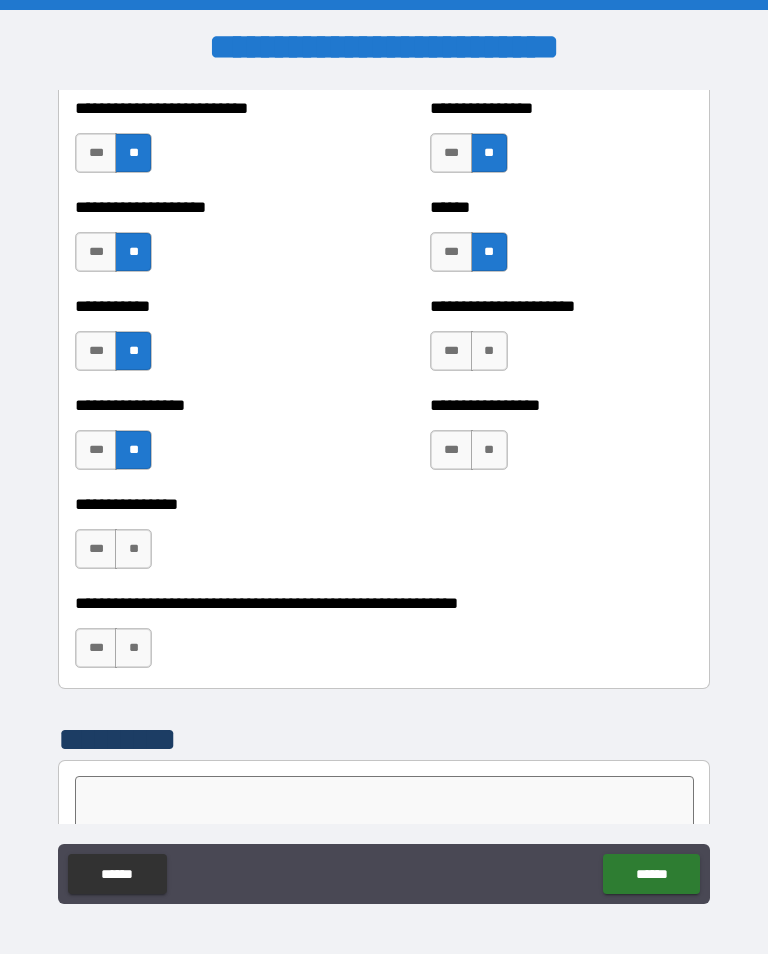 click on "**" at bounding box center [133, 549] 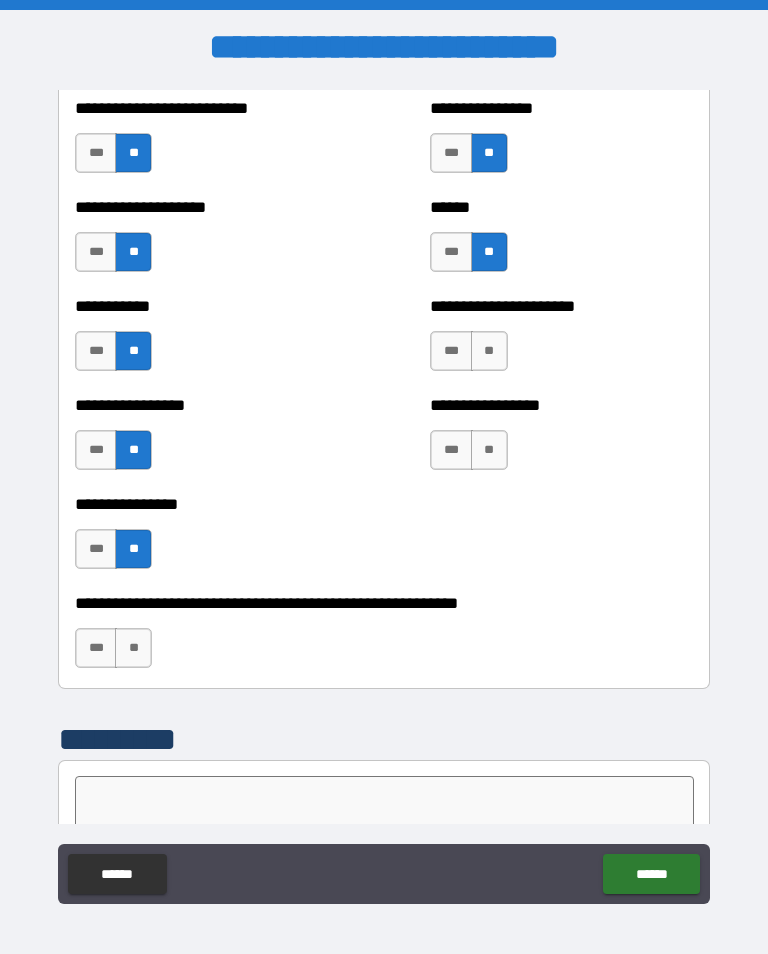 click on "**" at bounding box center [133, 648] 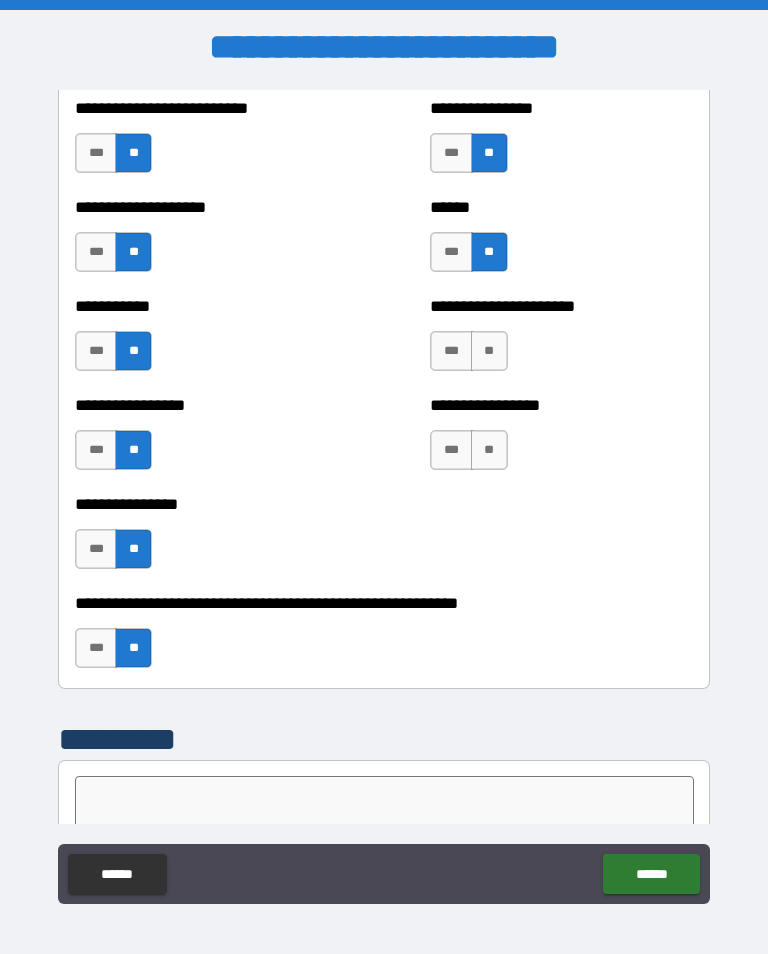 click on "**" at bounding box center [489, 351] 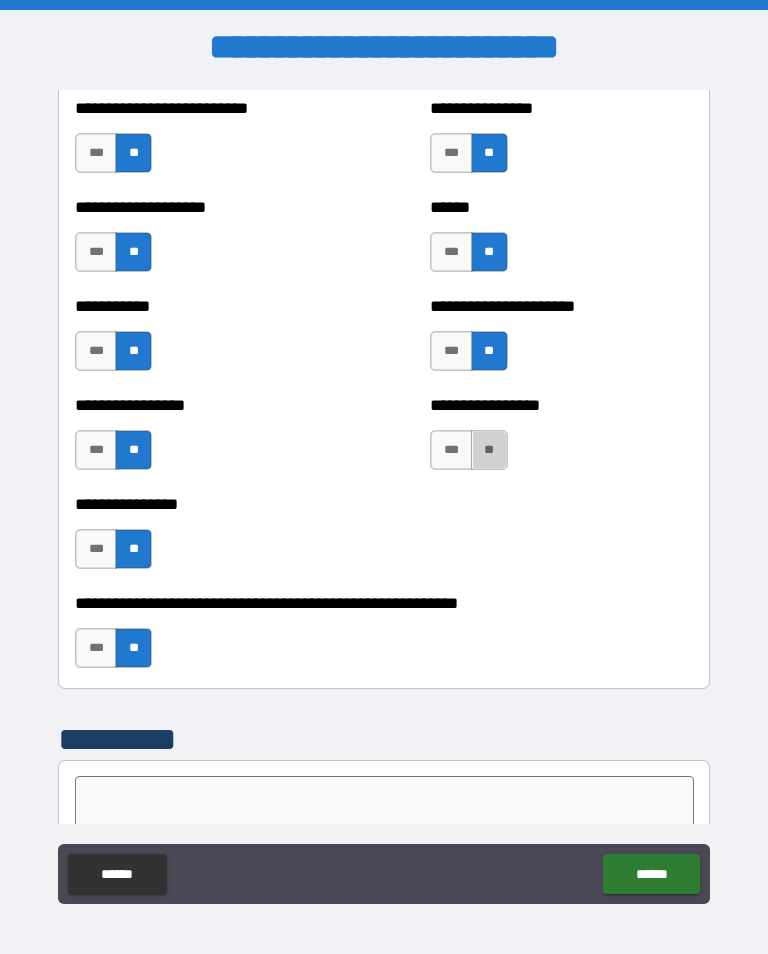 click on "**" at bounding box center [489, 450] 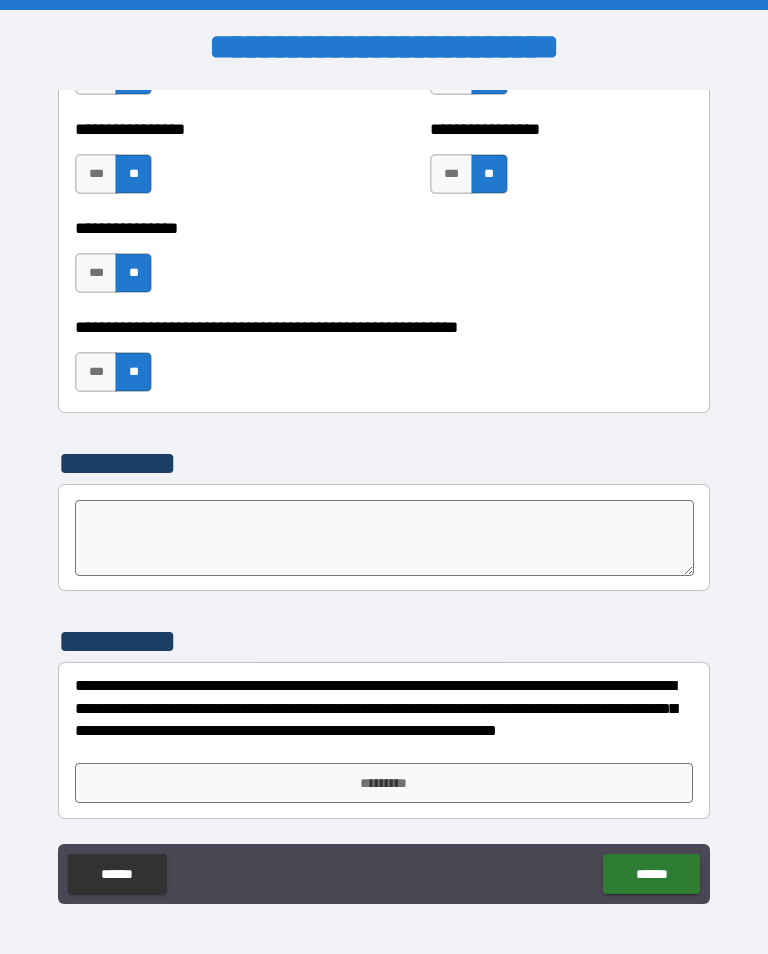 scroll, scrollTop: 6107, scrollLeft: 0, axis: vertical 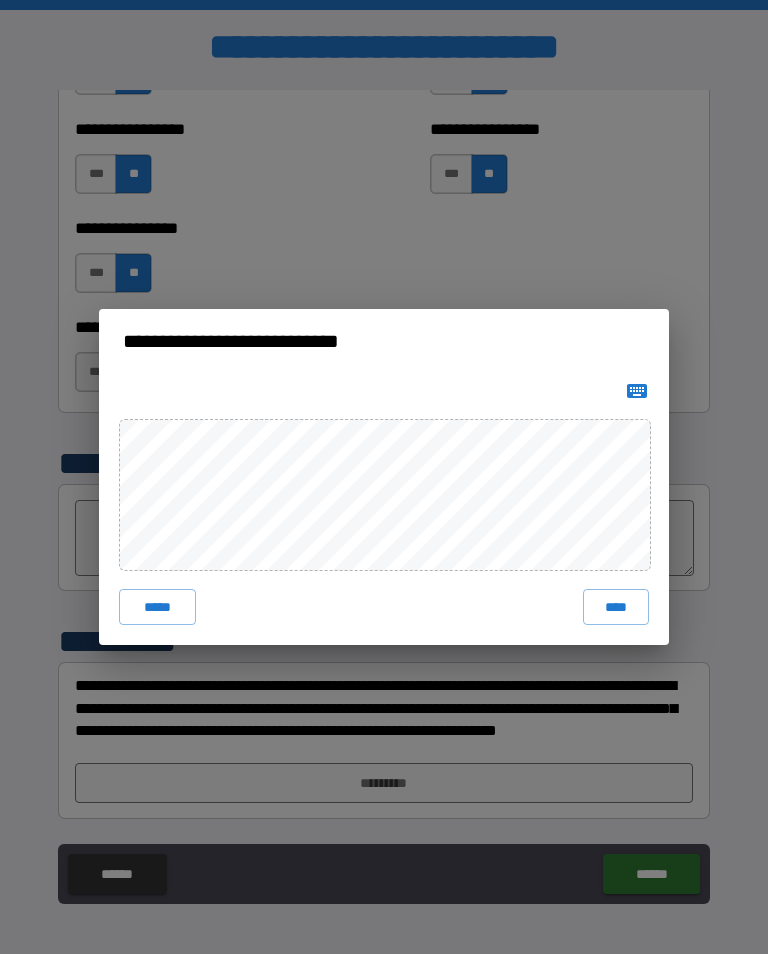 click on "****" at bounding box center [616, 607] 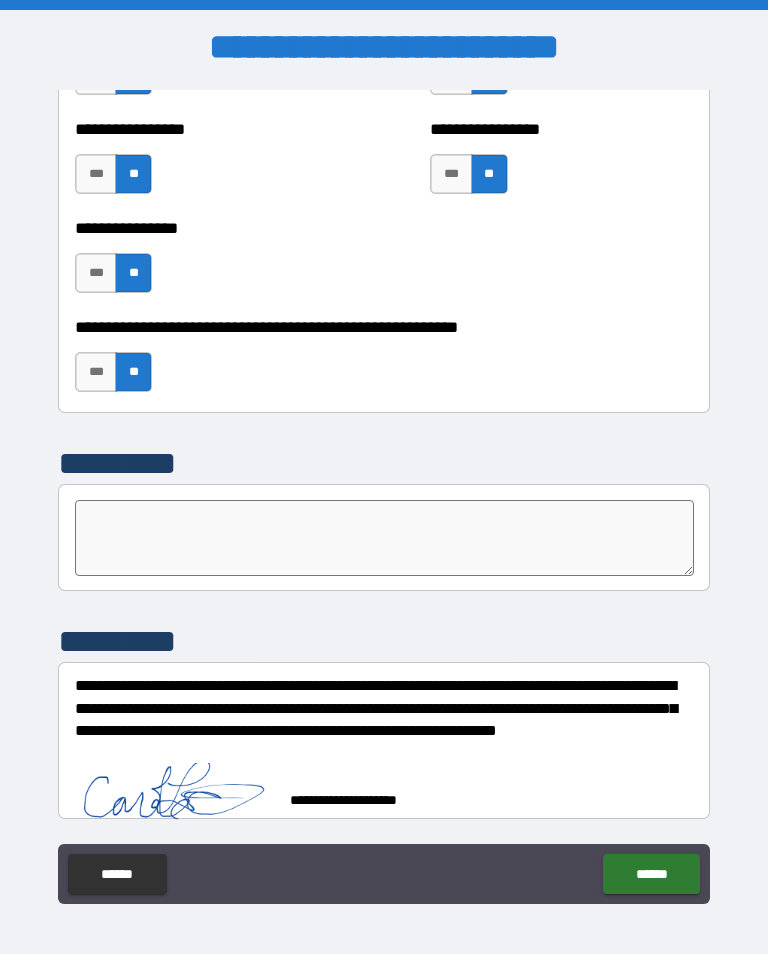 scroll, scrollTop: 6097, scrollLeft: 0, axis: vertical 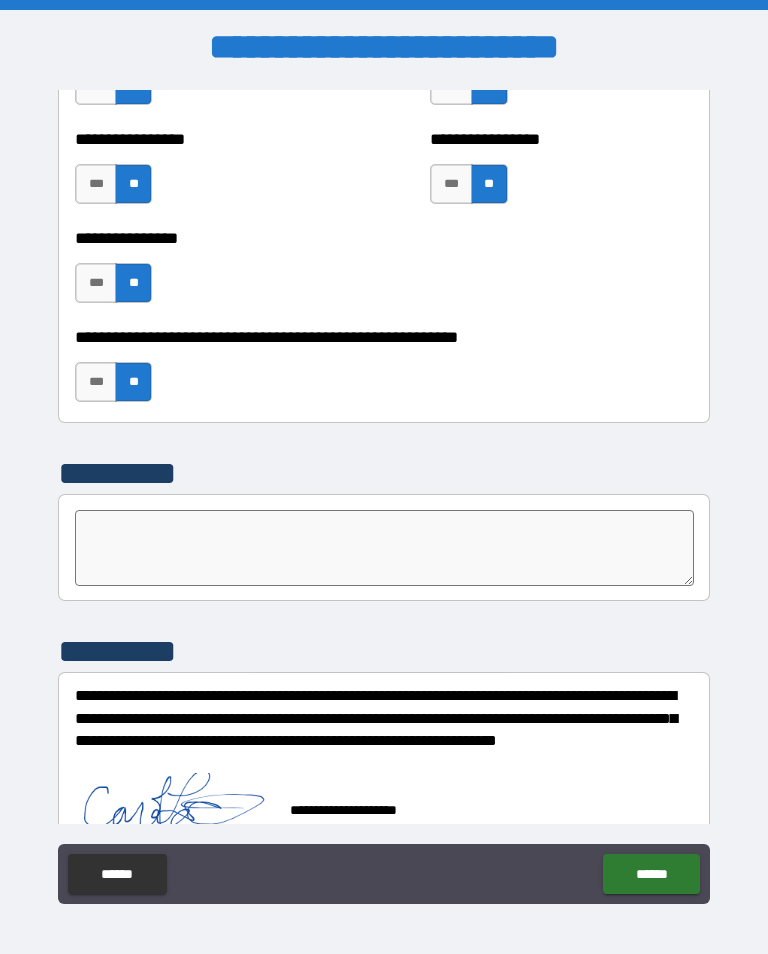 click on "******" at bounding box center [651, 874] 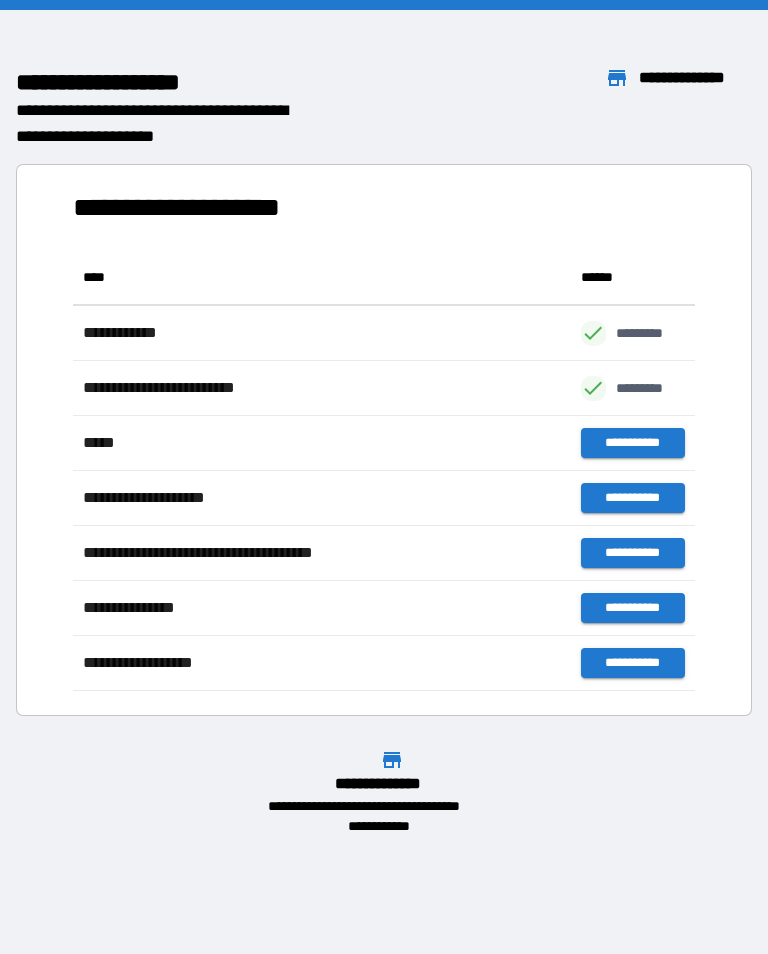 scroll, scrollTop: 1, scrollLeft: 1, axis: both 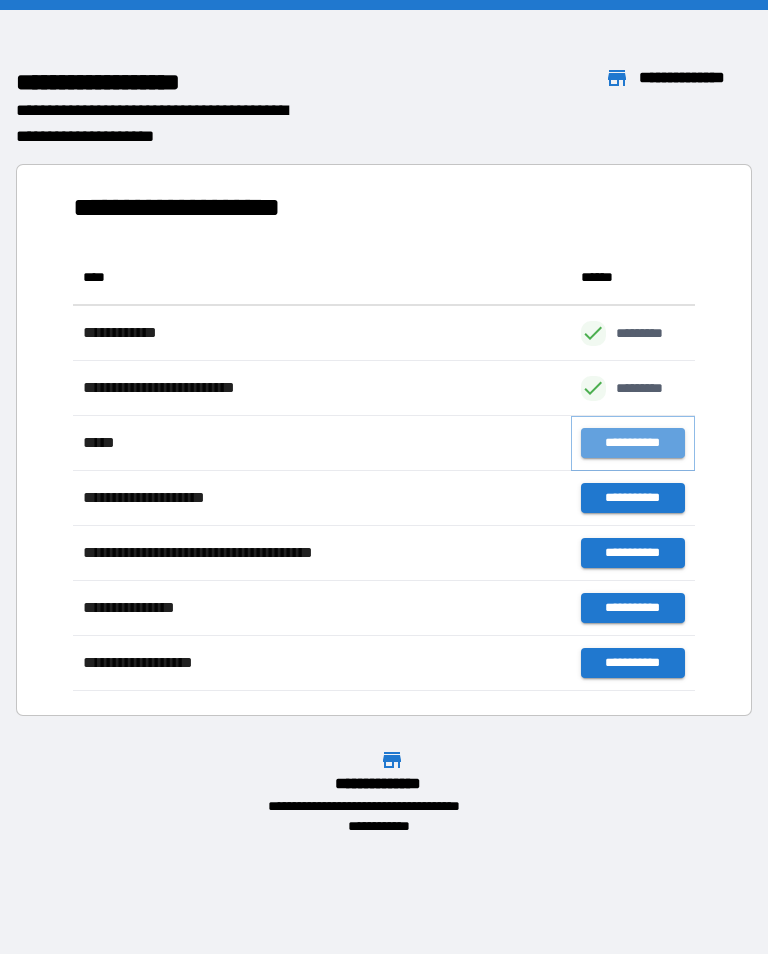 click on "**********" at bounding box center [633, 443] 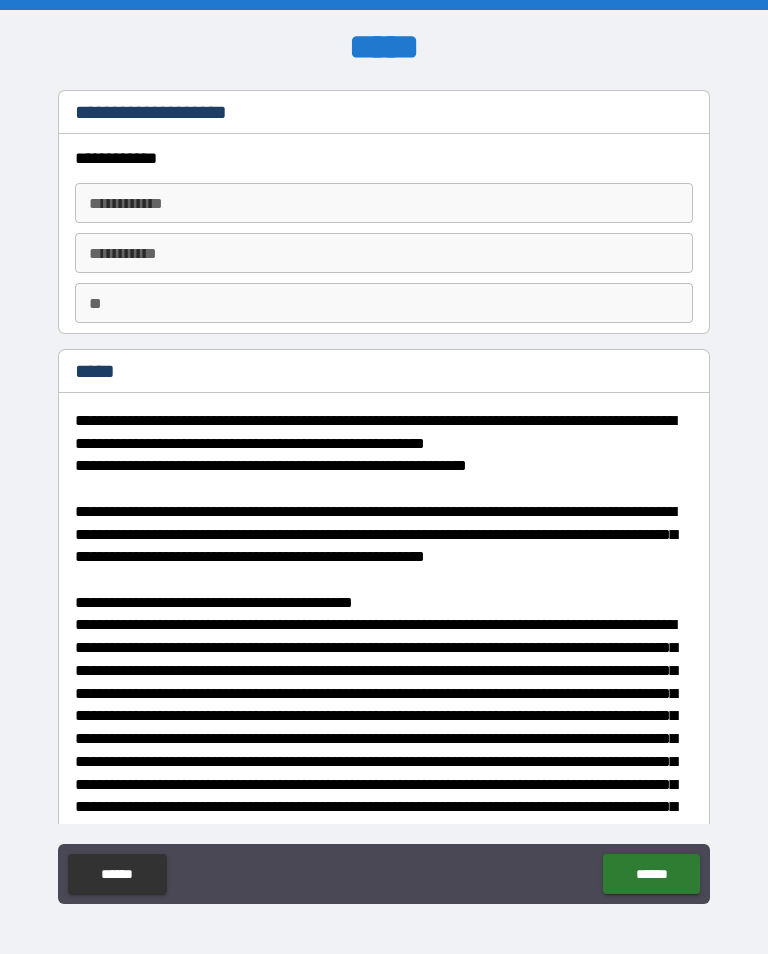 click on "**********" at bounding box center (384, 203) 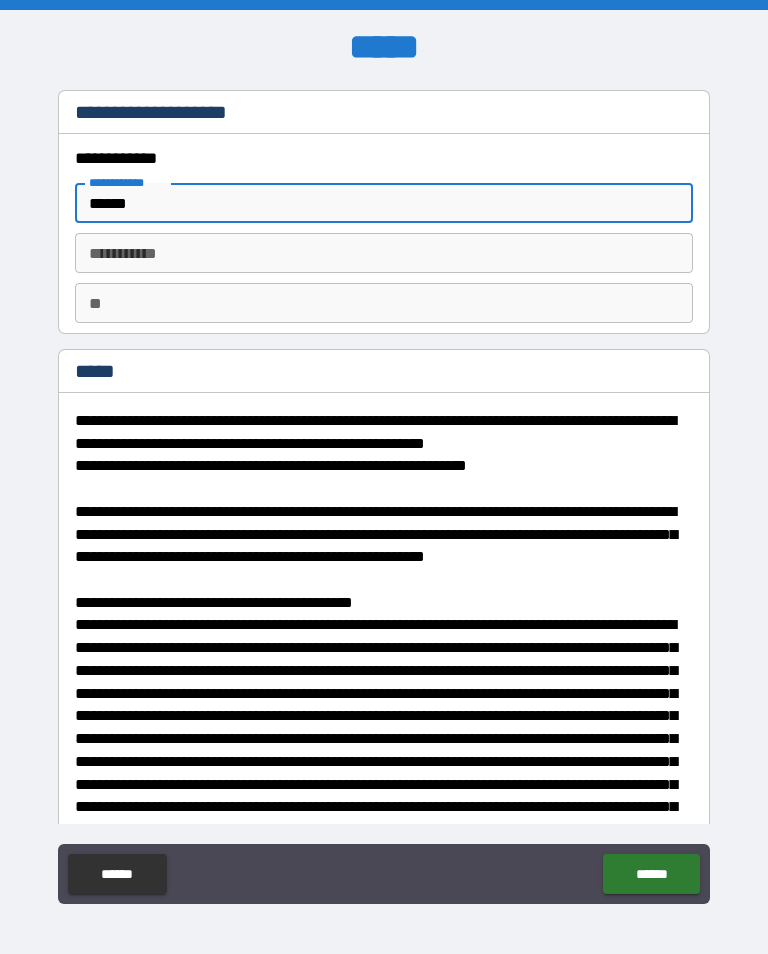 type on "******" 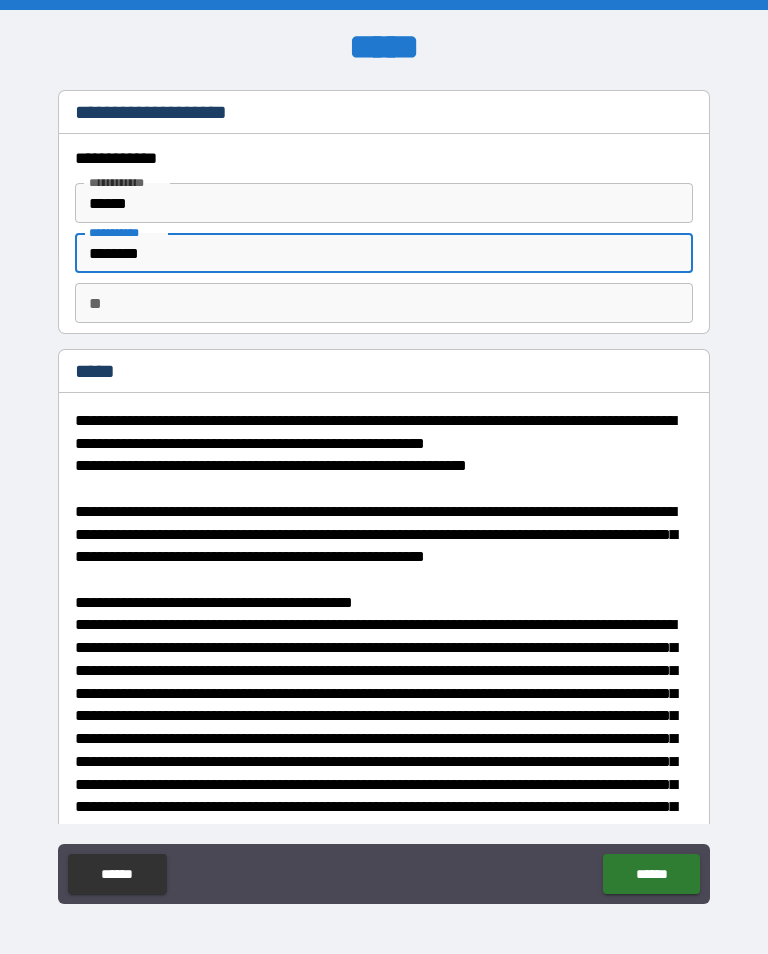 type on "********" 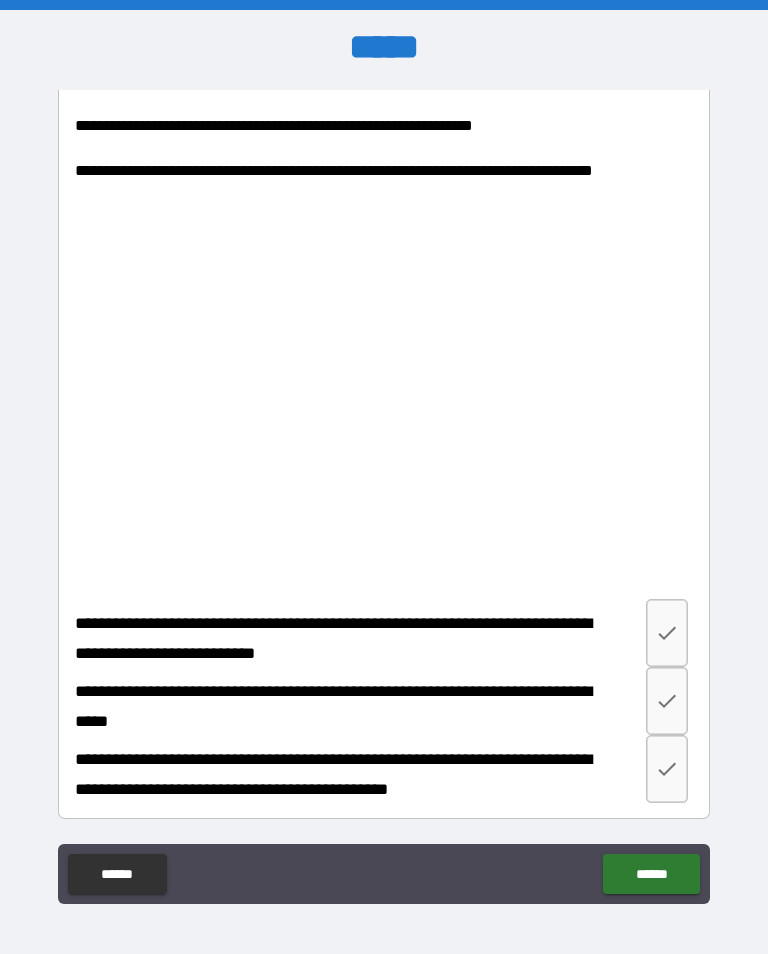 scroll, scrollTop: 3771, scrollLeft: 0, axis: vertical 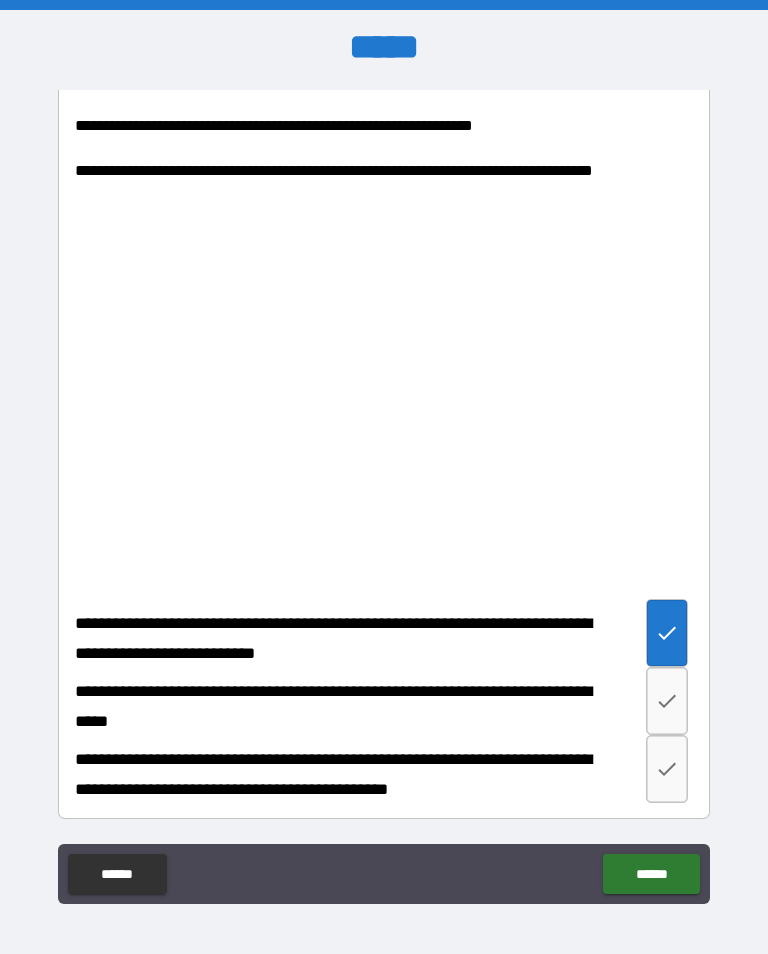 click 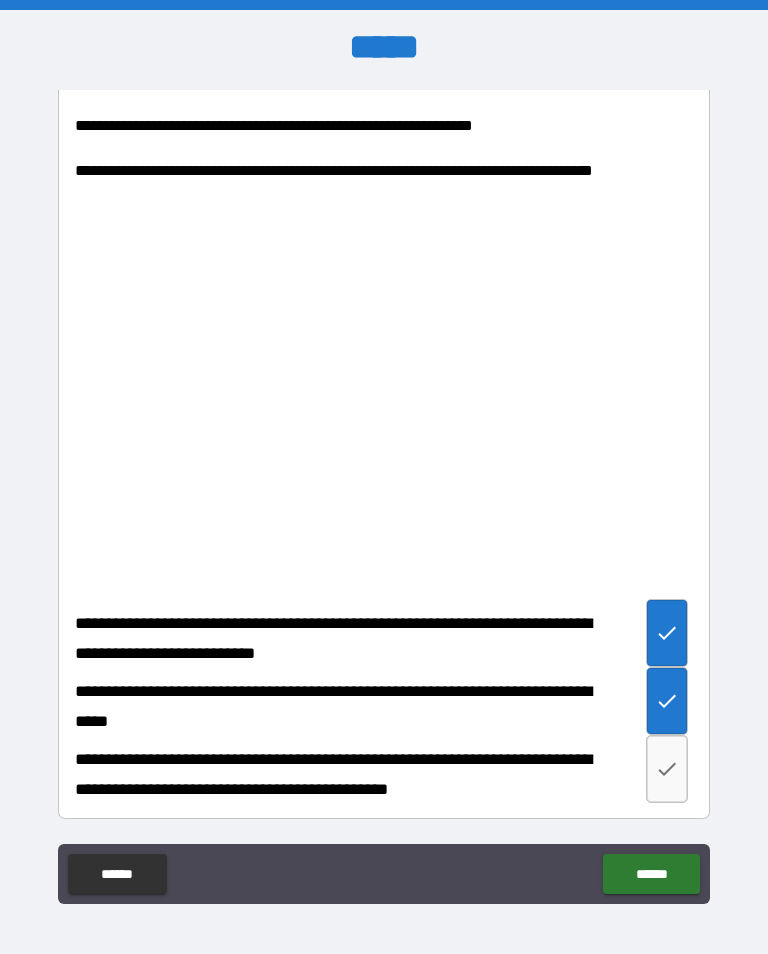 click 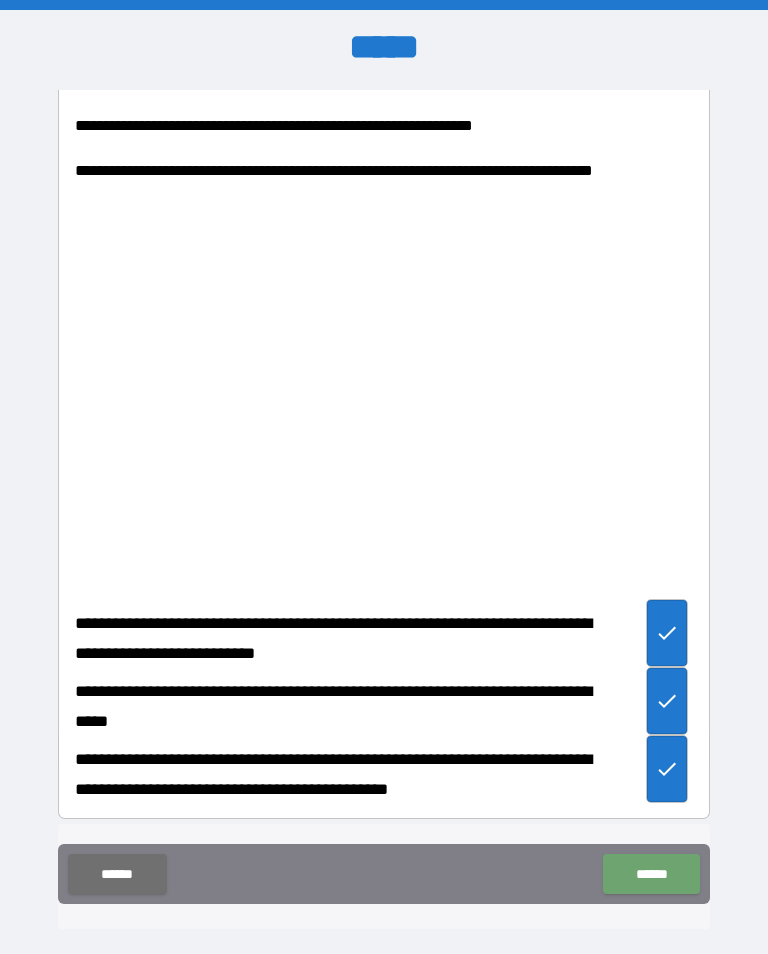 click on "******" at bounding box center [651, 874] 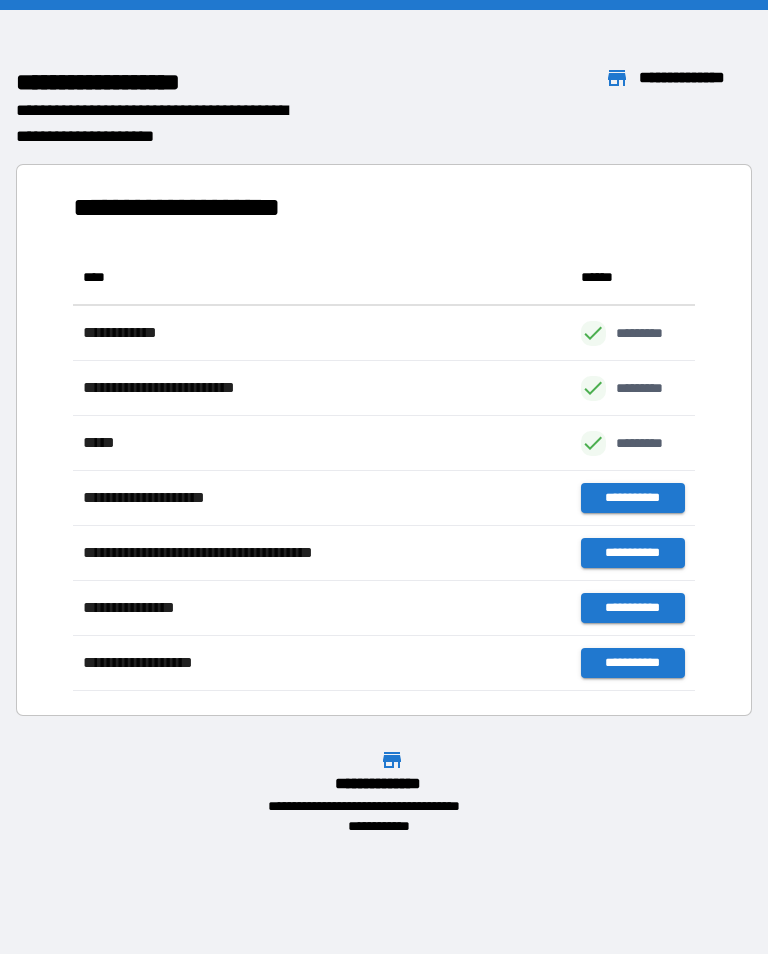 scroll, scrollTop: 441, scrollLeft: 622, axis: both 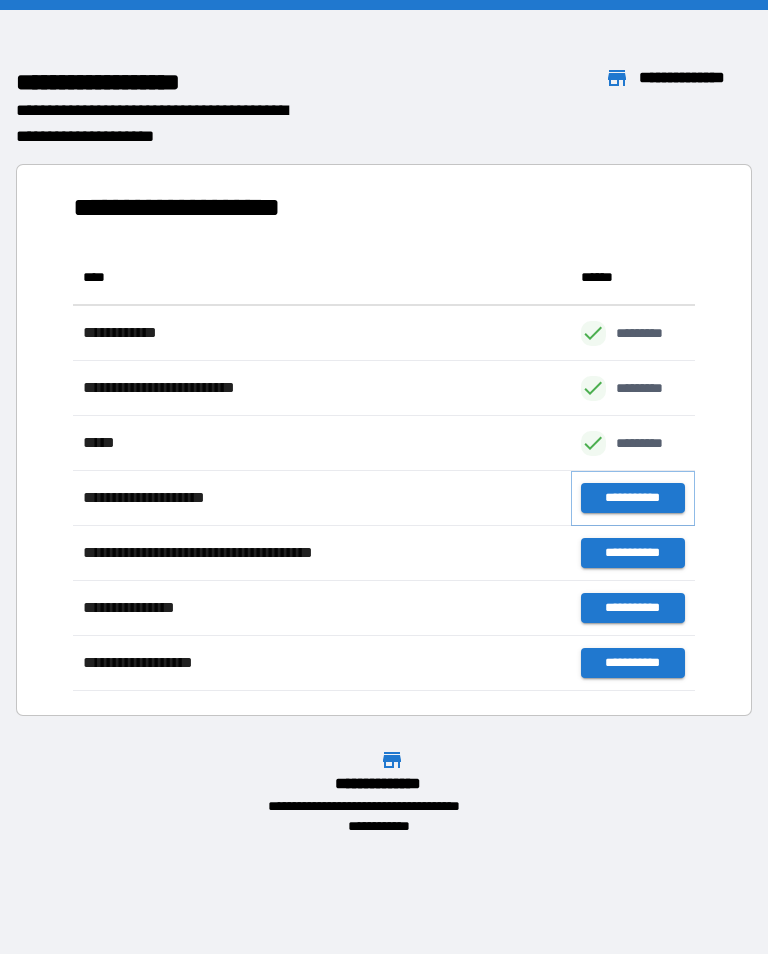 click on "**********" at bounding box center (633, 498) 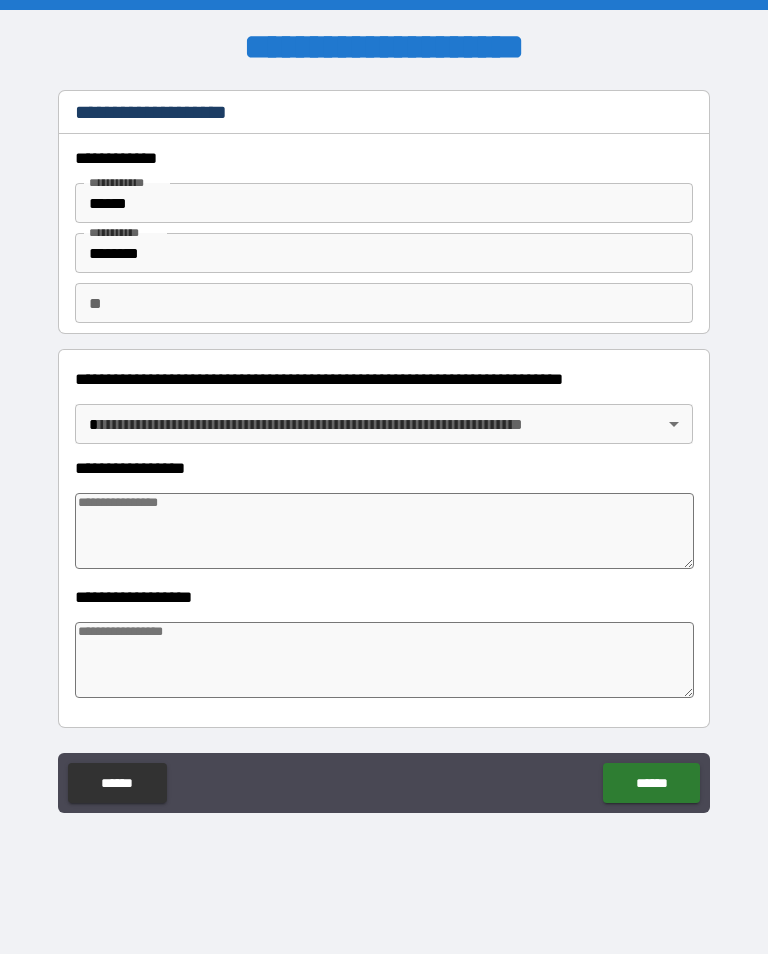 type on "*" 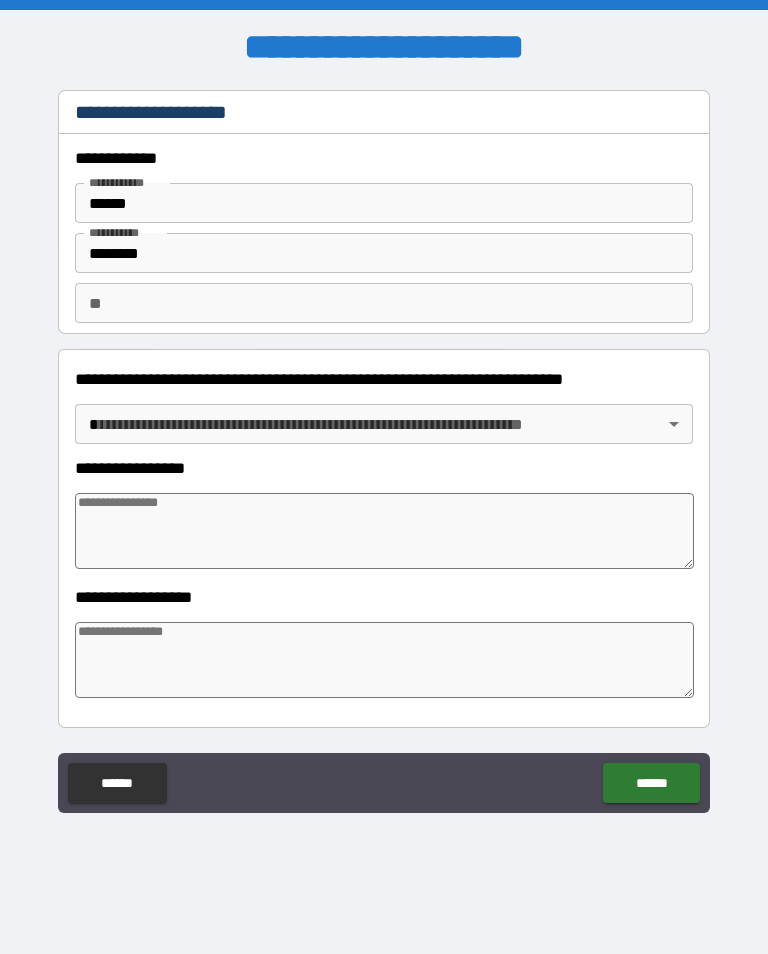 type on "*" 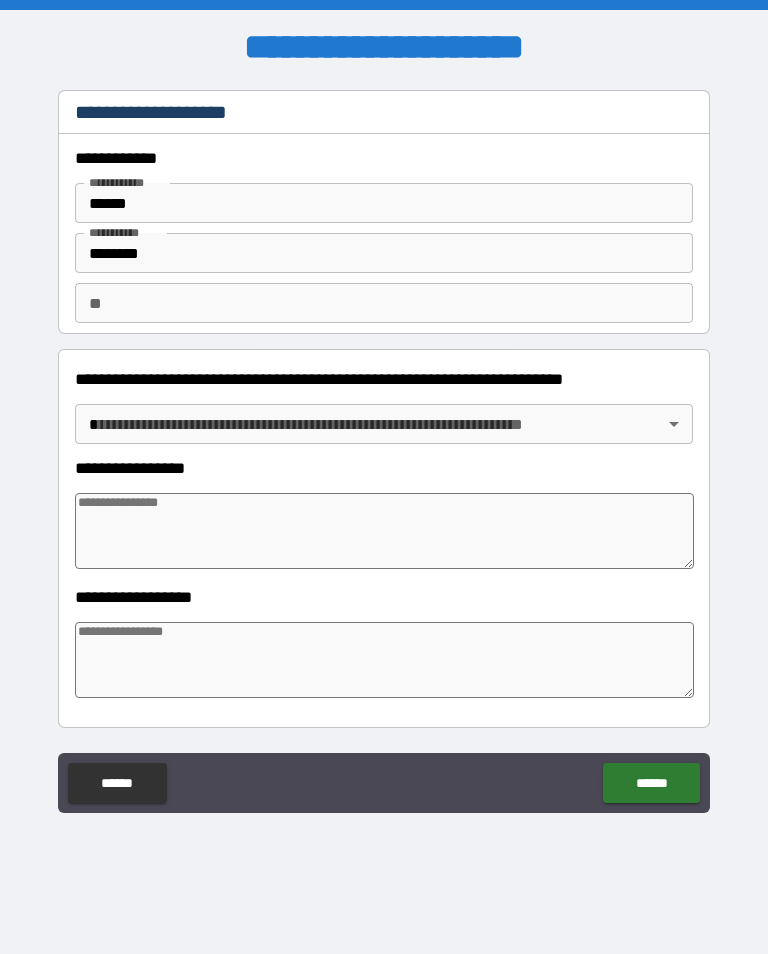 type on "*" 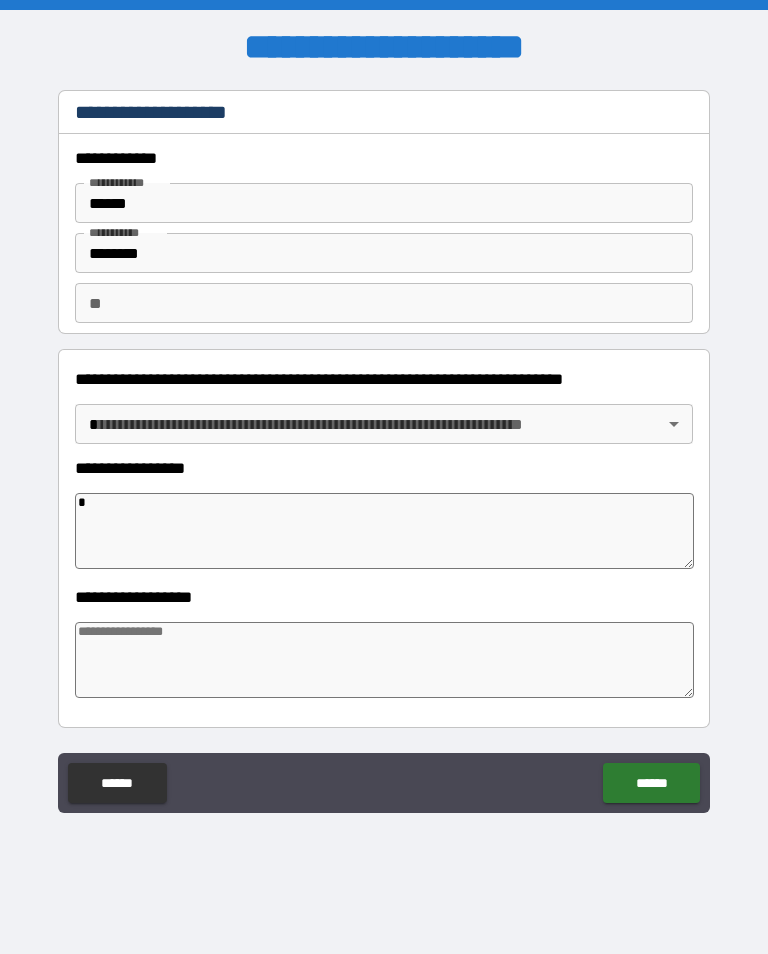 type on "*" 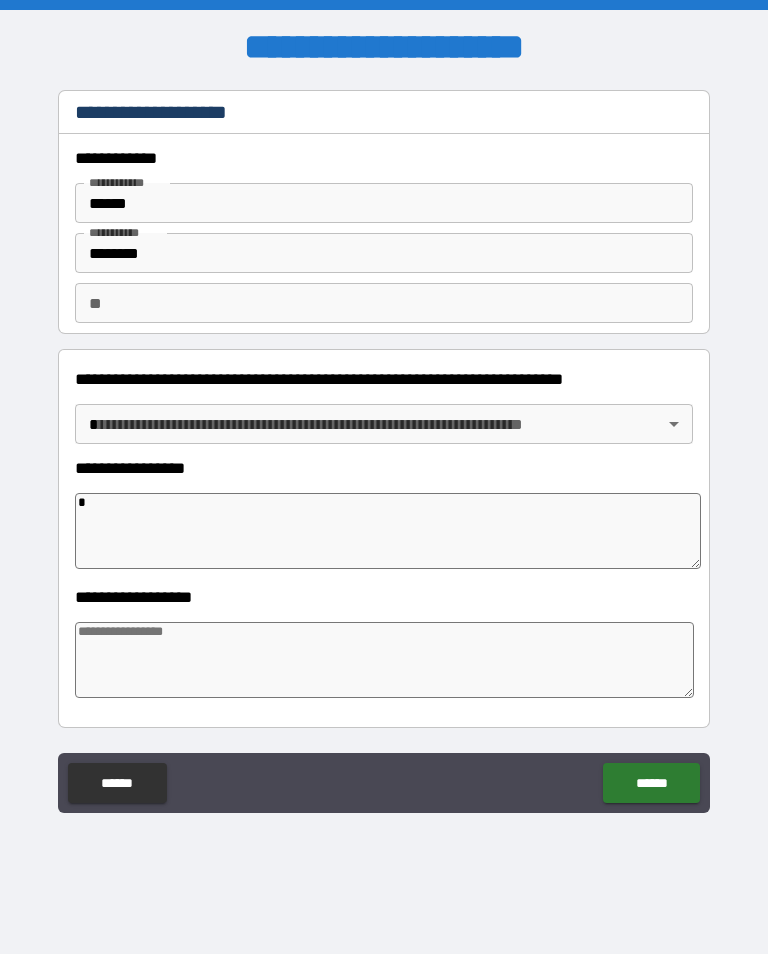 type on "*" 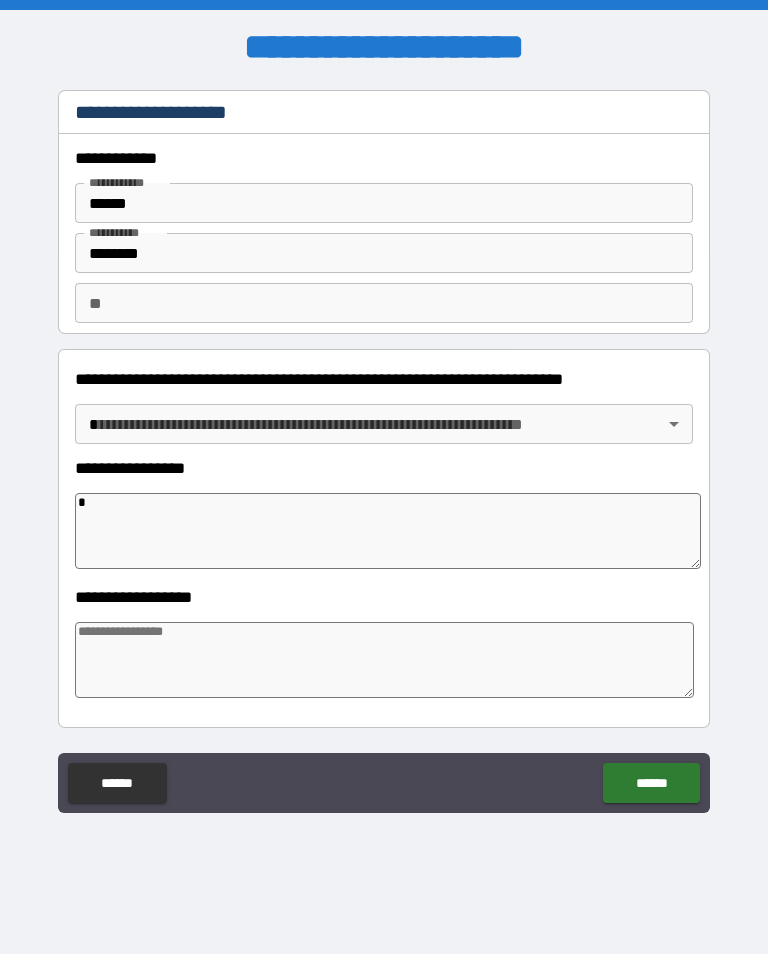 type on "*" 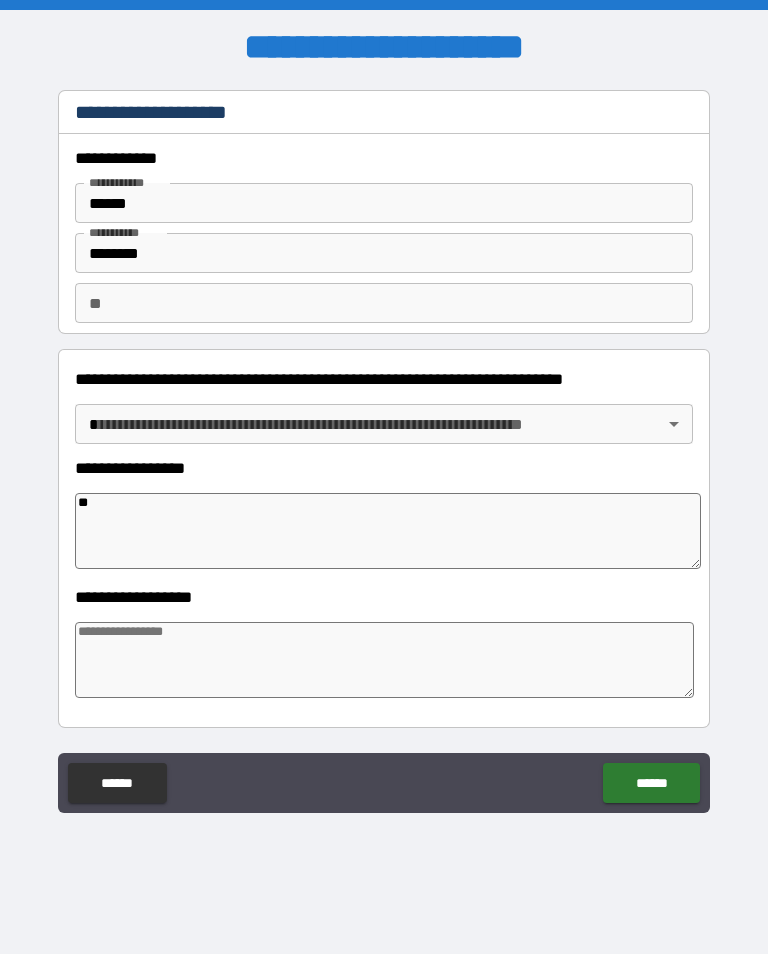 type on "*" 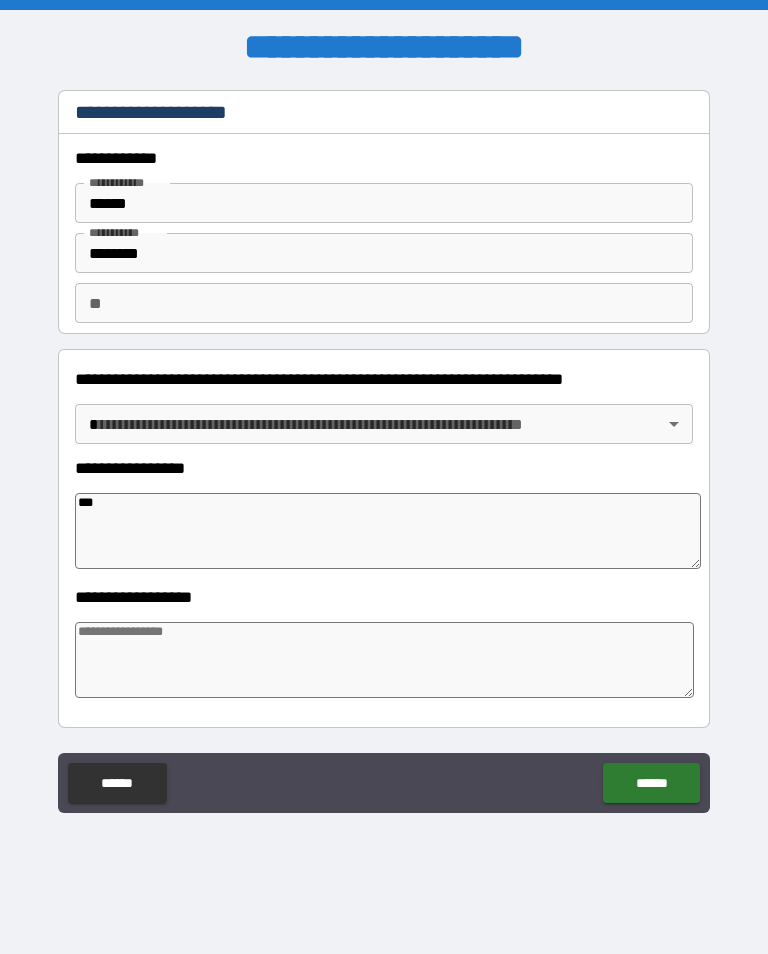 type on "*" 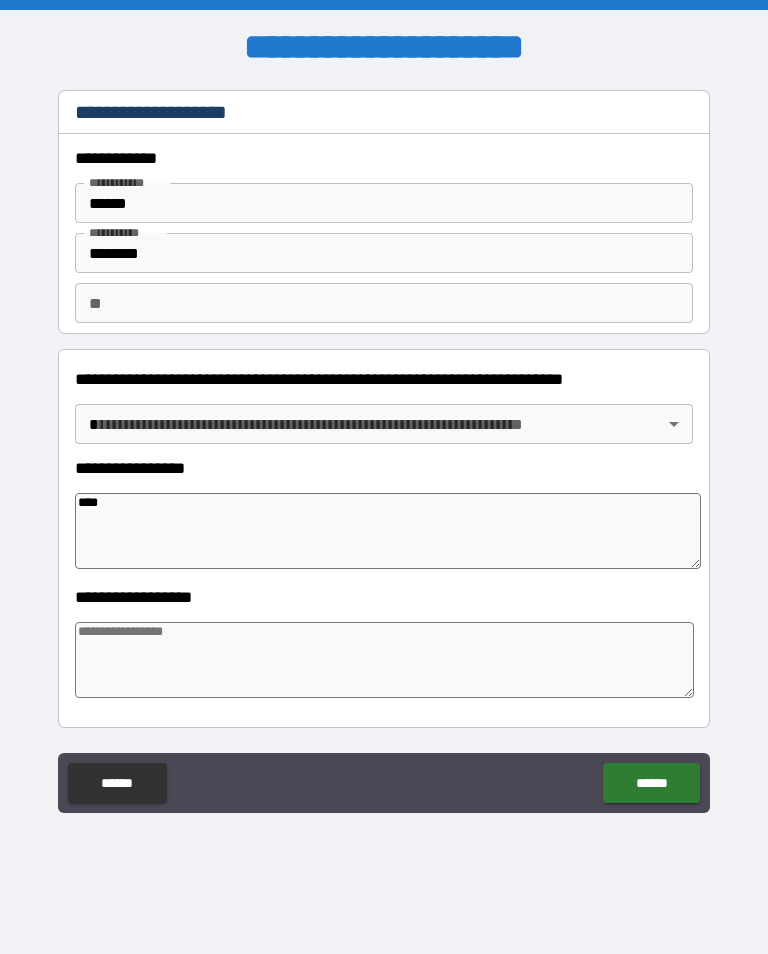 type on "*" 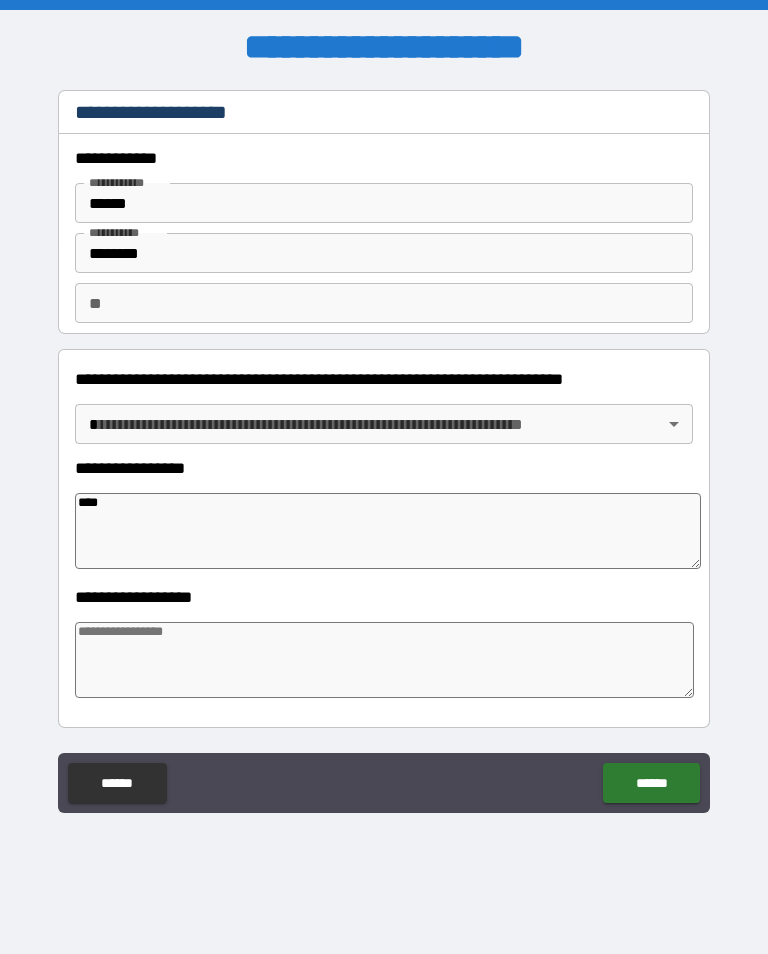 type on "*****" 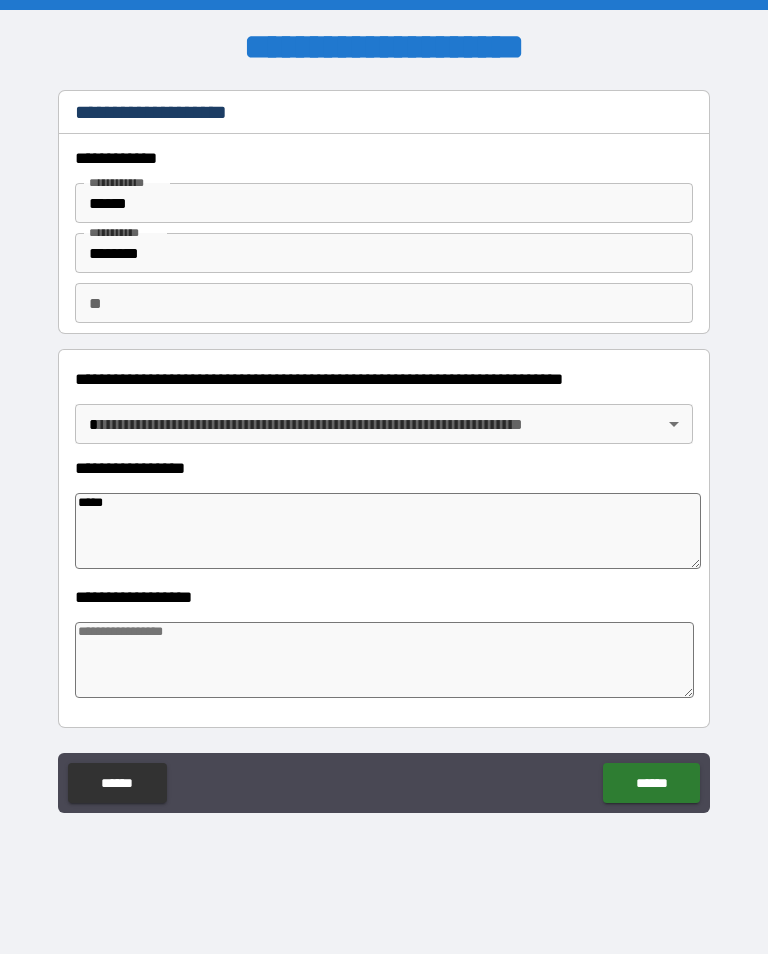 type on "*" 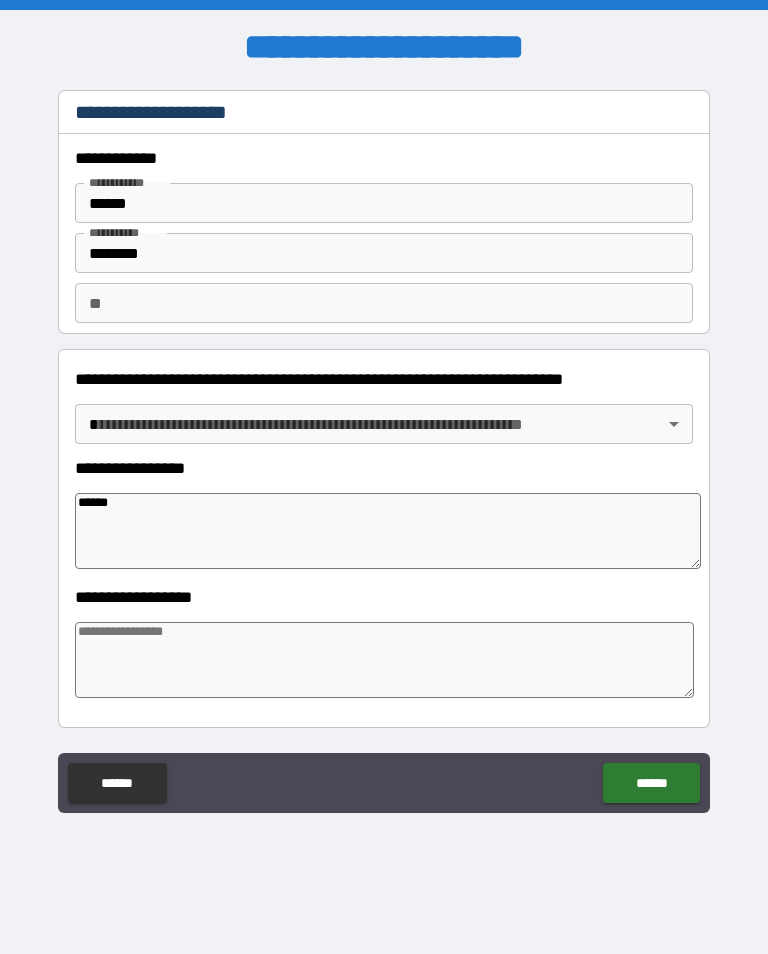 type on "*" 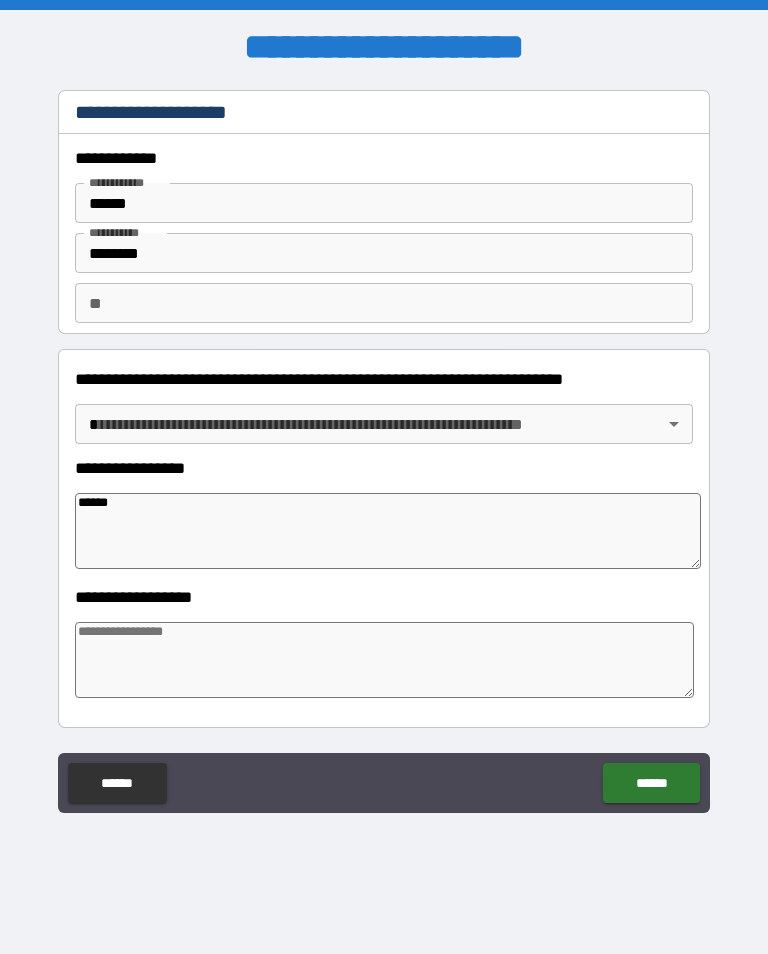 type on "*******" 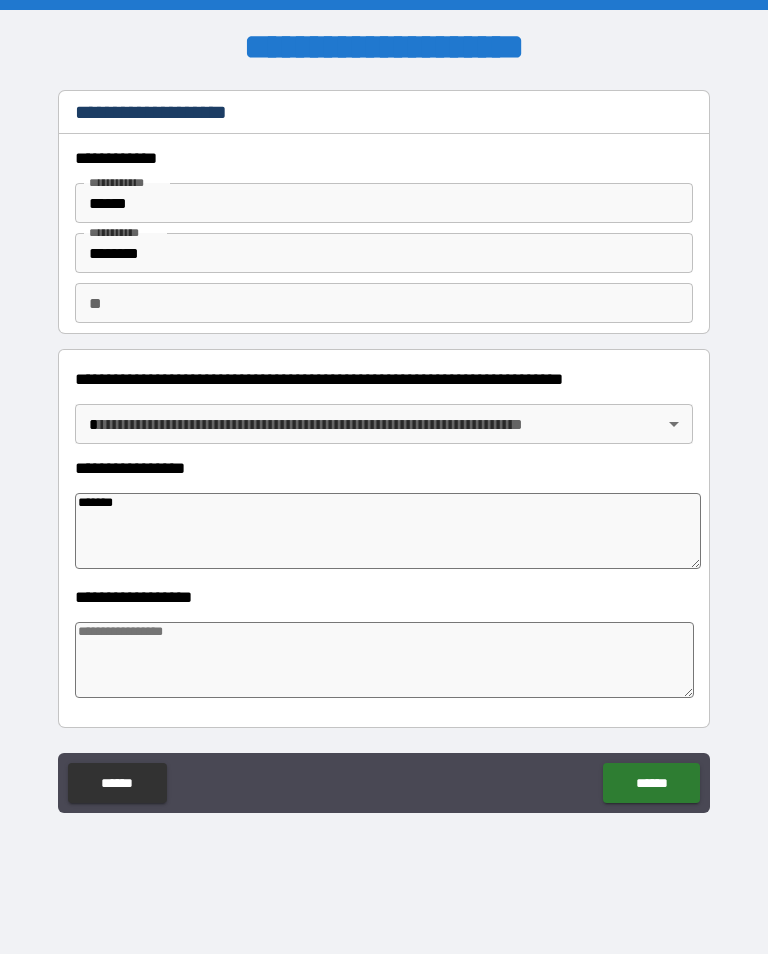 type on "*" 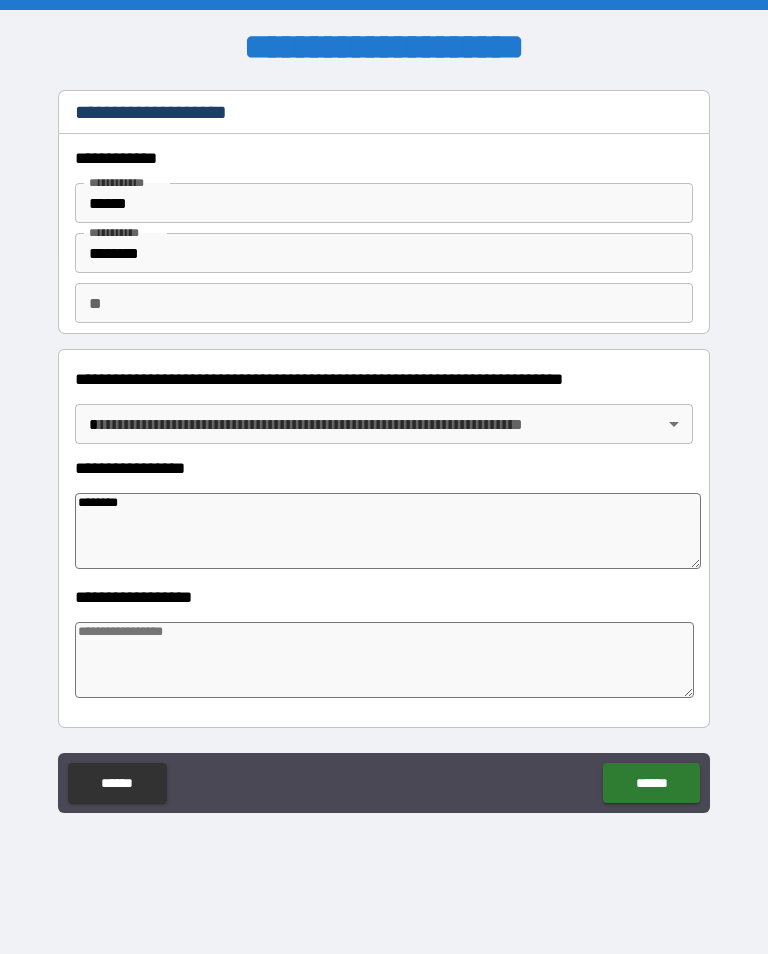 type on "*" 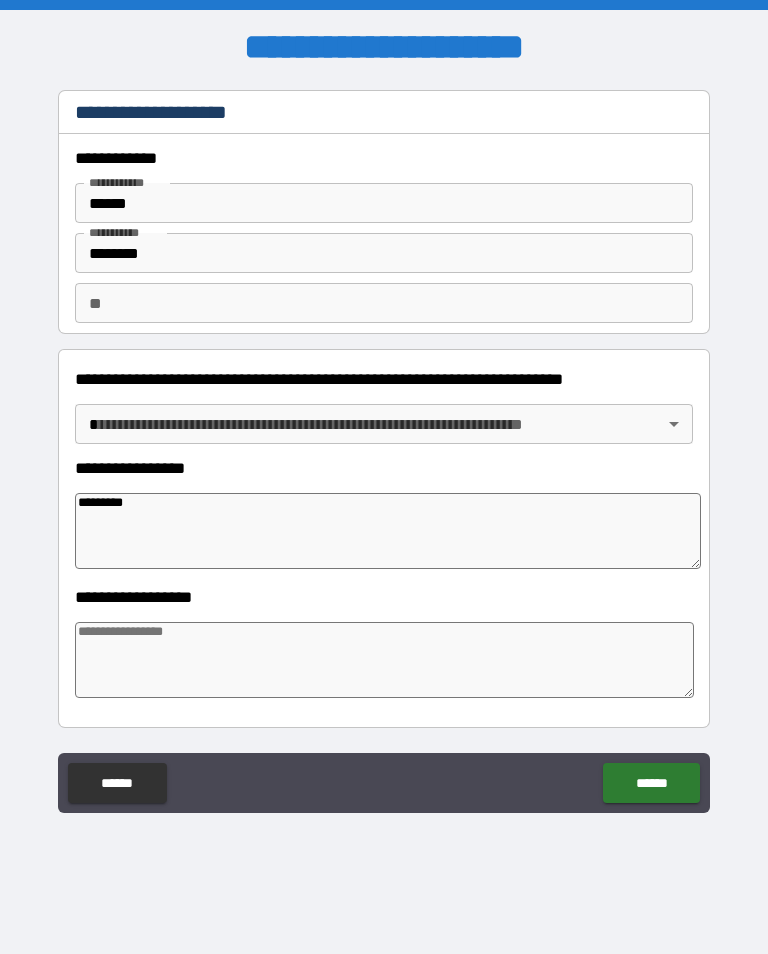 type on "*" 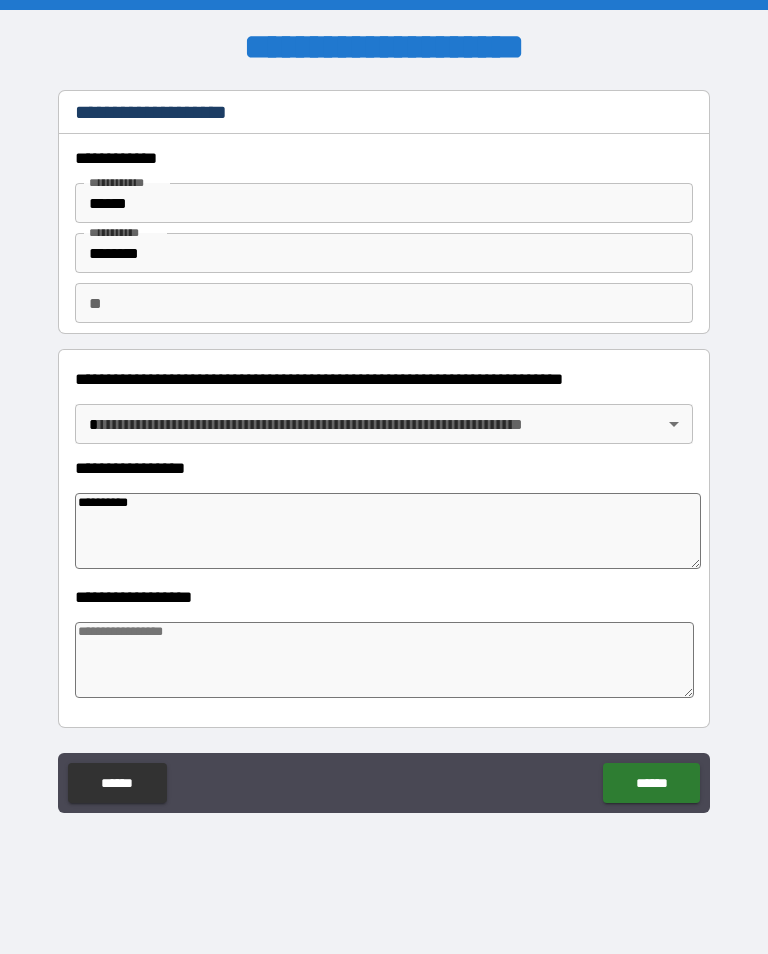 type on "*" 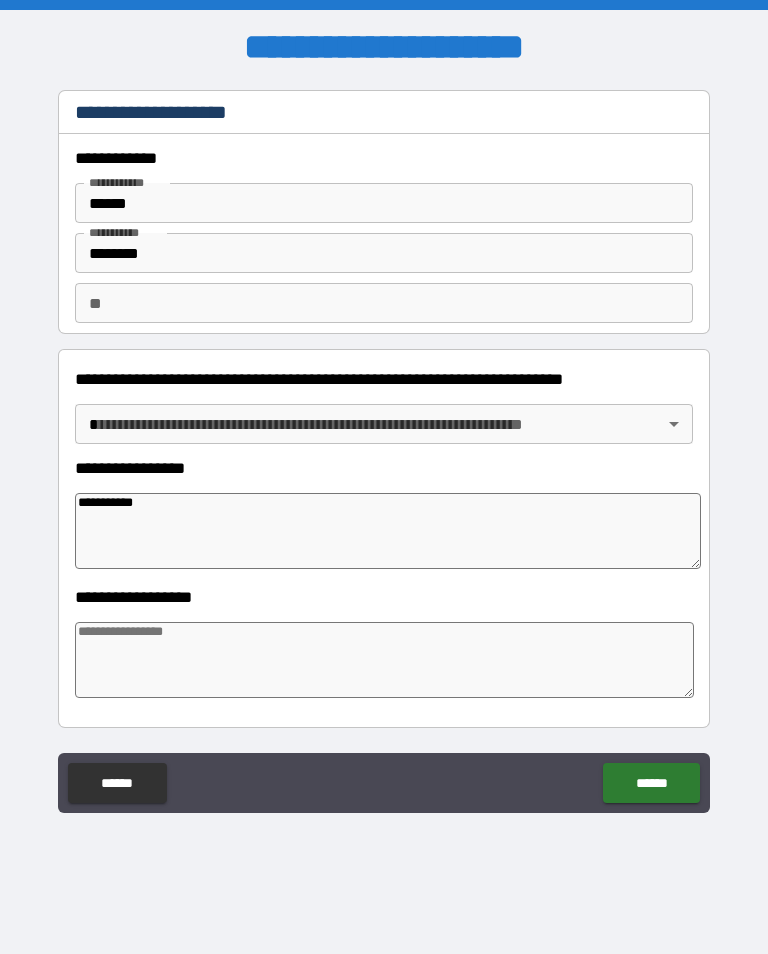 type on "*" 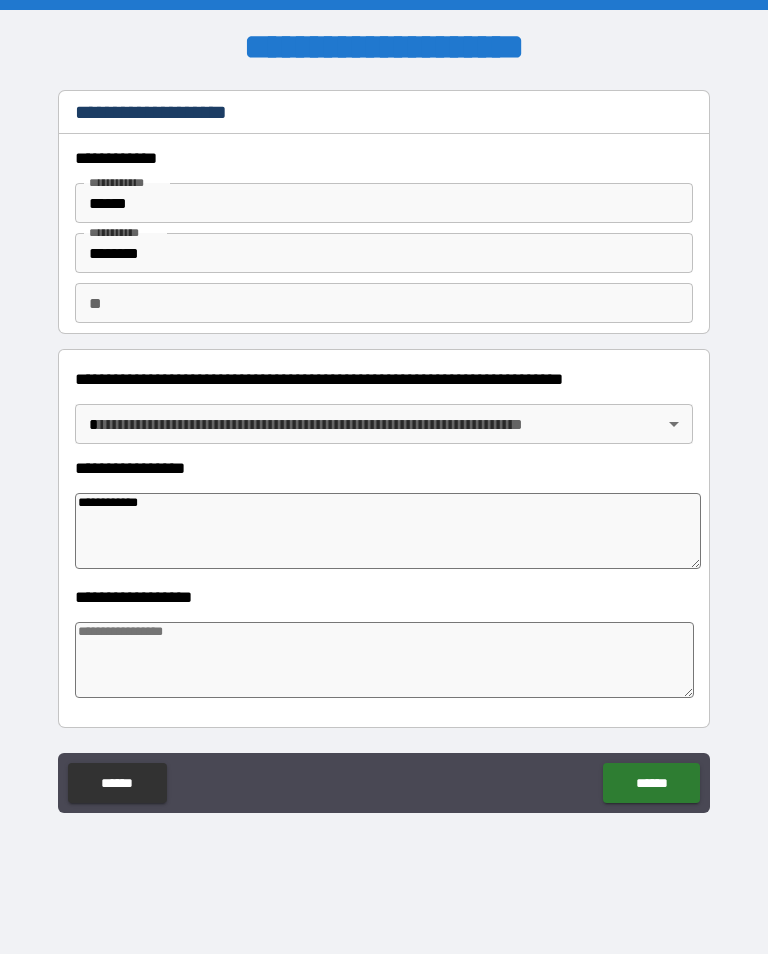 type on "*" 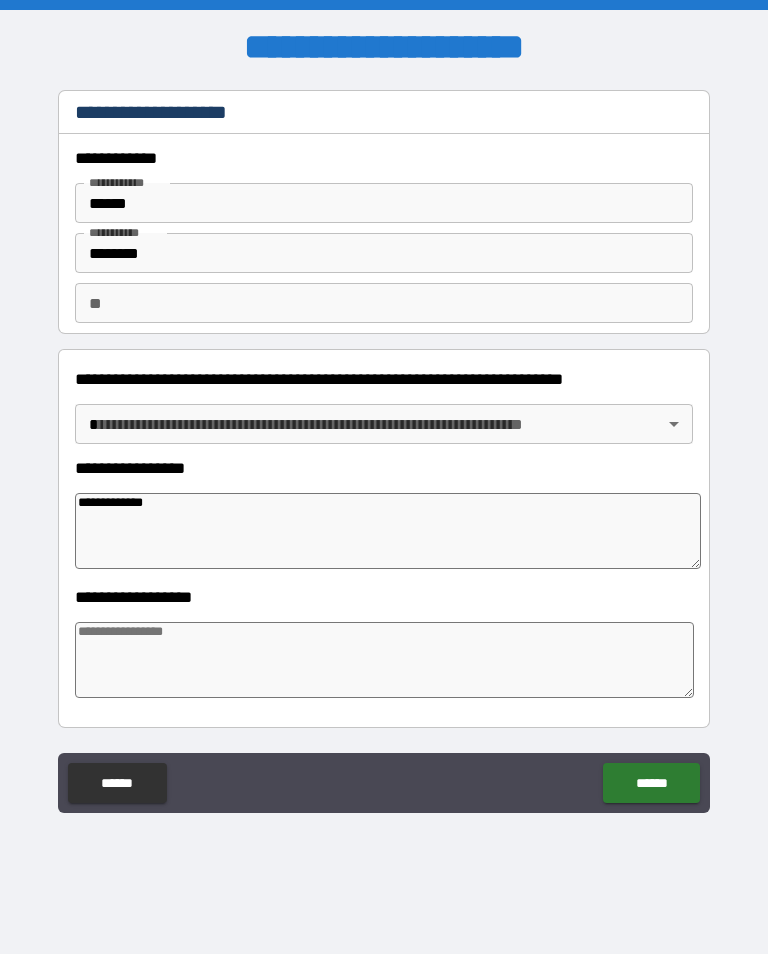 type on "*" 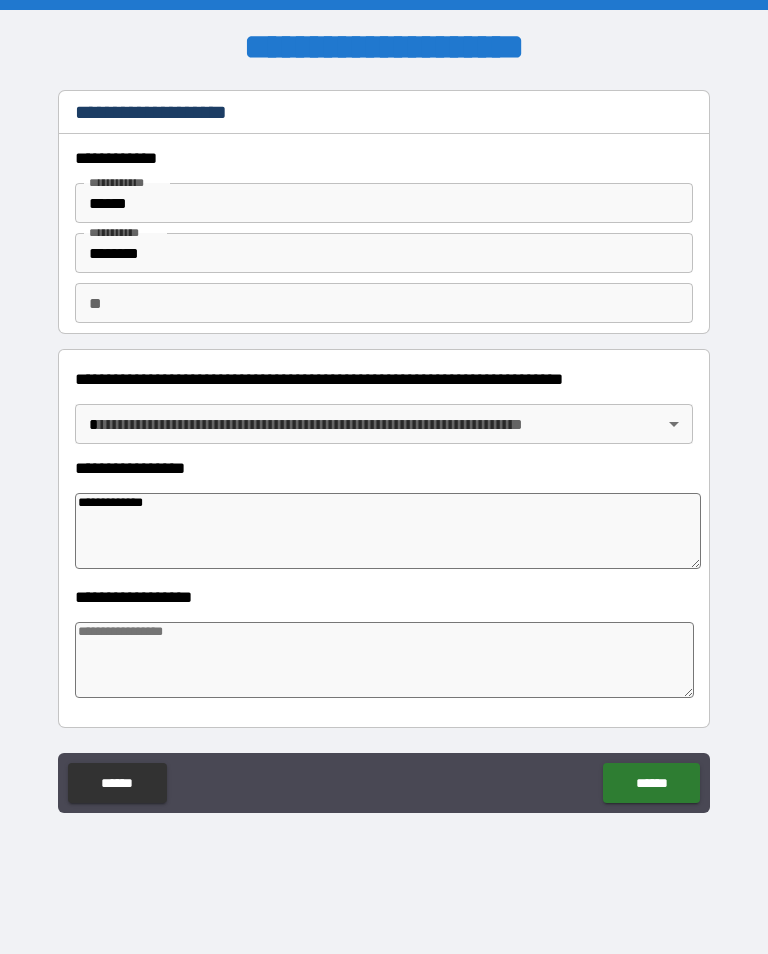 type on "**********" 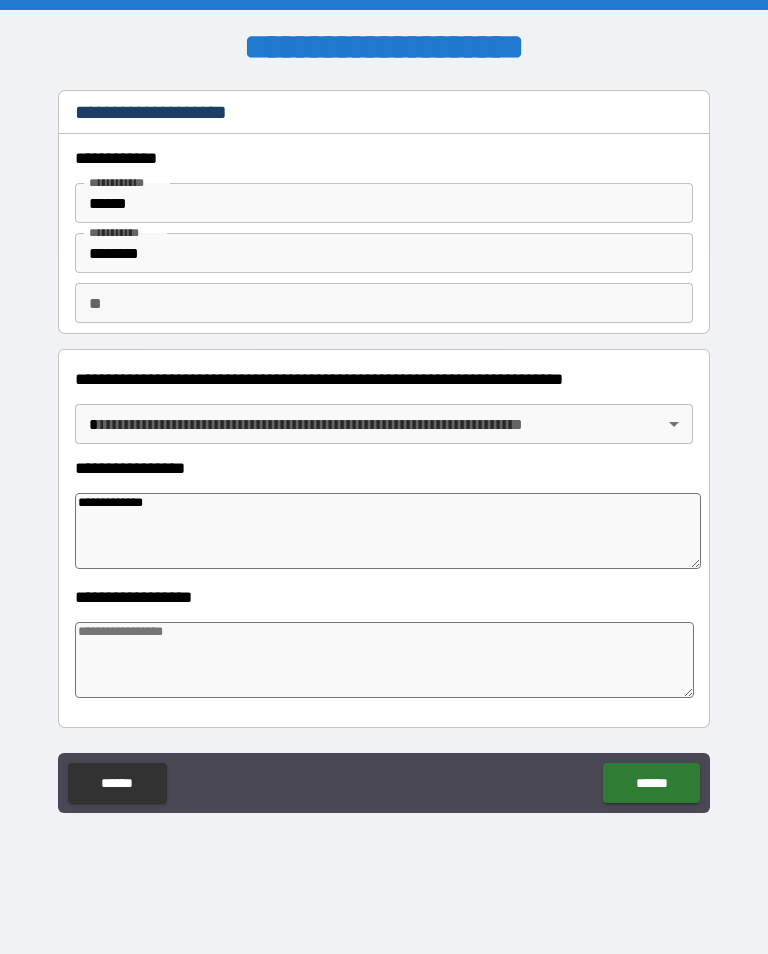 type on "*" 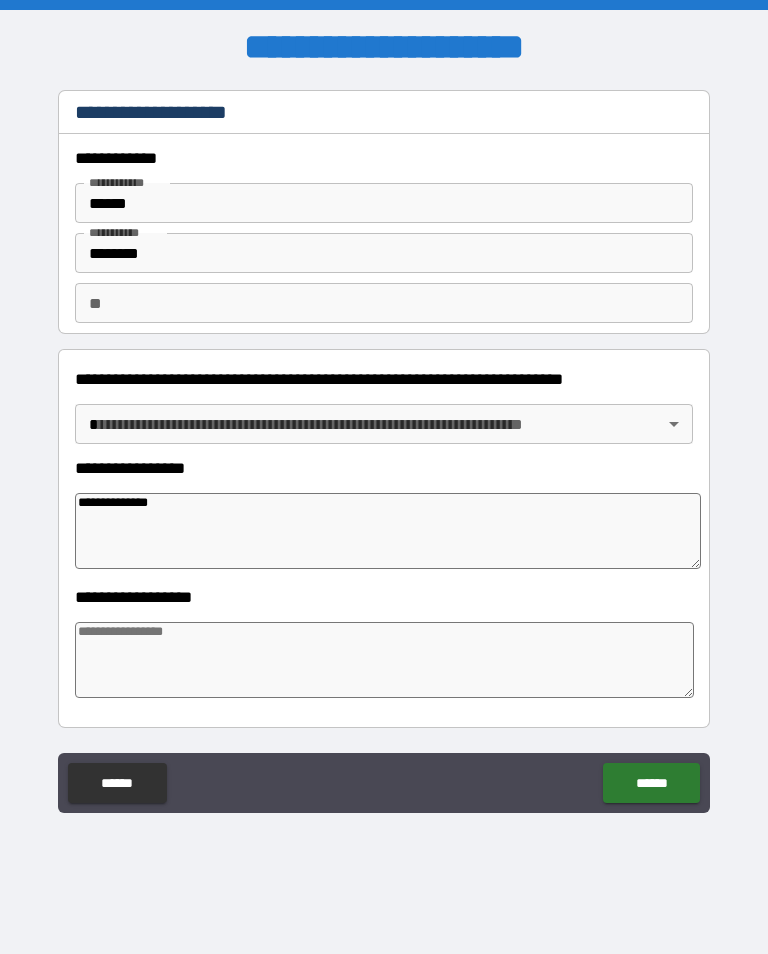 type on "*" 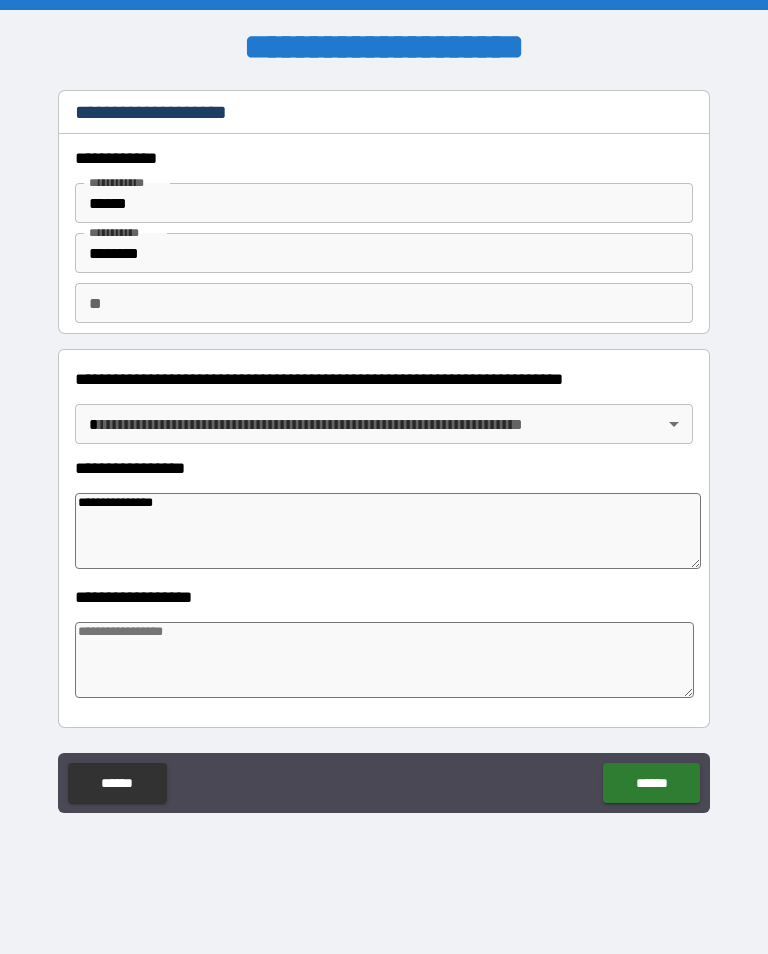 type on "*" 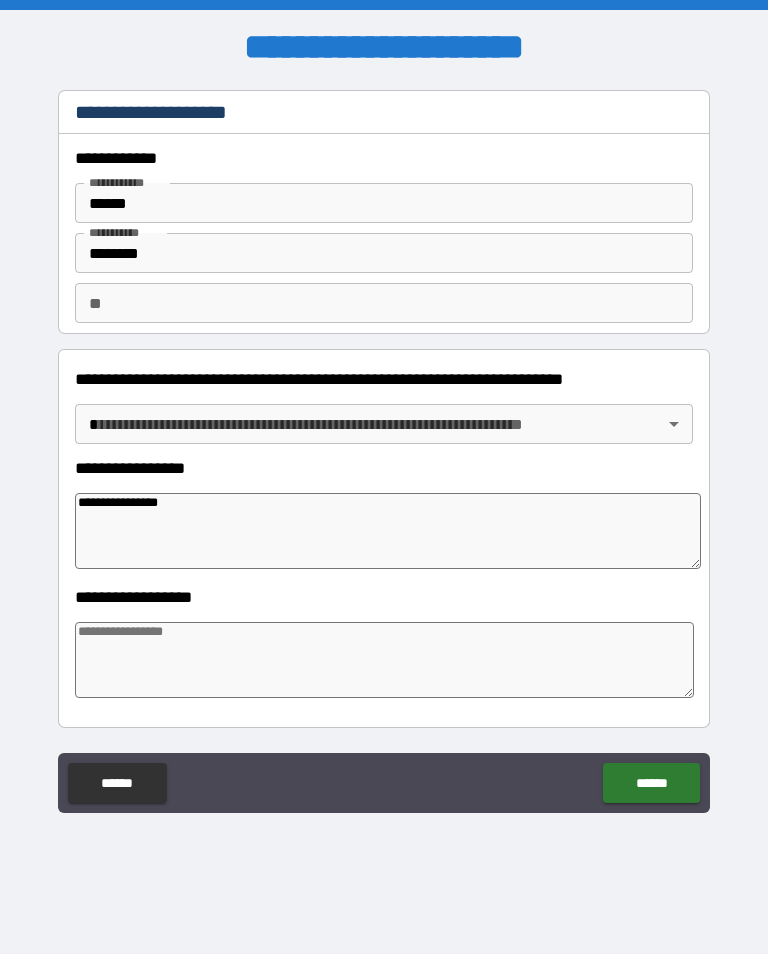 type on "*" 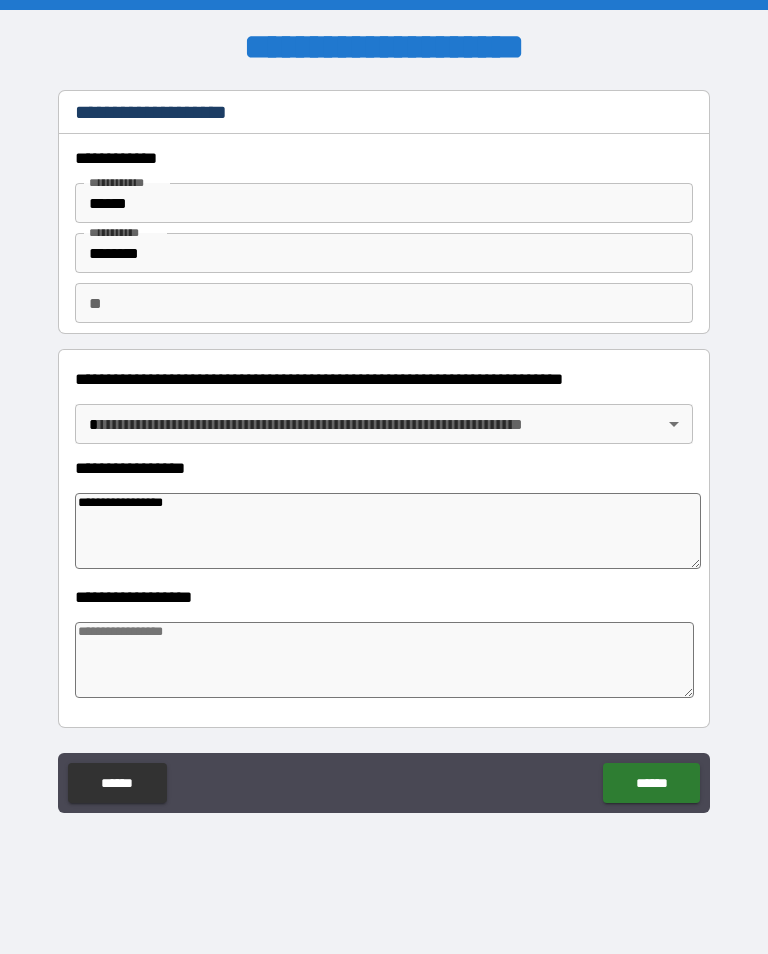 type on "*" 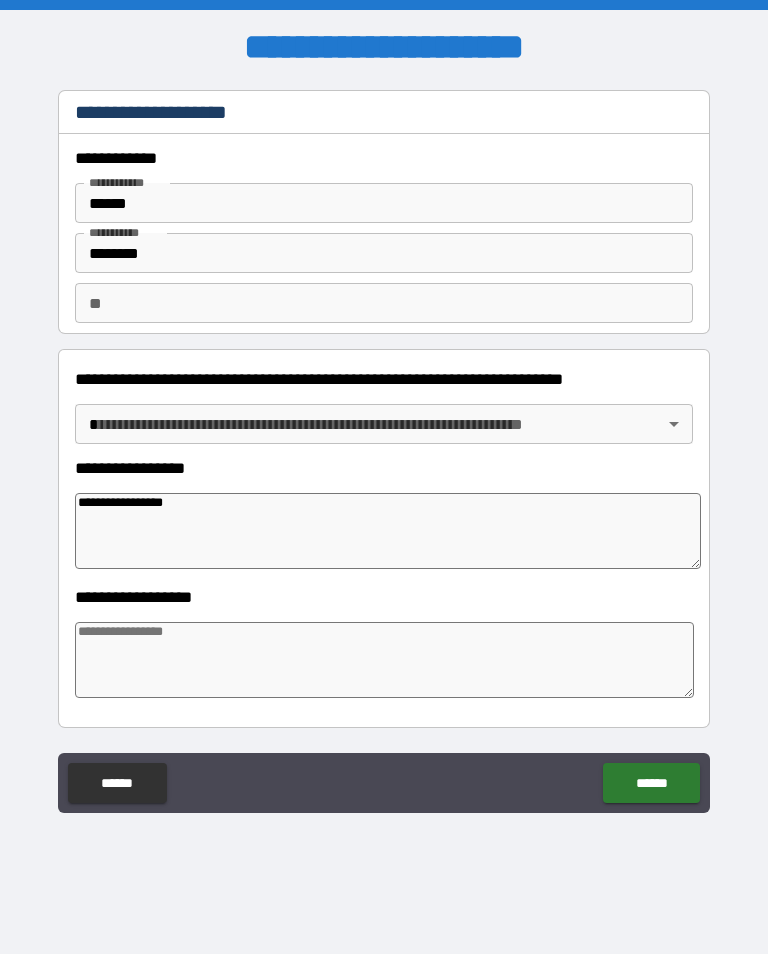 type on "**********" 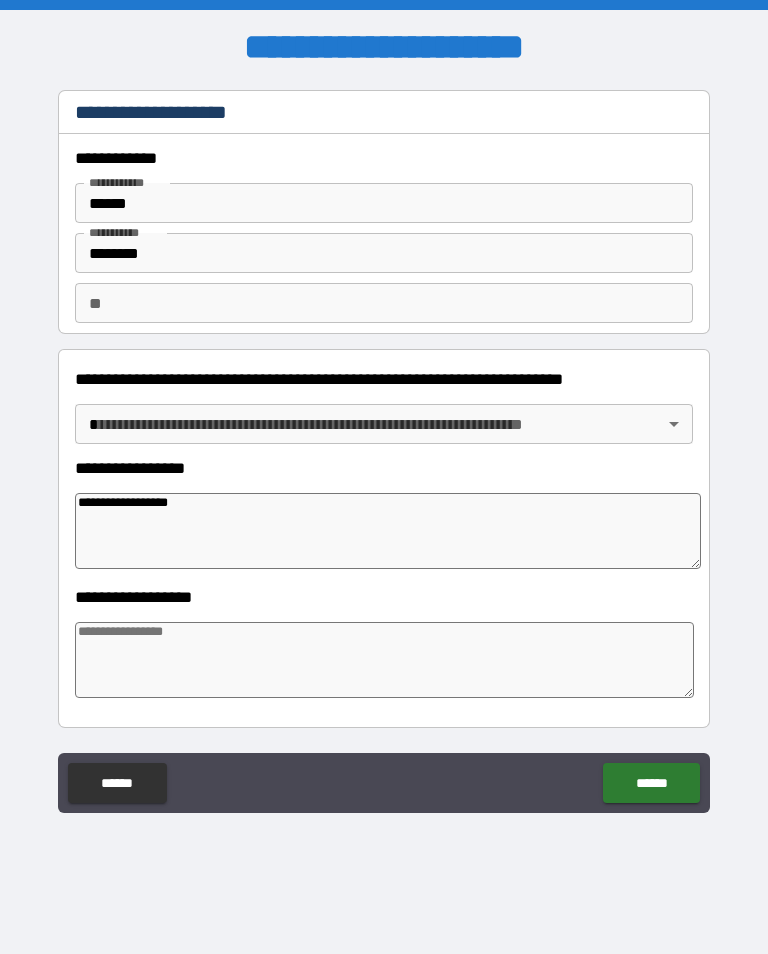 type on "*" 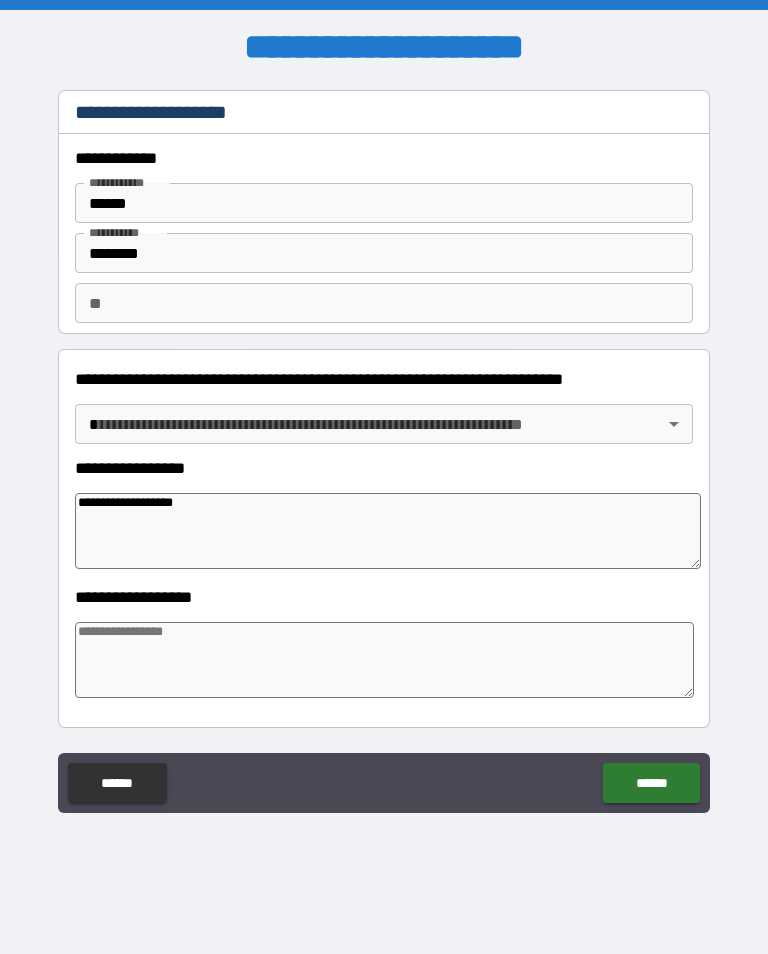 type on "*" 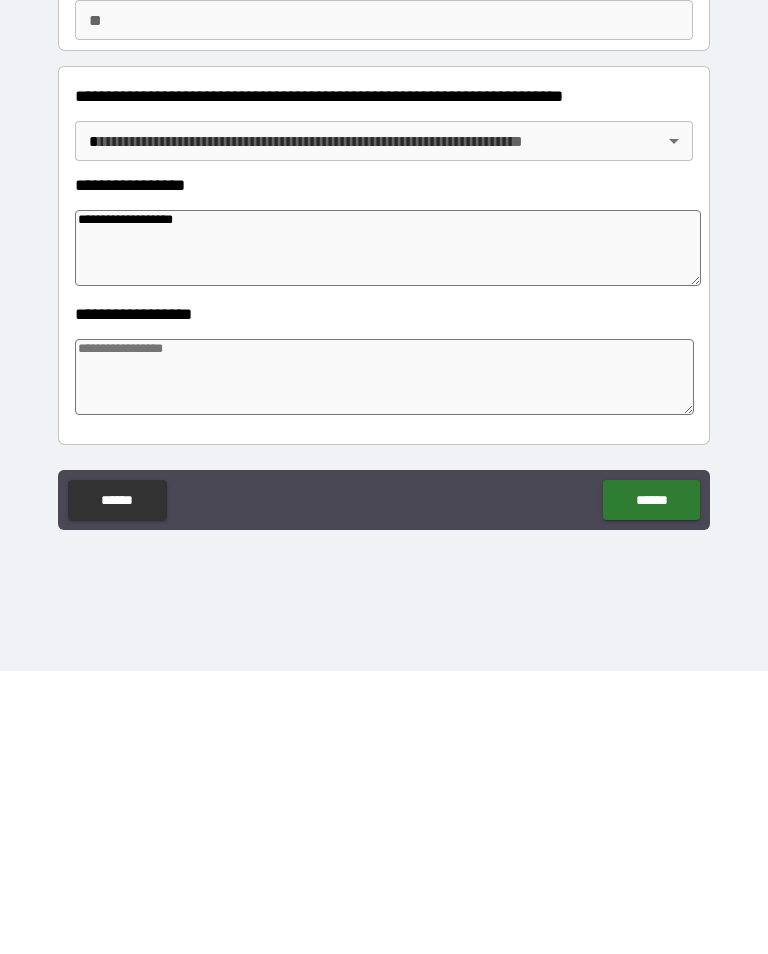 type on "**********" 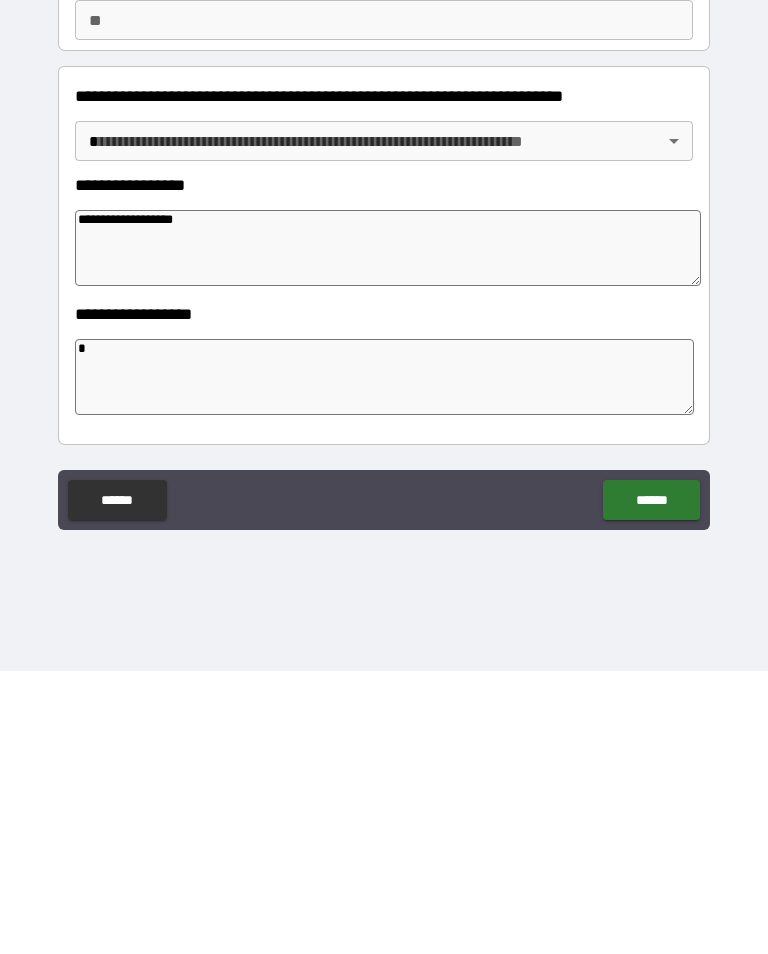 type on "*" 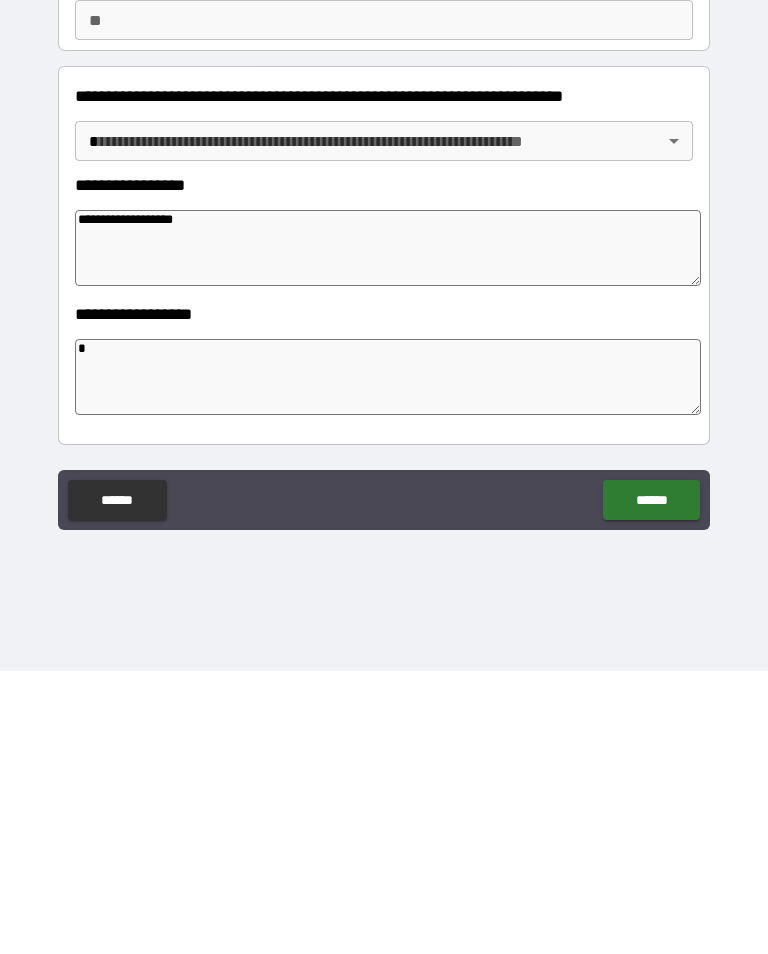 type on "*" 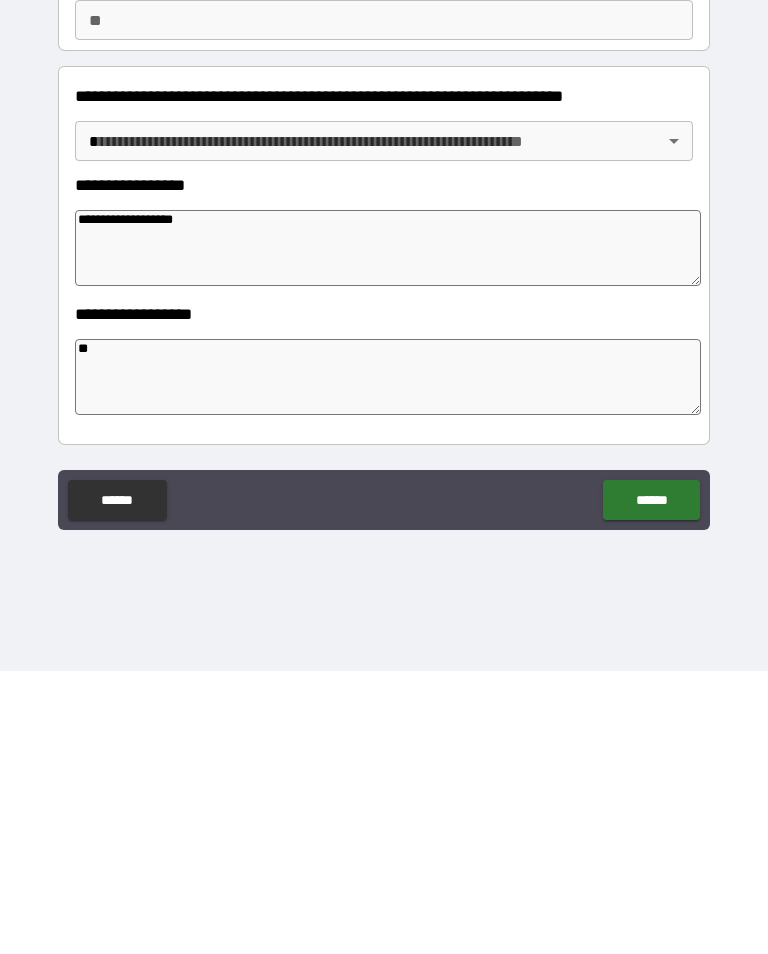 type on "*" 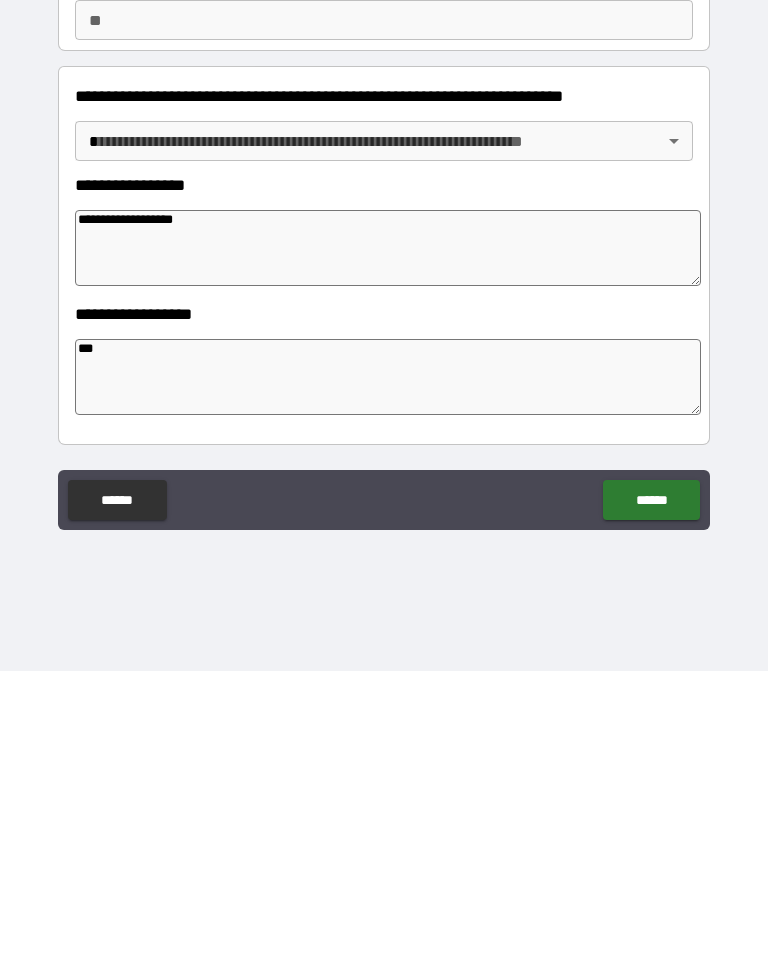 type on "*" 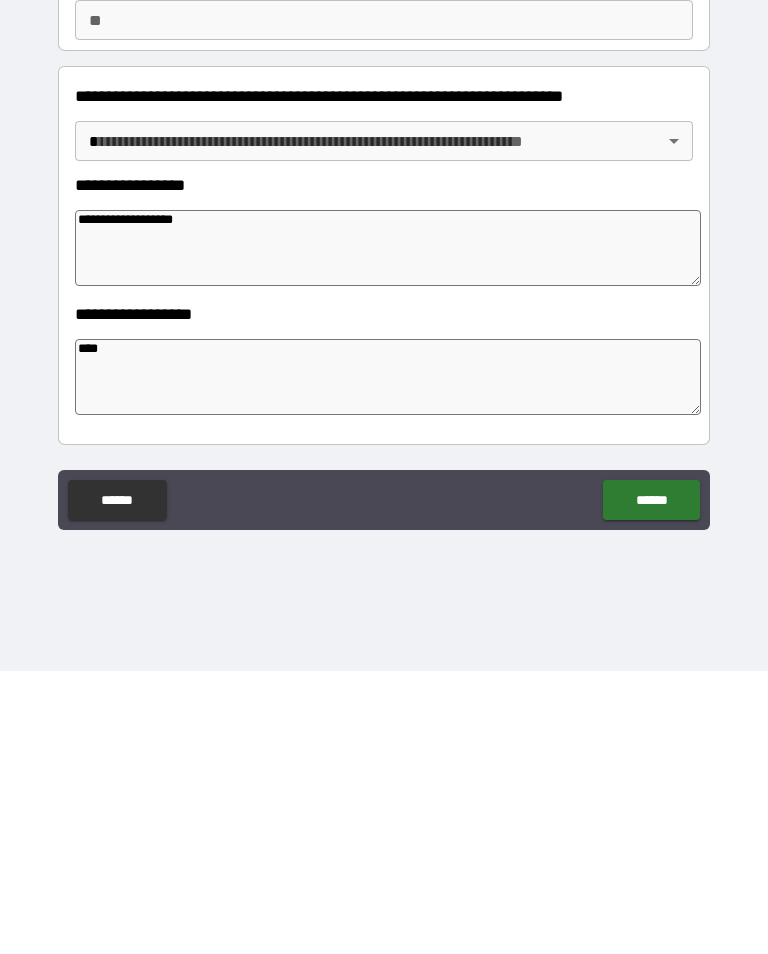 type on "*" 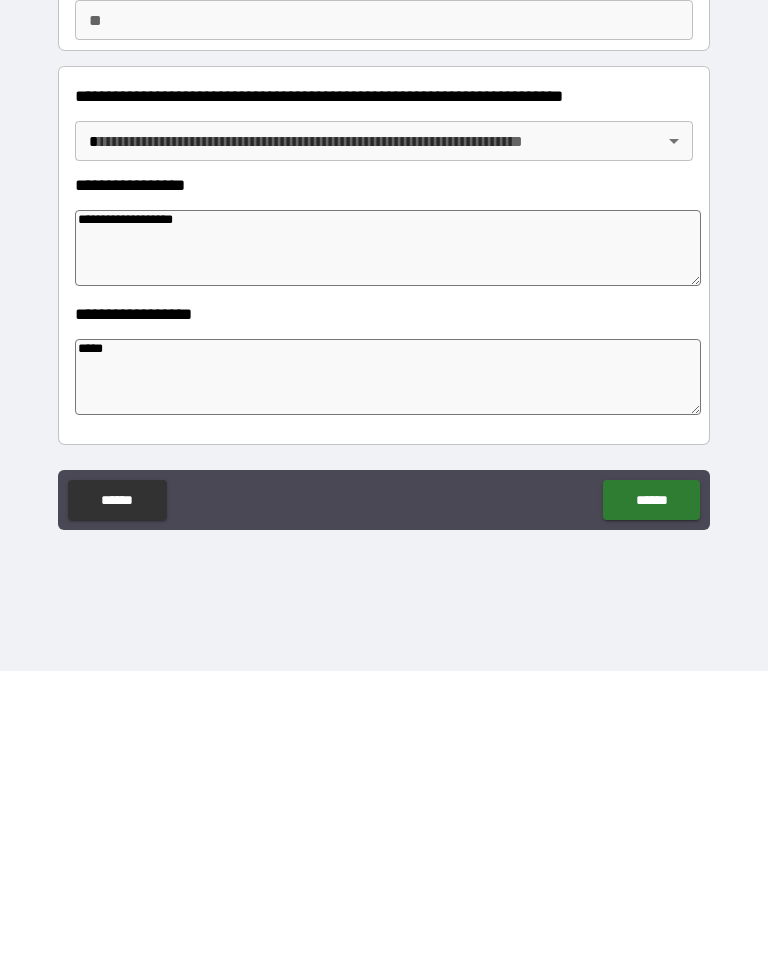 type on "*" 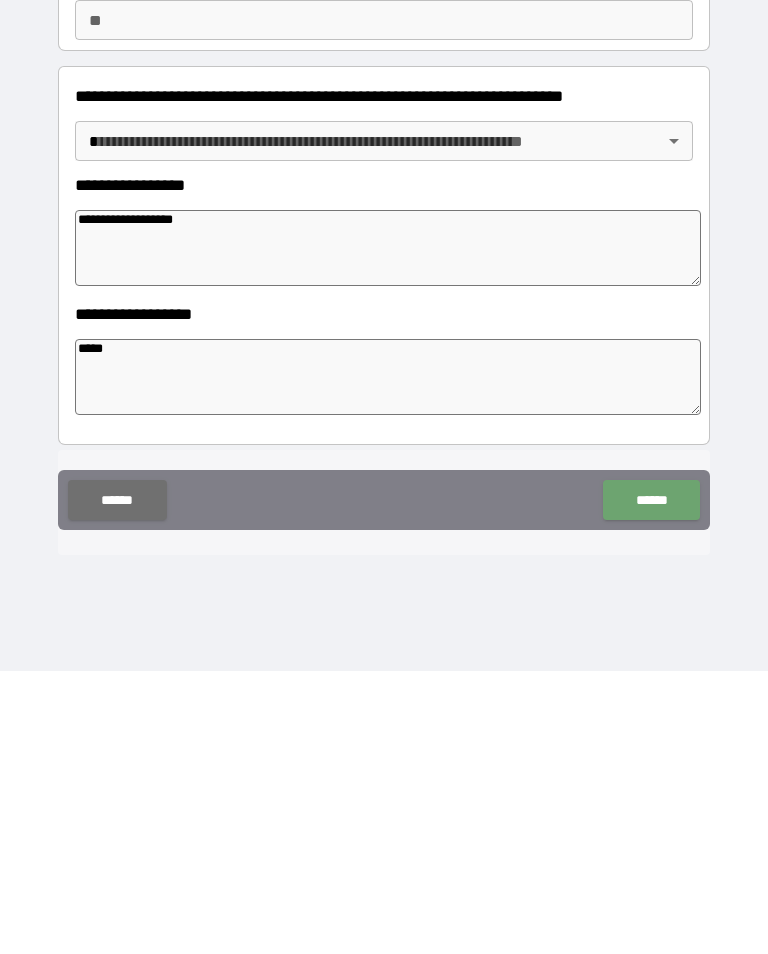 type on "*****" 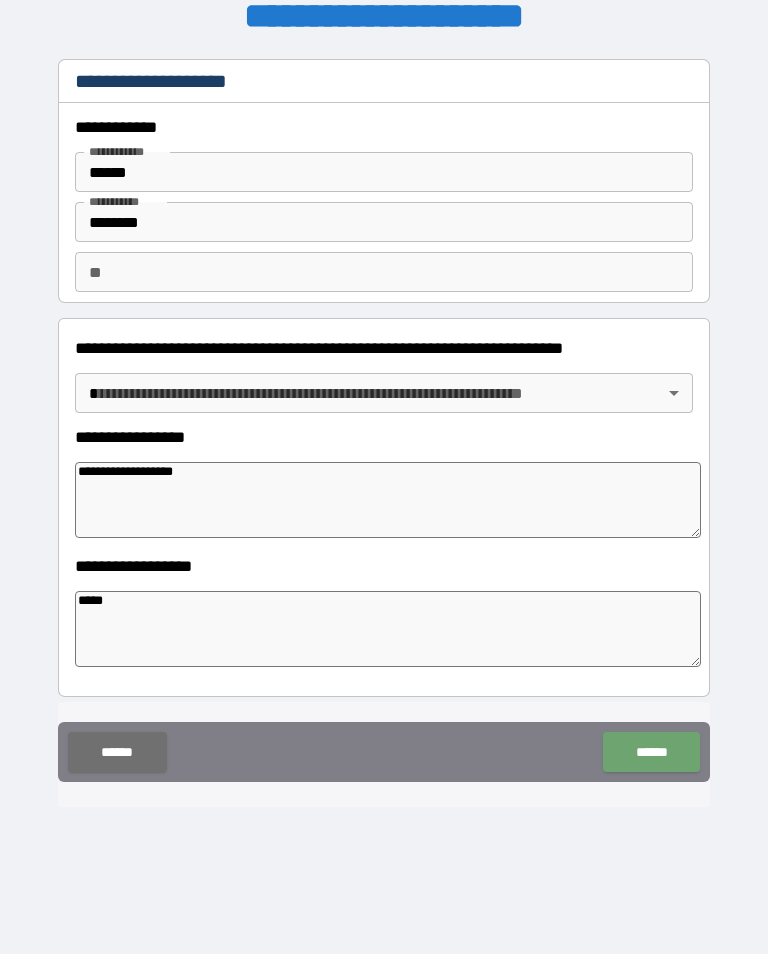 type on "*" 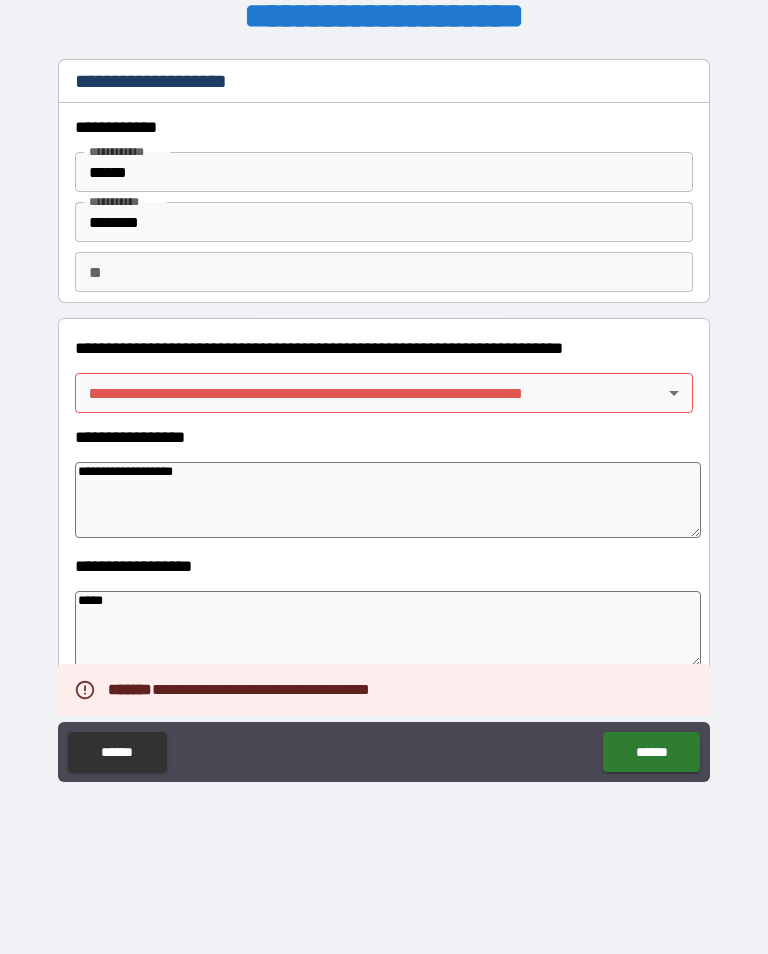 click on "**********" at bounding box center [384, 461] 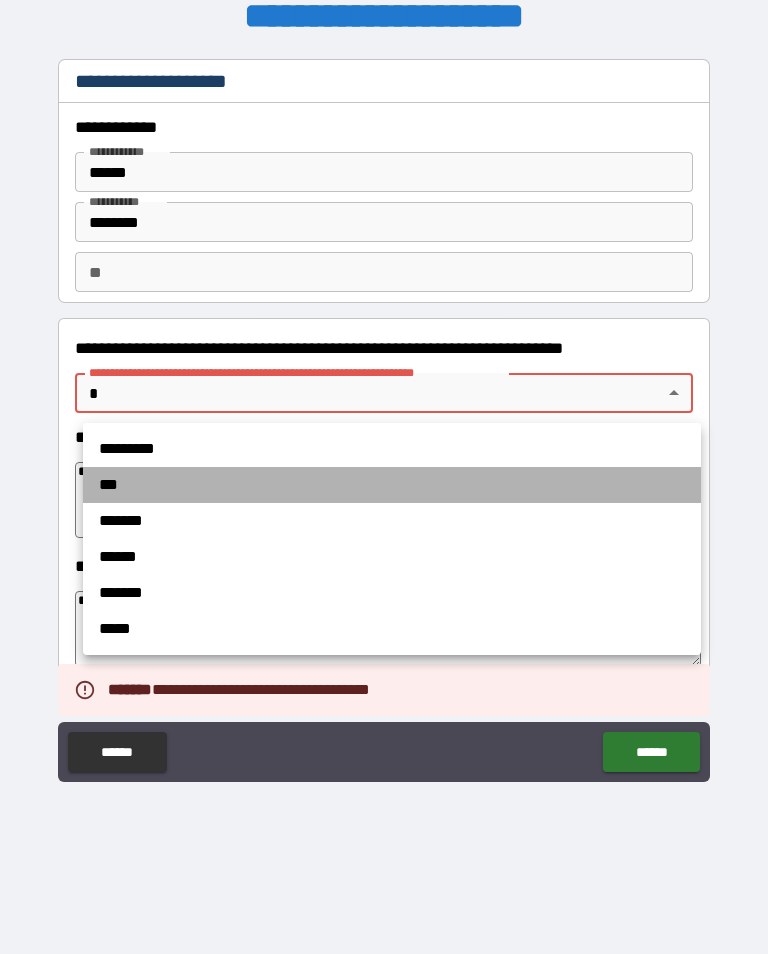 click on "***" at bounding box center (392, 485) 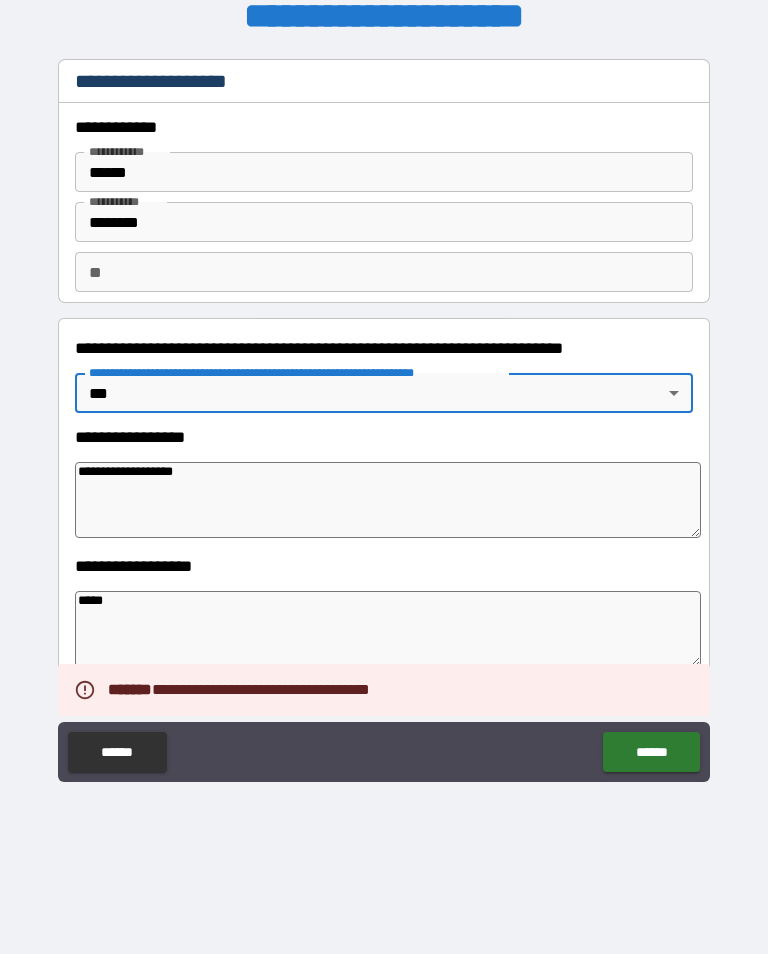 type on "*" 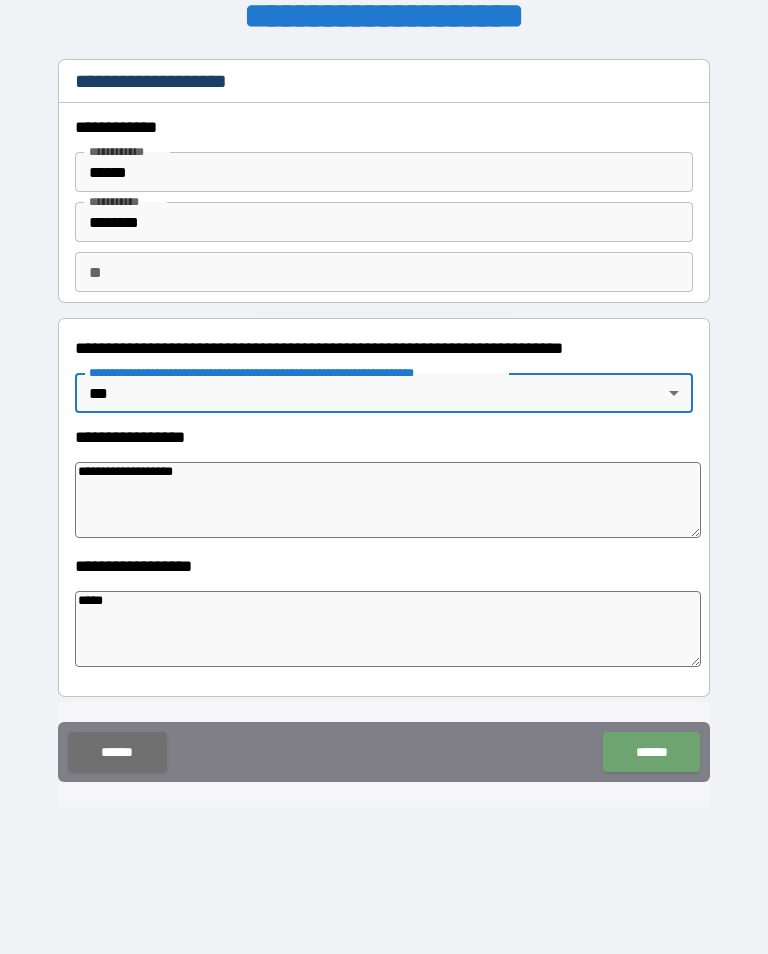 click on "******" at bounding box center [651, 752] 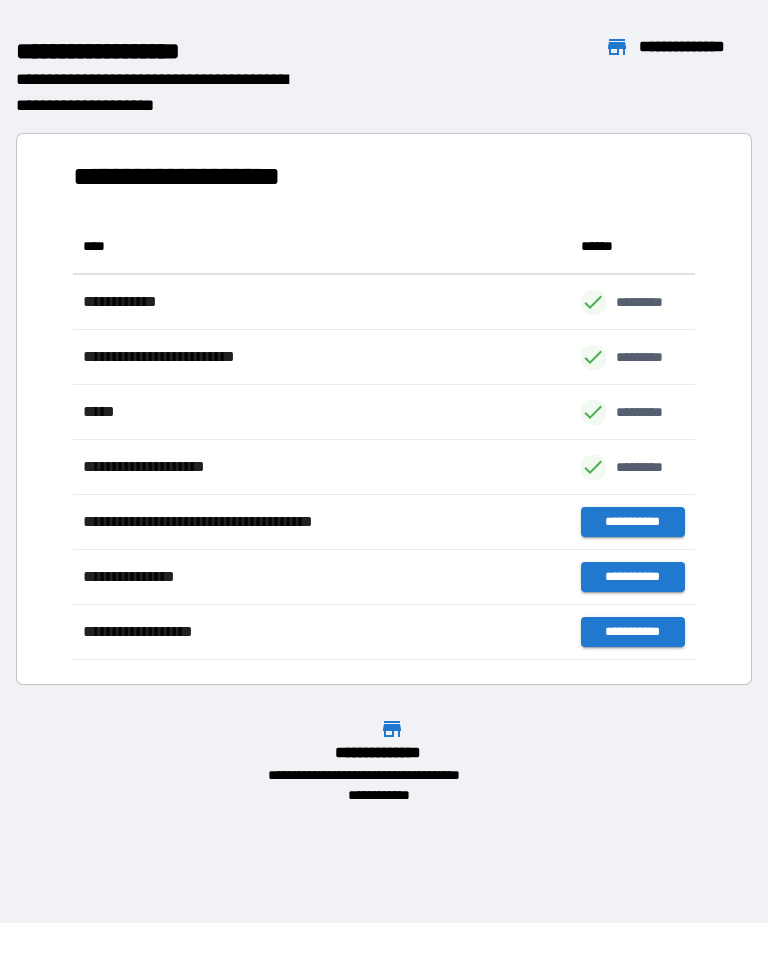 scroll, scrollTop: 1, scrollLeft: 1, axis: both 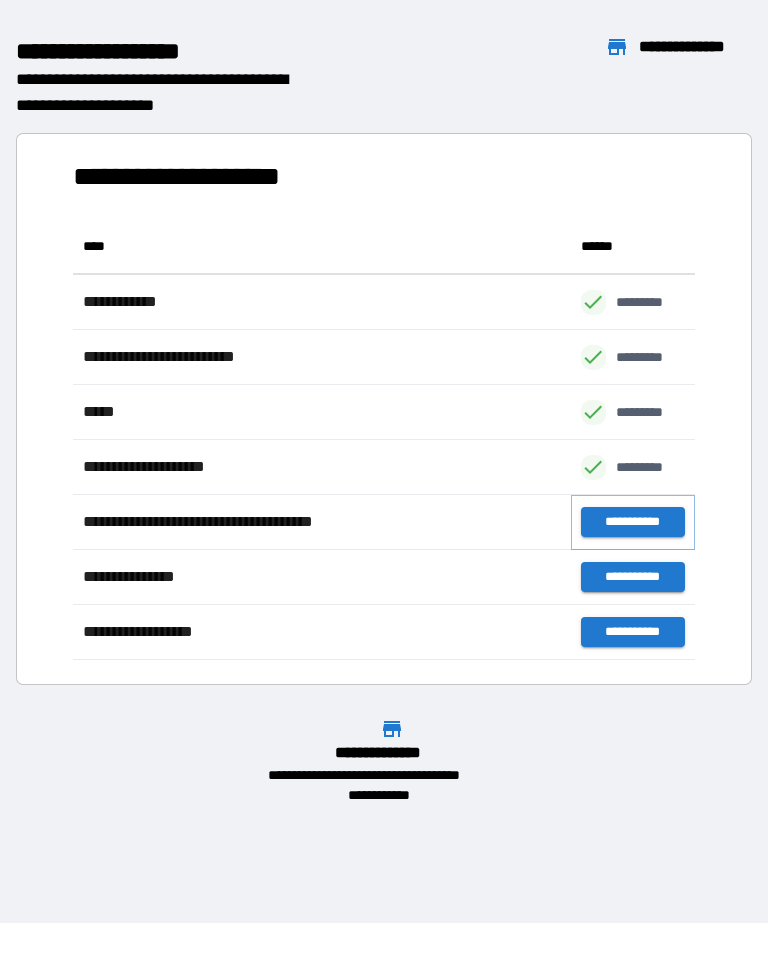 click on "**********" at bounding box center (633, 522) 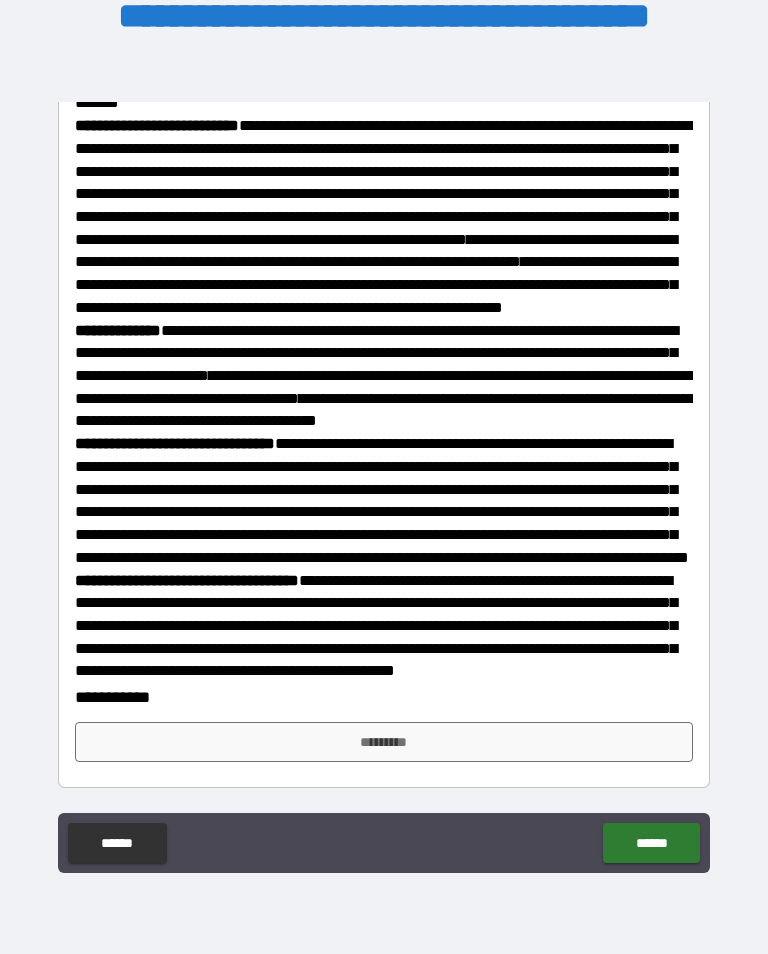 scroll, scrollTop: 1087, scrollLeft: 0, axis: vertical 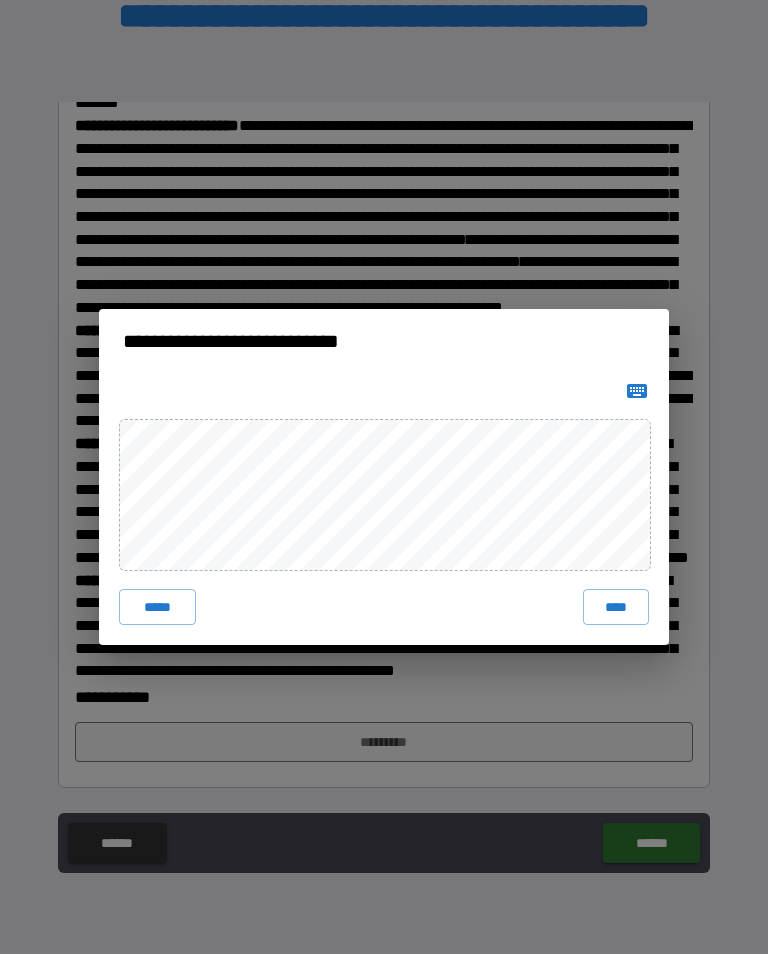 click on "****" at bounding box center (616, 607) 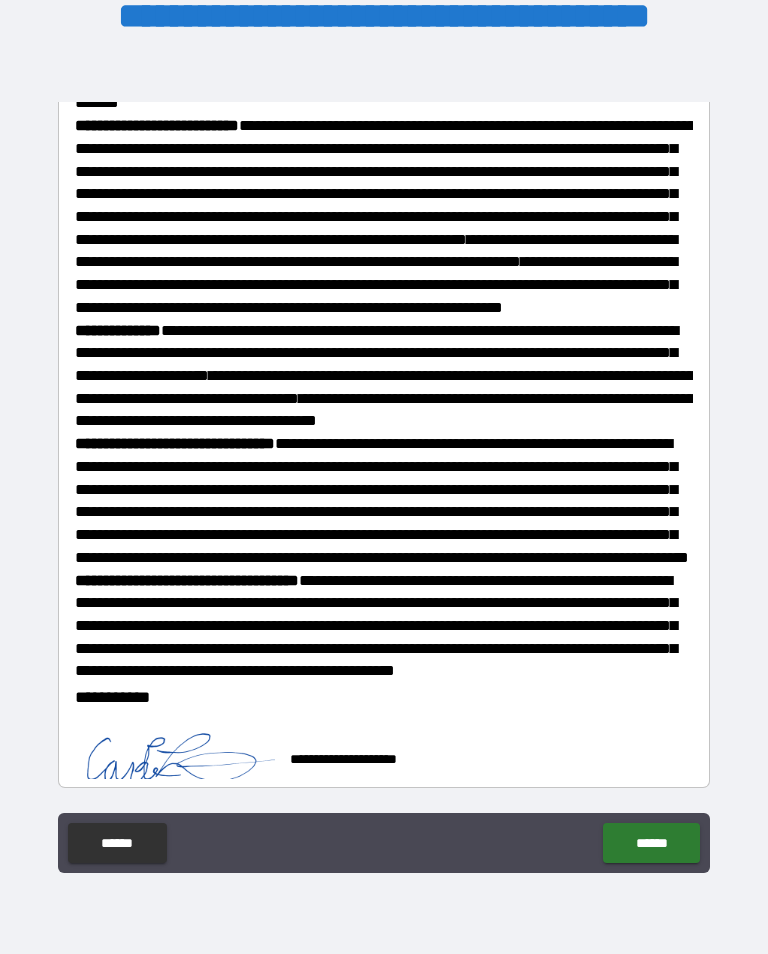 scroll, scrollTop: 1077, scrollLeft: 0, axis: vertical 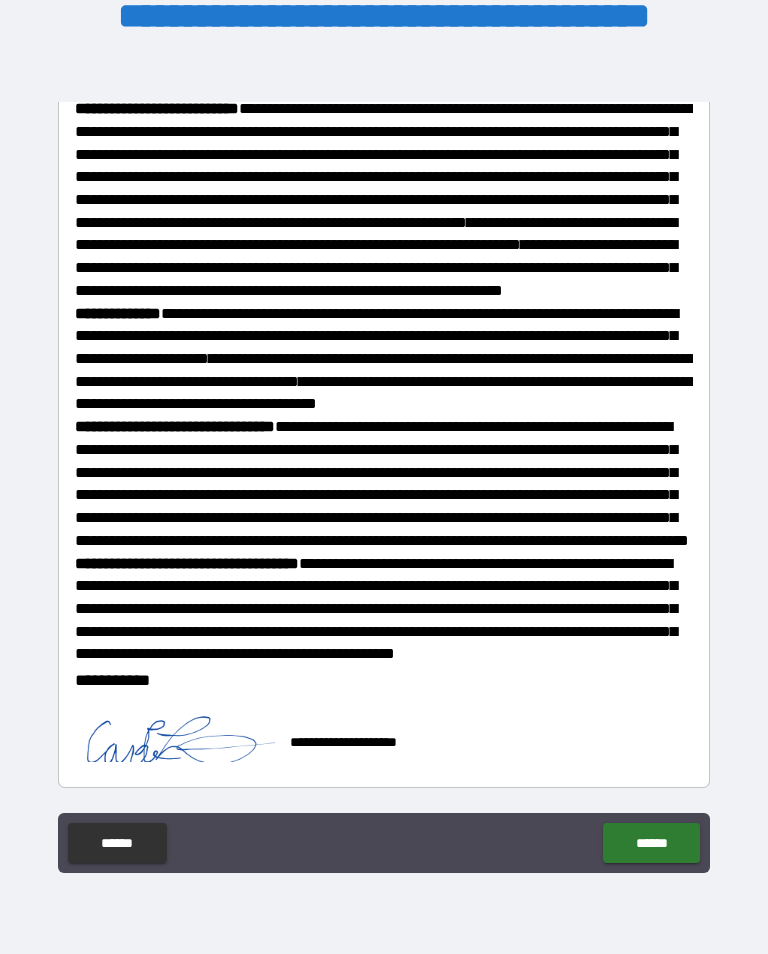 click on "******" at bounding box center [651, 843] 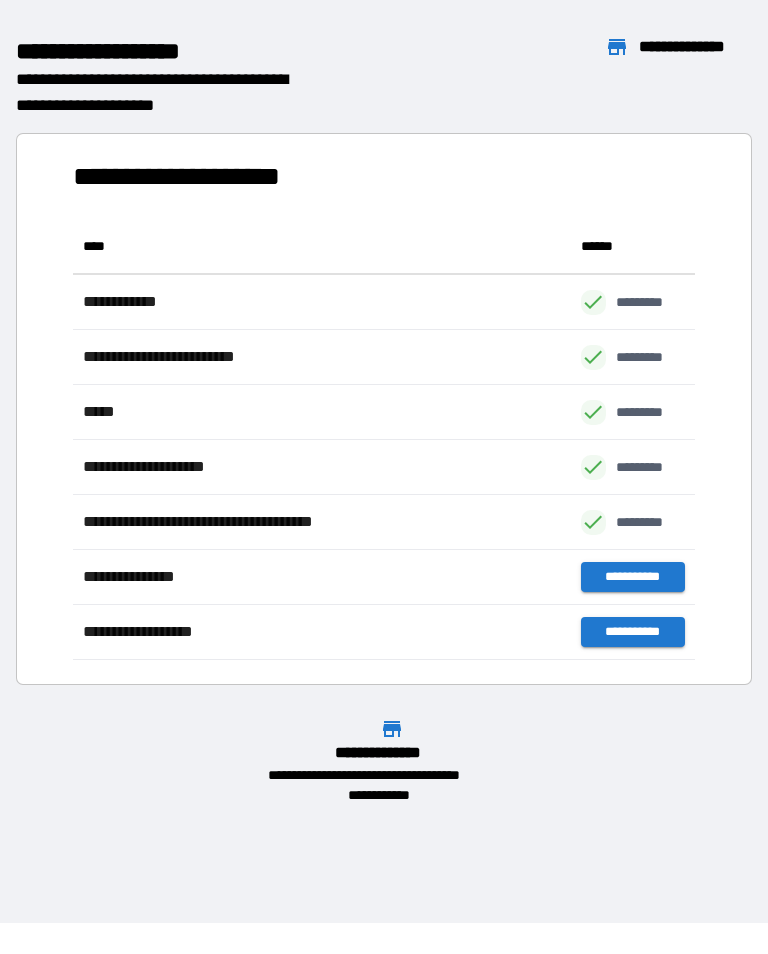 scroll, scrollTop: 1, scrollLeft: 1, axis: both 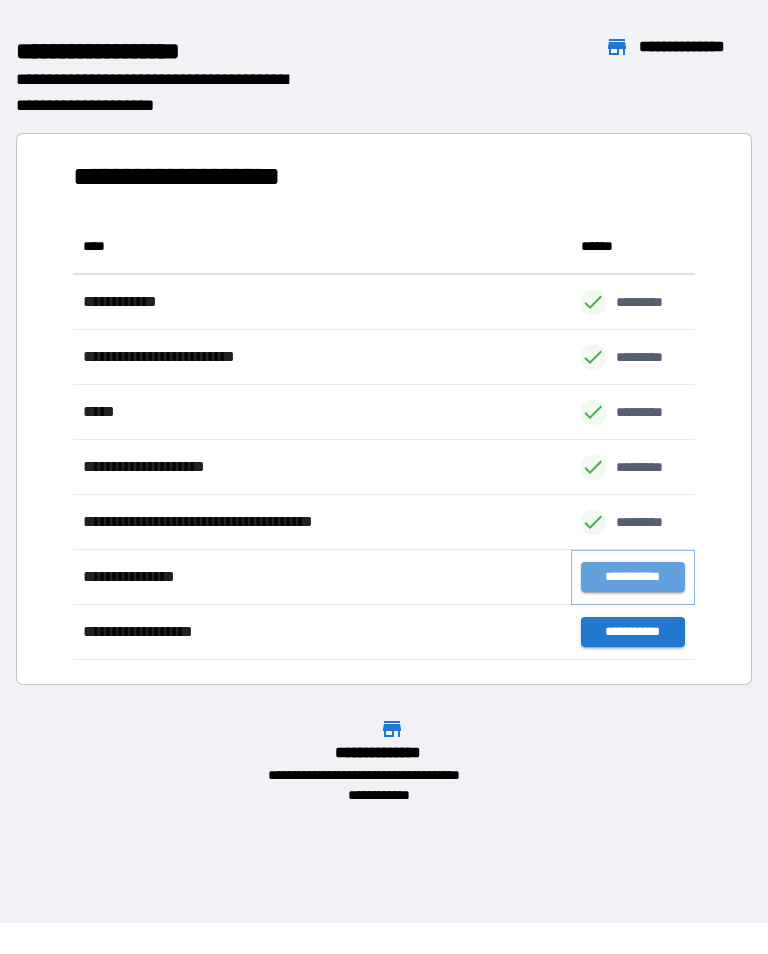 click on "**********" at bounding box center (633, 577) 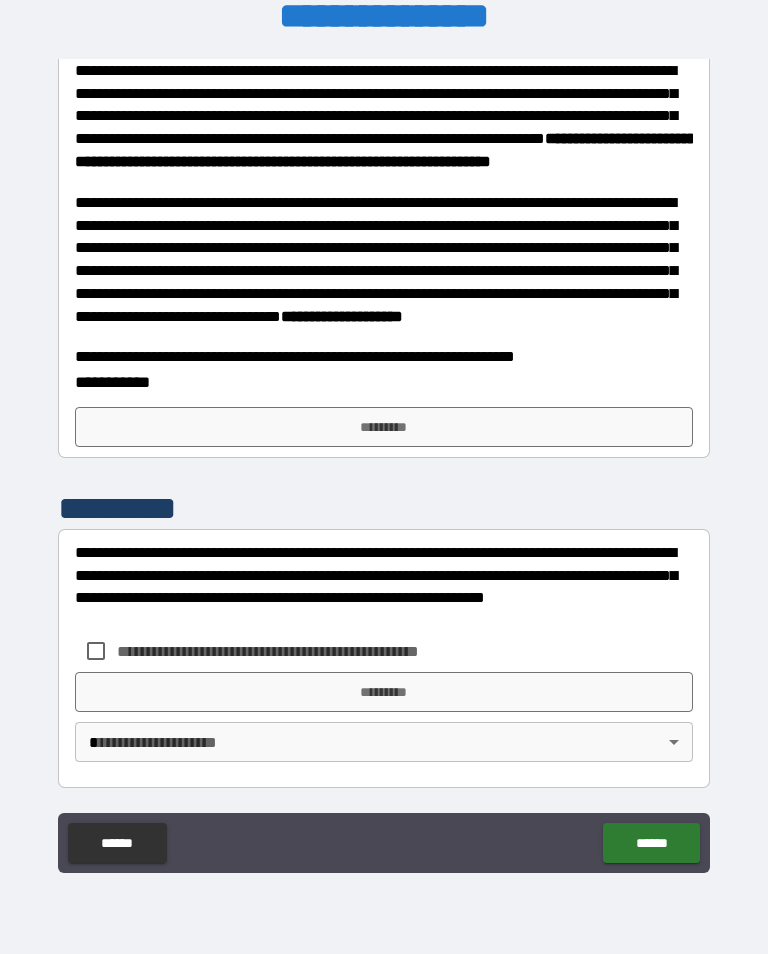 scroll, scrollTop: 633, scrollLeft: 0, axis: vertical 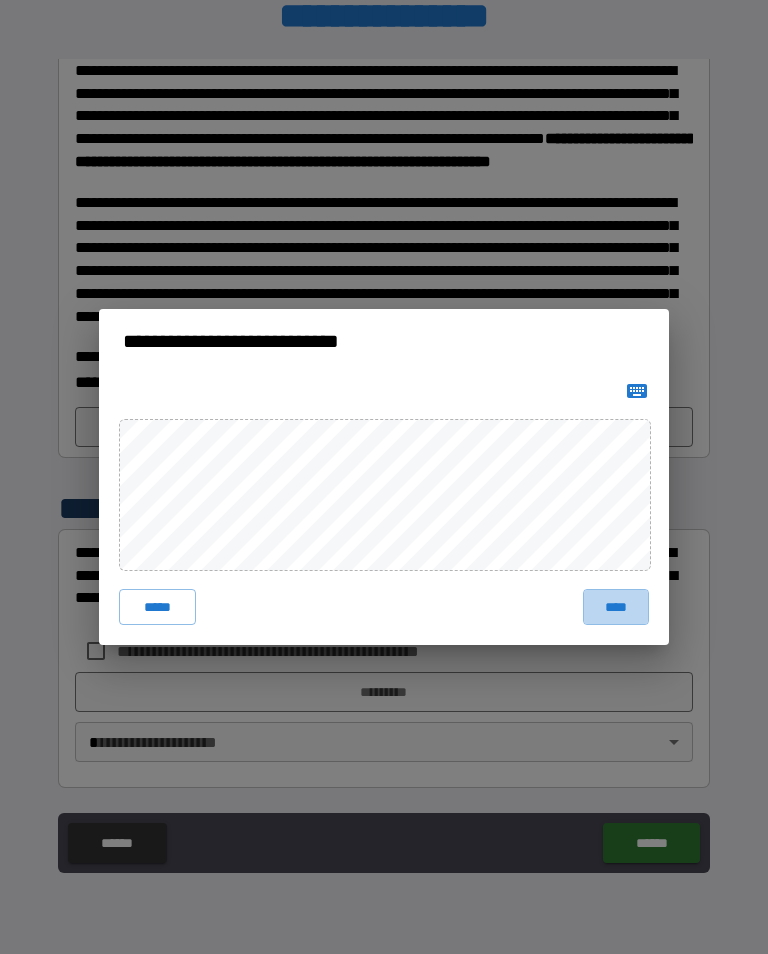 click on "****" at bounding box center [616, 607] 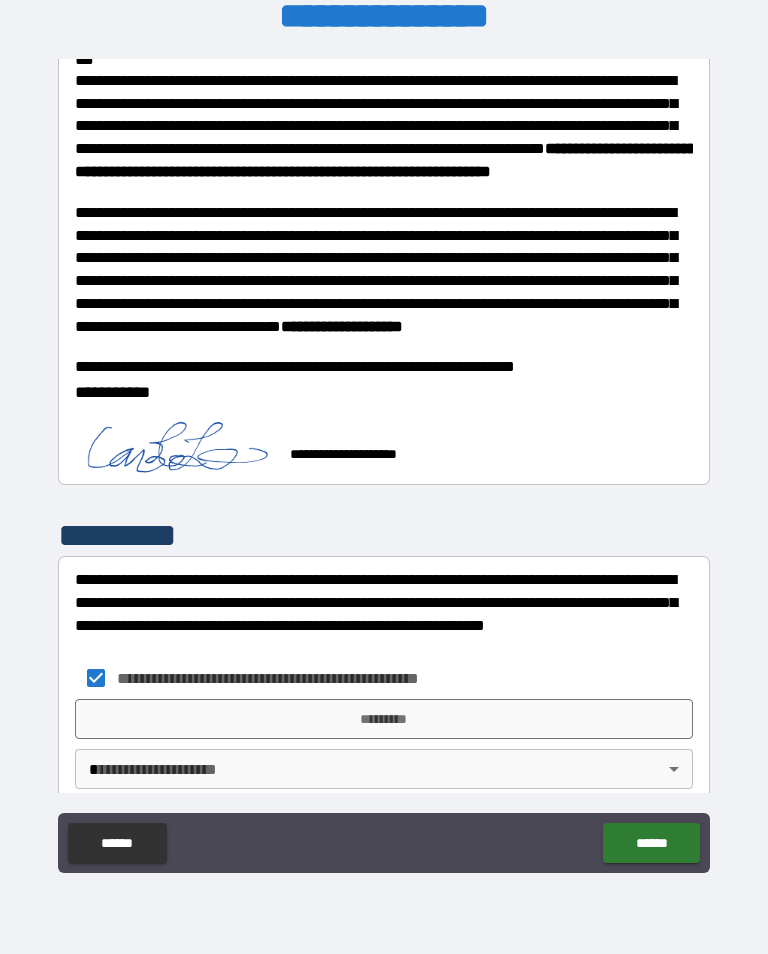 click on "*********" at bounding box center (384, 719) 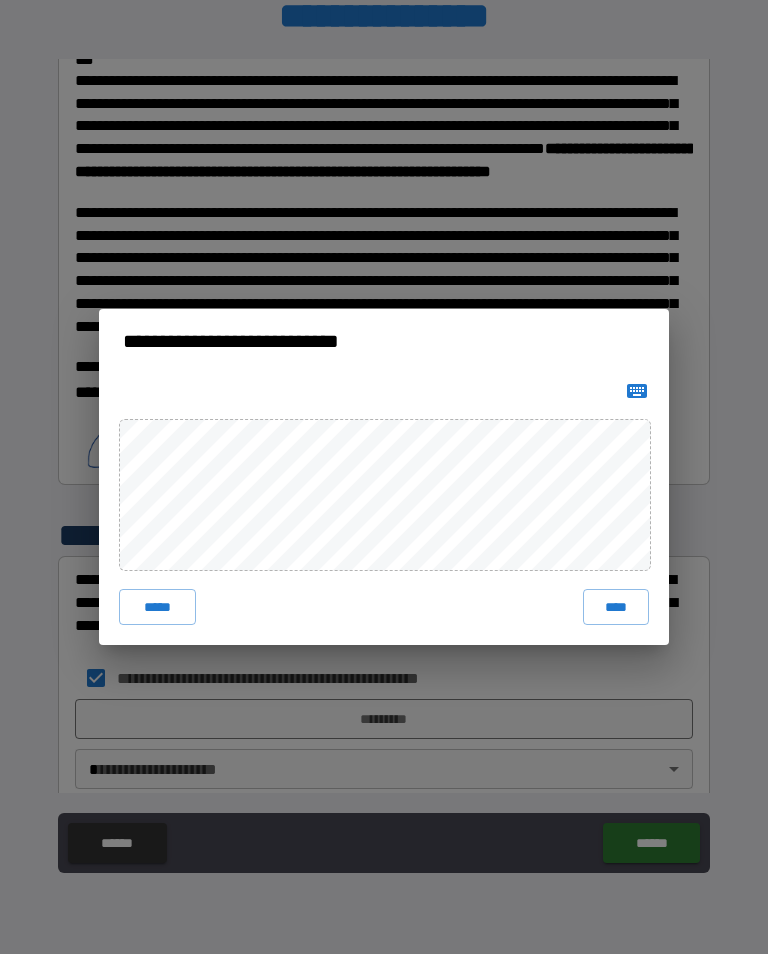 click on "****" at bounding box center (616, 607) 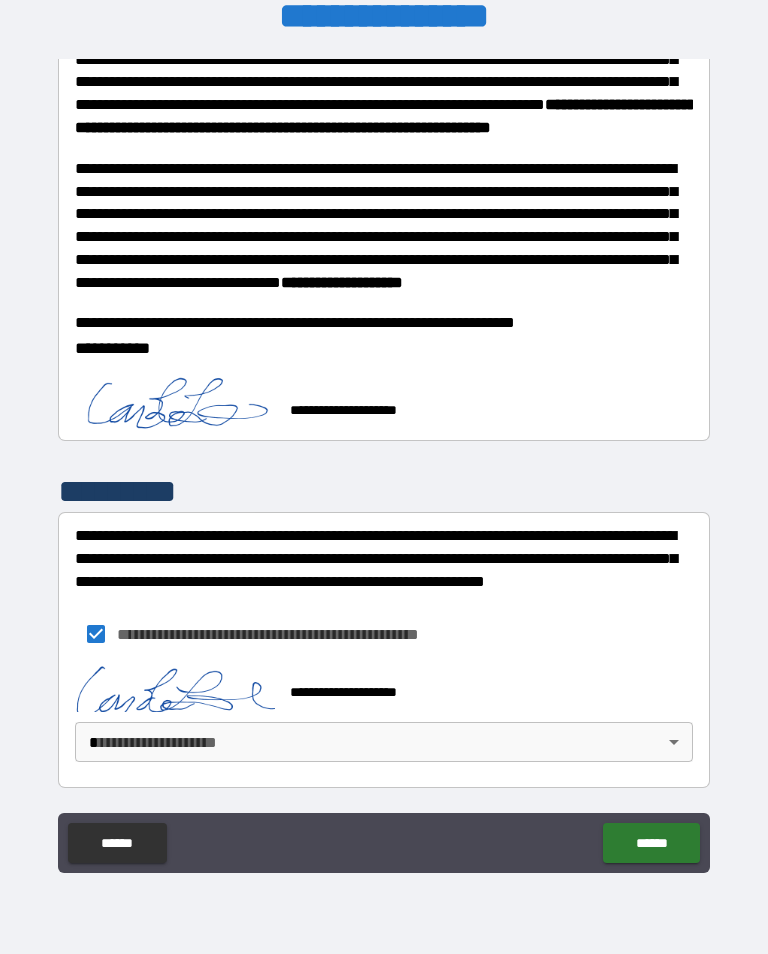 scroll, scrollTop: 667, scrollLeft: 0, axis: vertical 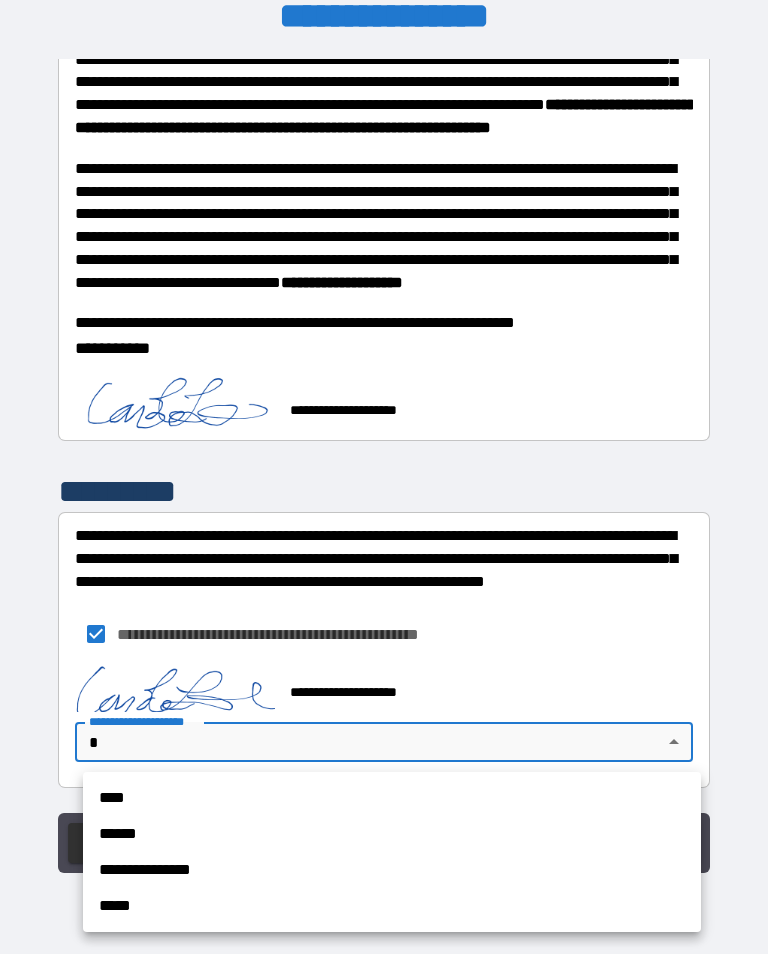 click on "****" at bounding box center [392, 798] 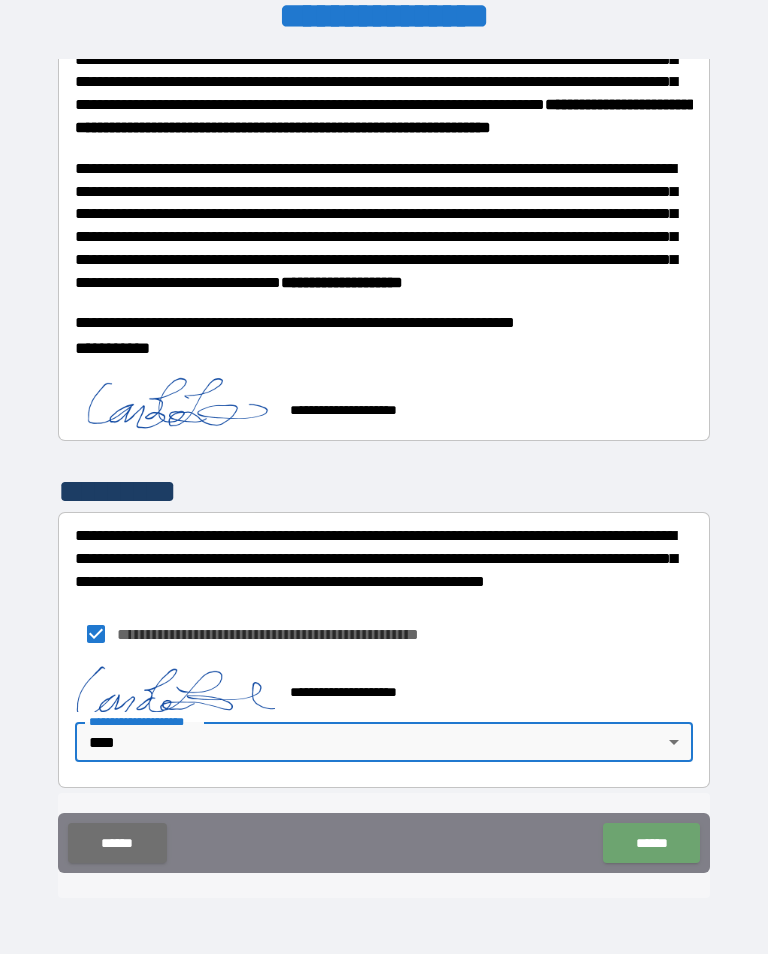 click on "******" at bounding box center [651, 843] 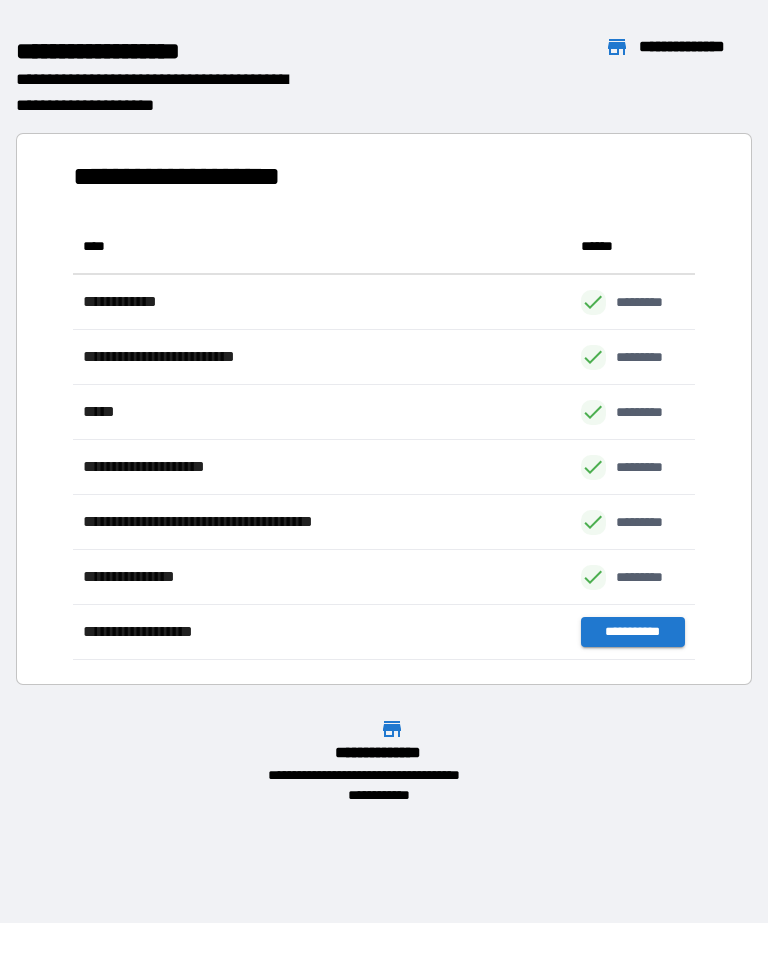 scroll, scrollTop: 441, scrollLeft: 622, axis: both 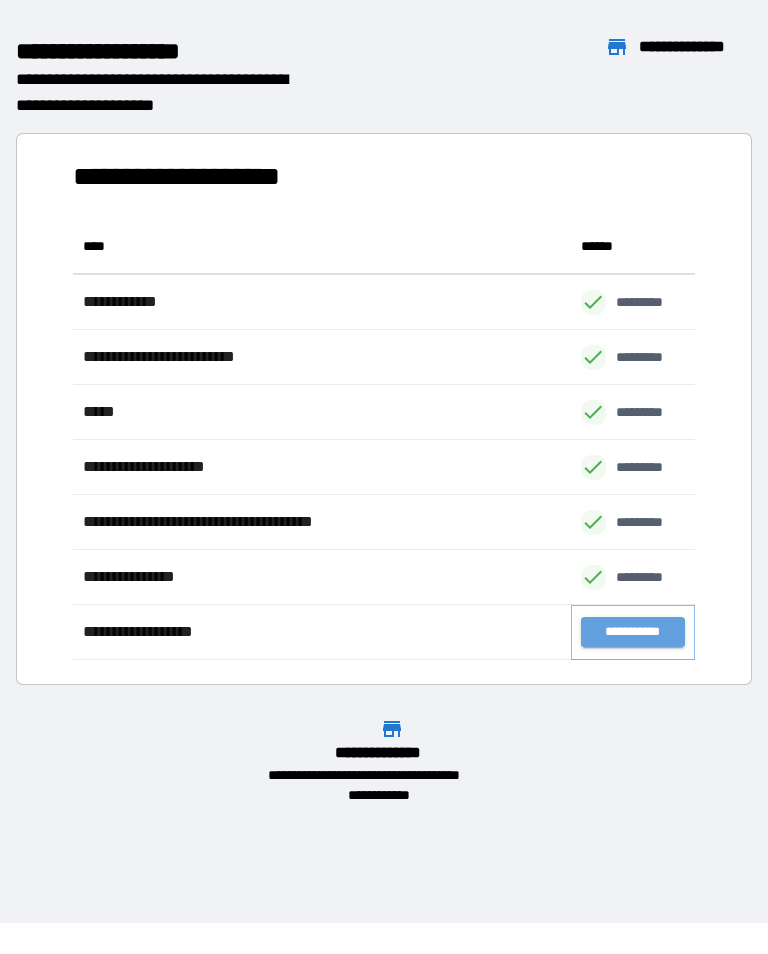click on "**********" at bounding box center [633, 632] 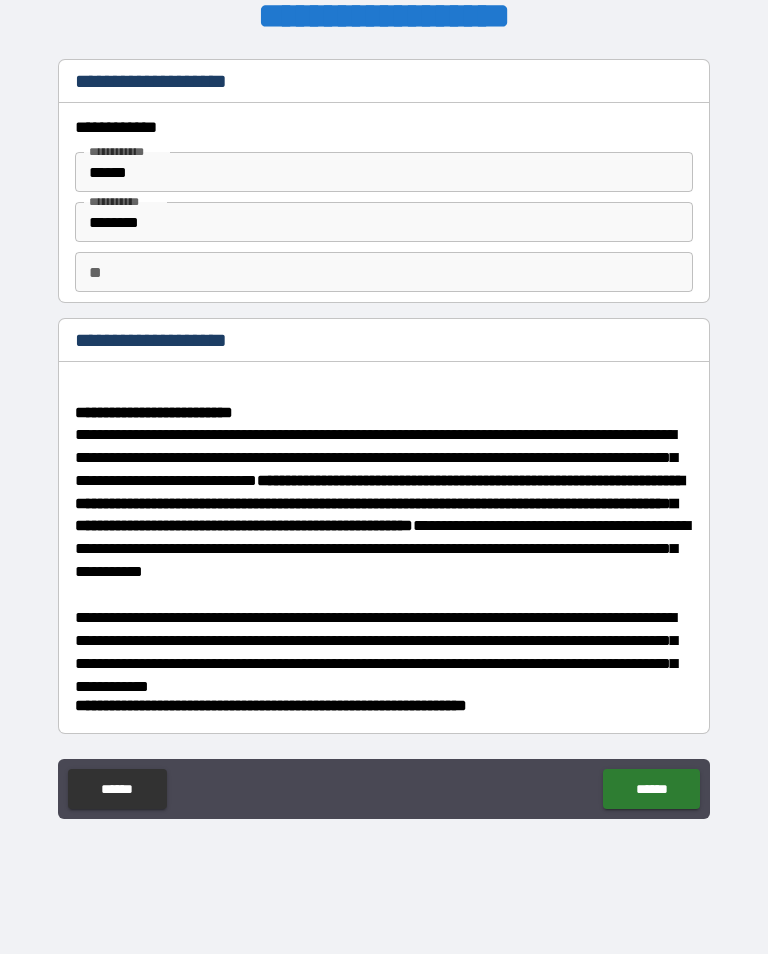 click on "******" at bounding box center [651, 789] 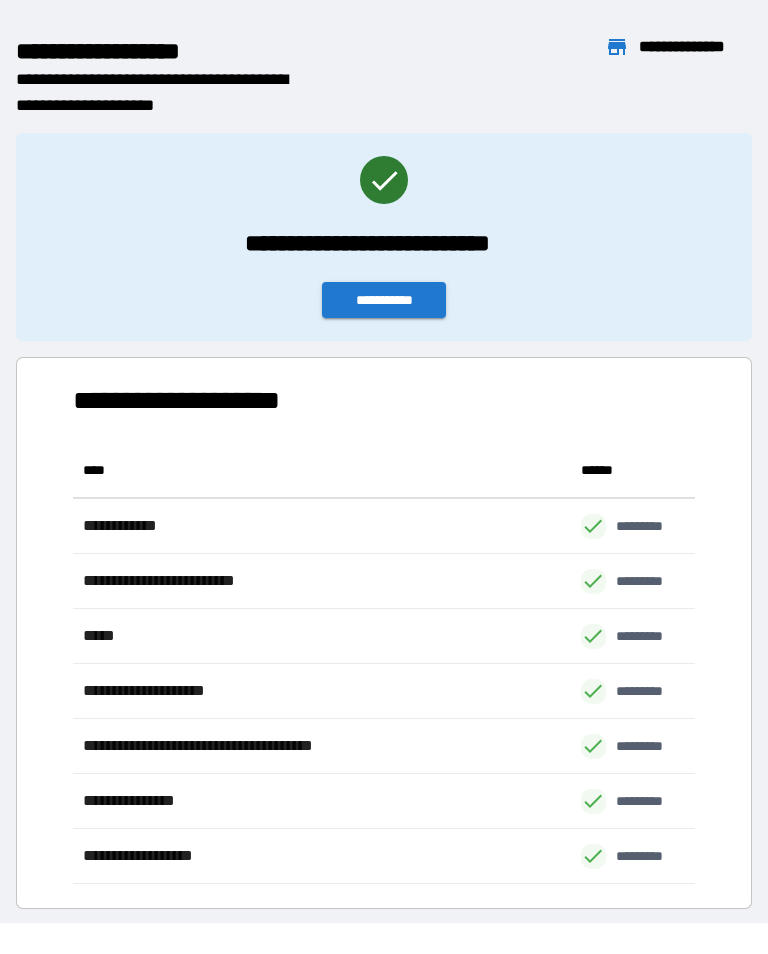 scroll, scrollTop: 1, scrollLeft: 1, axis: both 